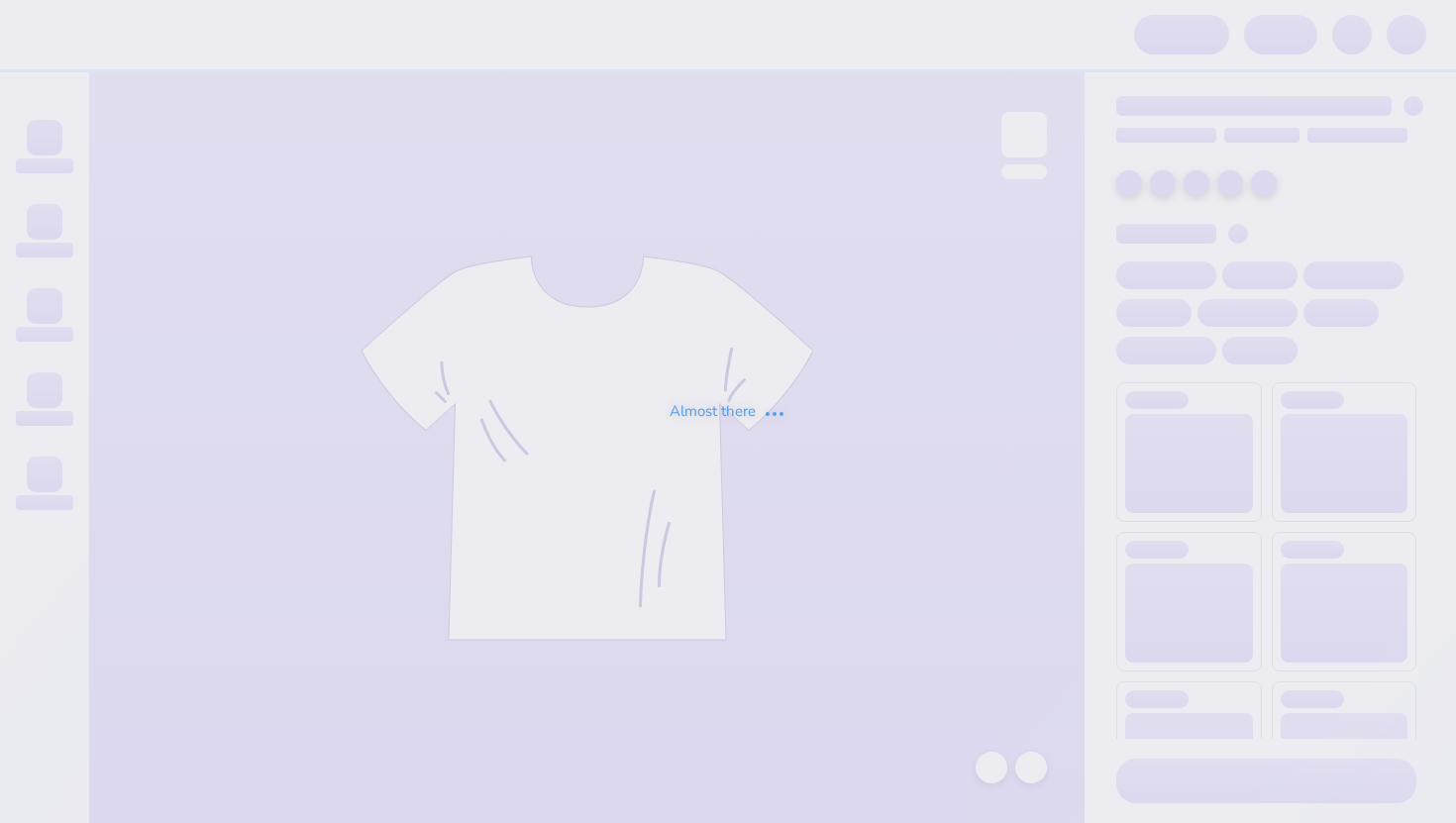scroll, scrollTop: 0, scrollLeft: 0, axis: both 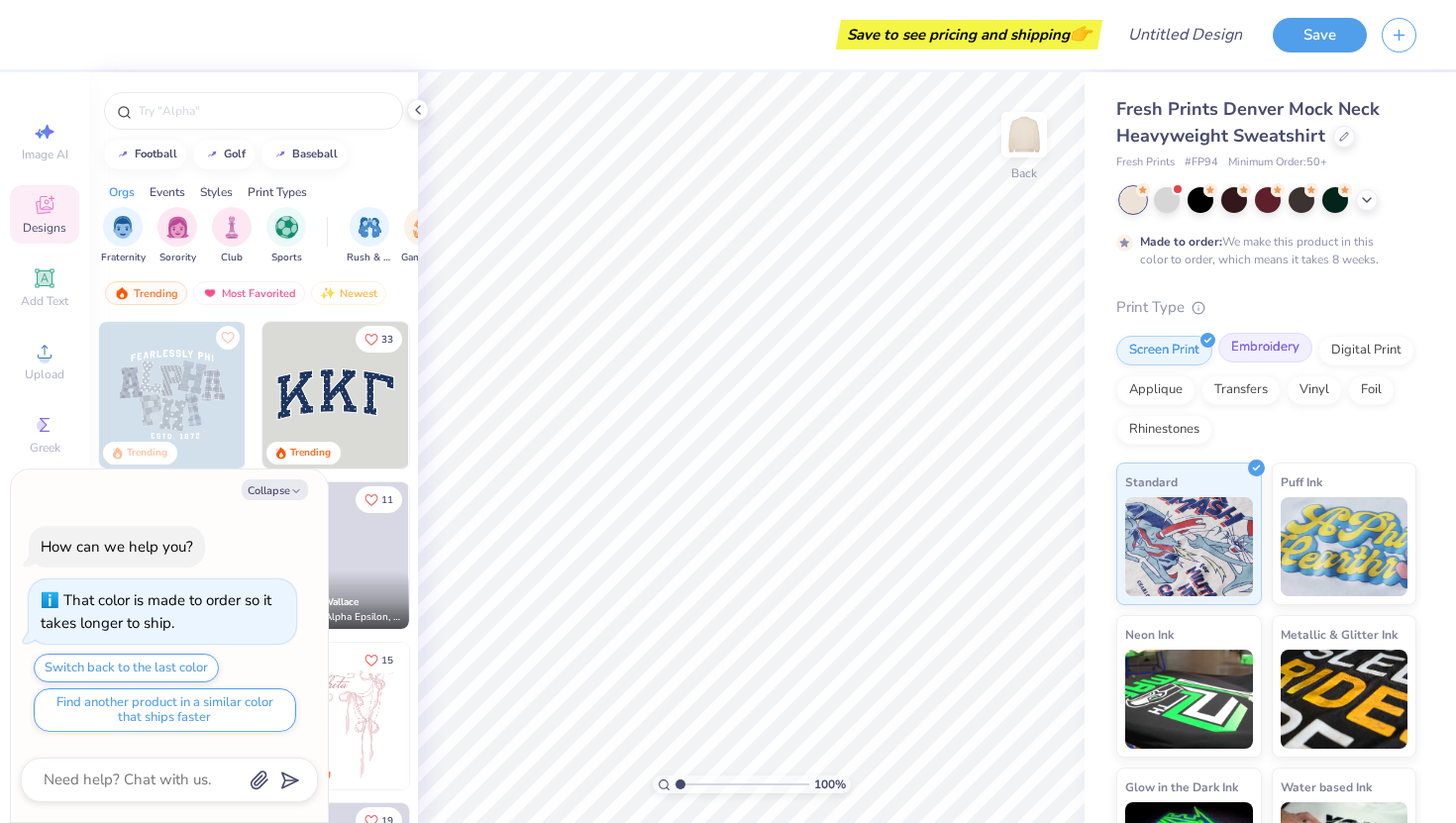 click on "Embroidery" at bounding box center (1265, 348) 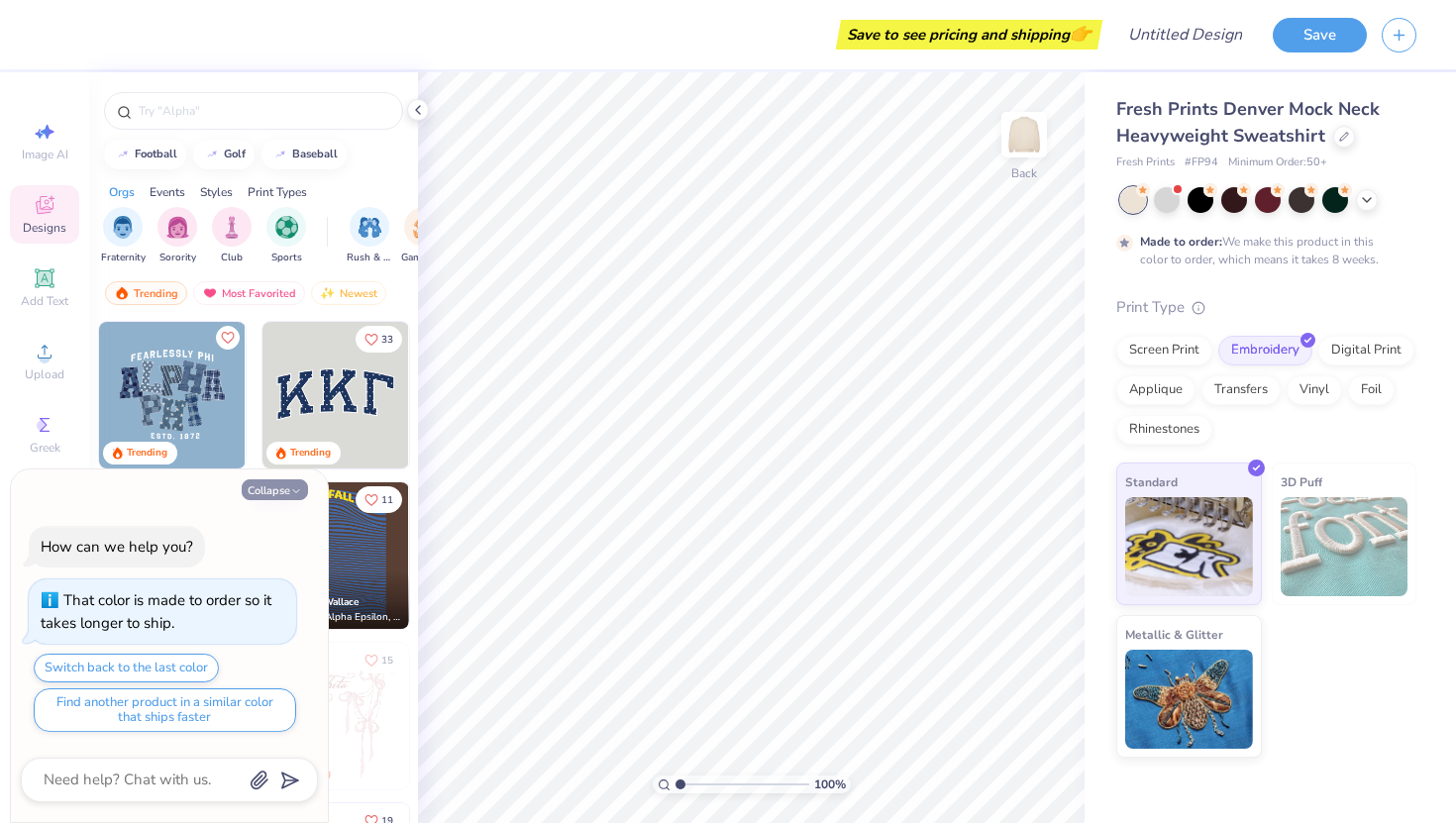 click on "Collapse" at bounding box center (274, 489) 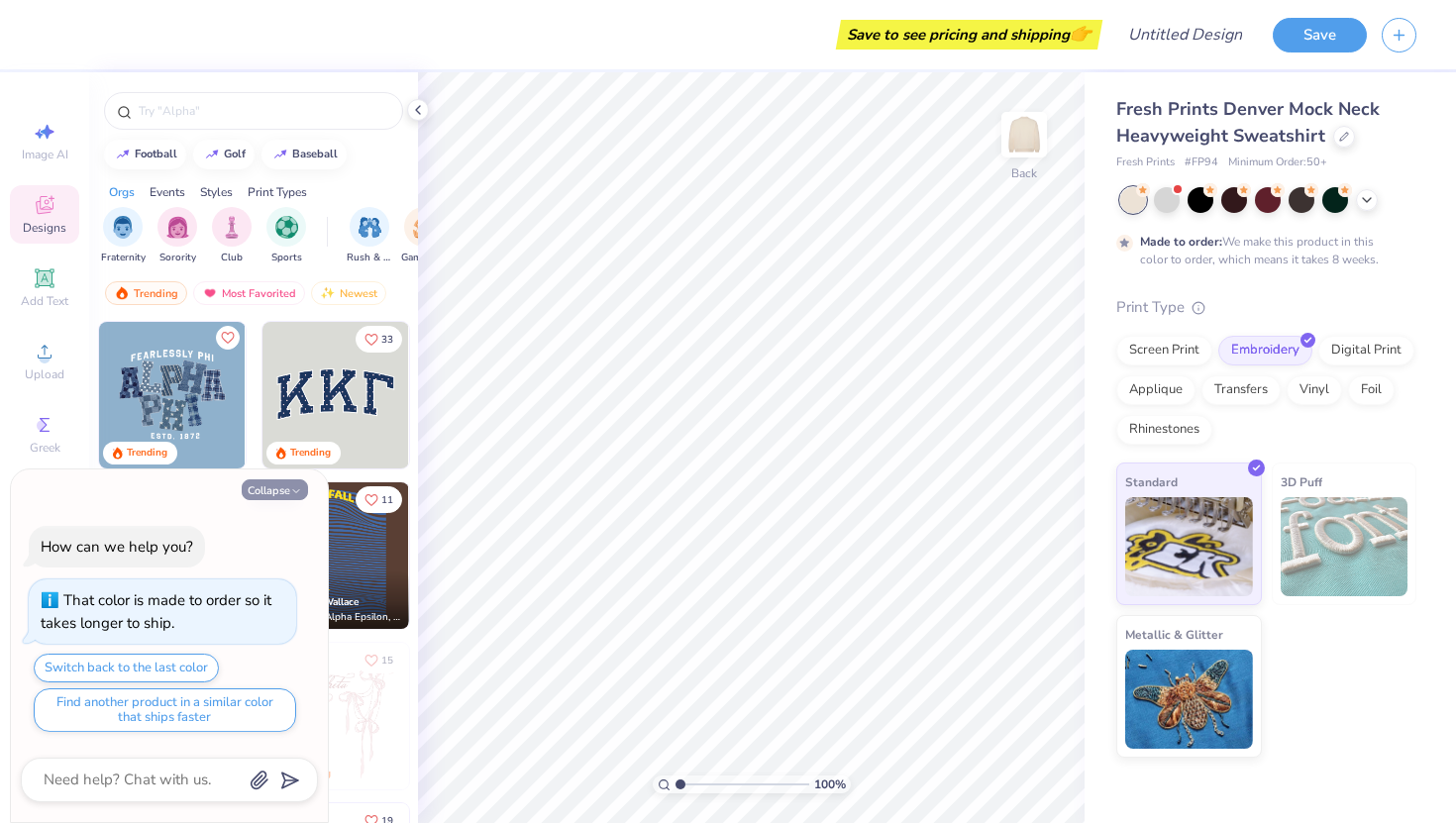 type on "x" 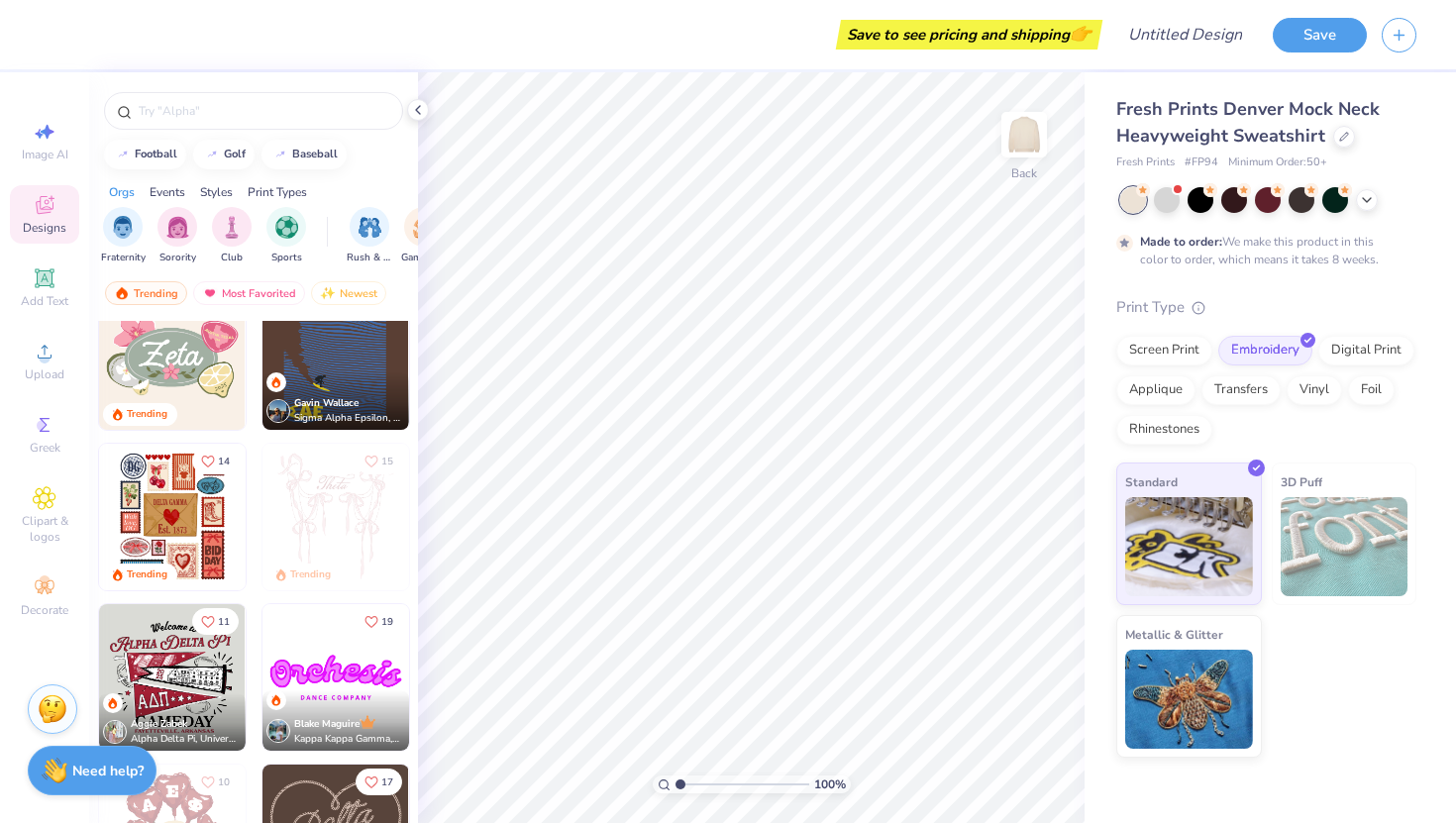 scroll, scrollTop: 203, scrollLeft: 0, axis: vertical 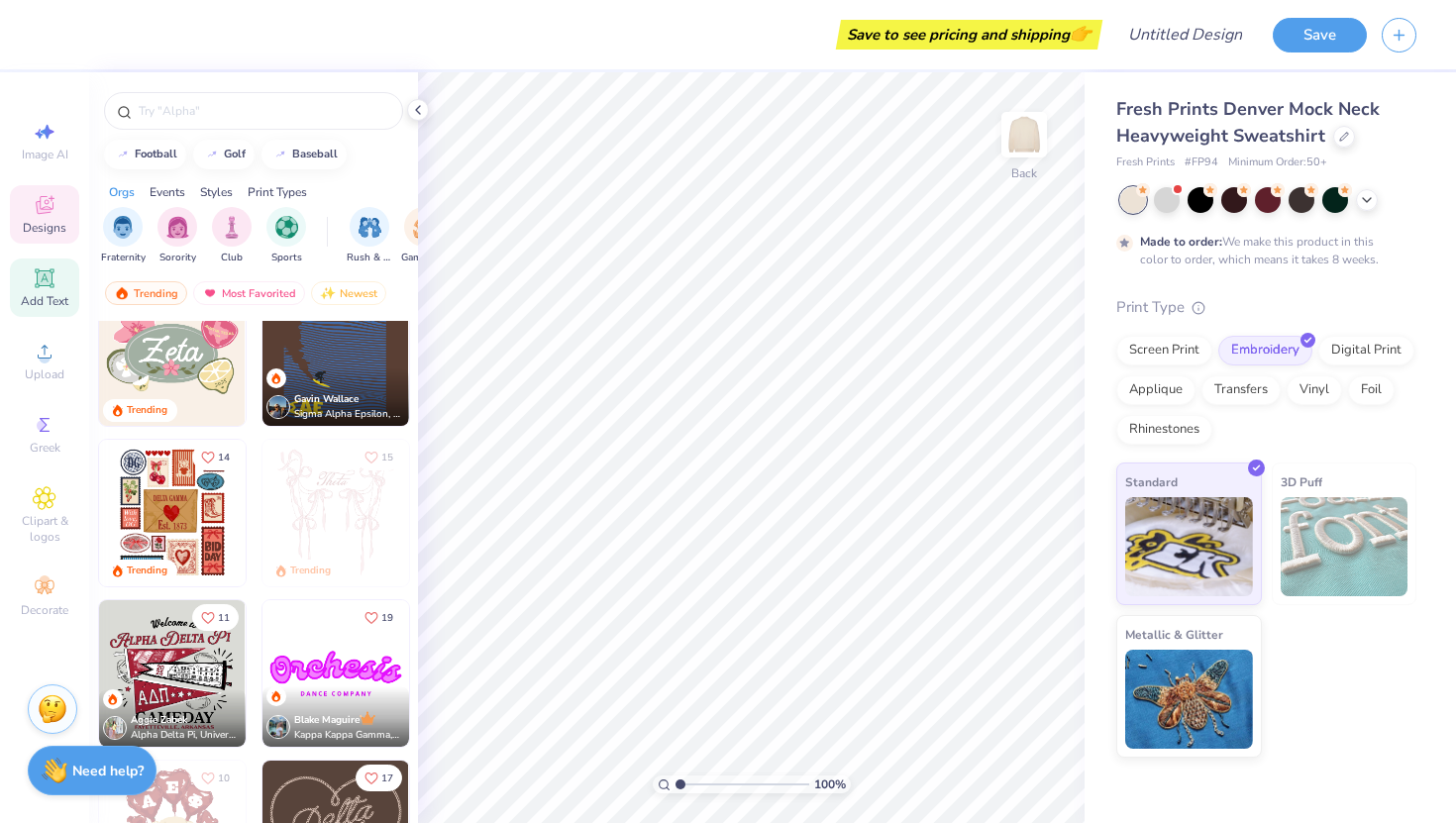 click on "Add Text" at bounding box center [45, 301] 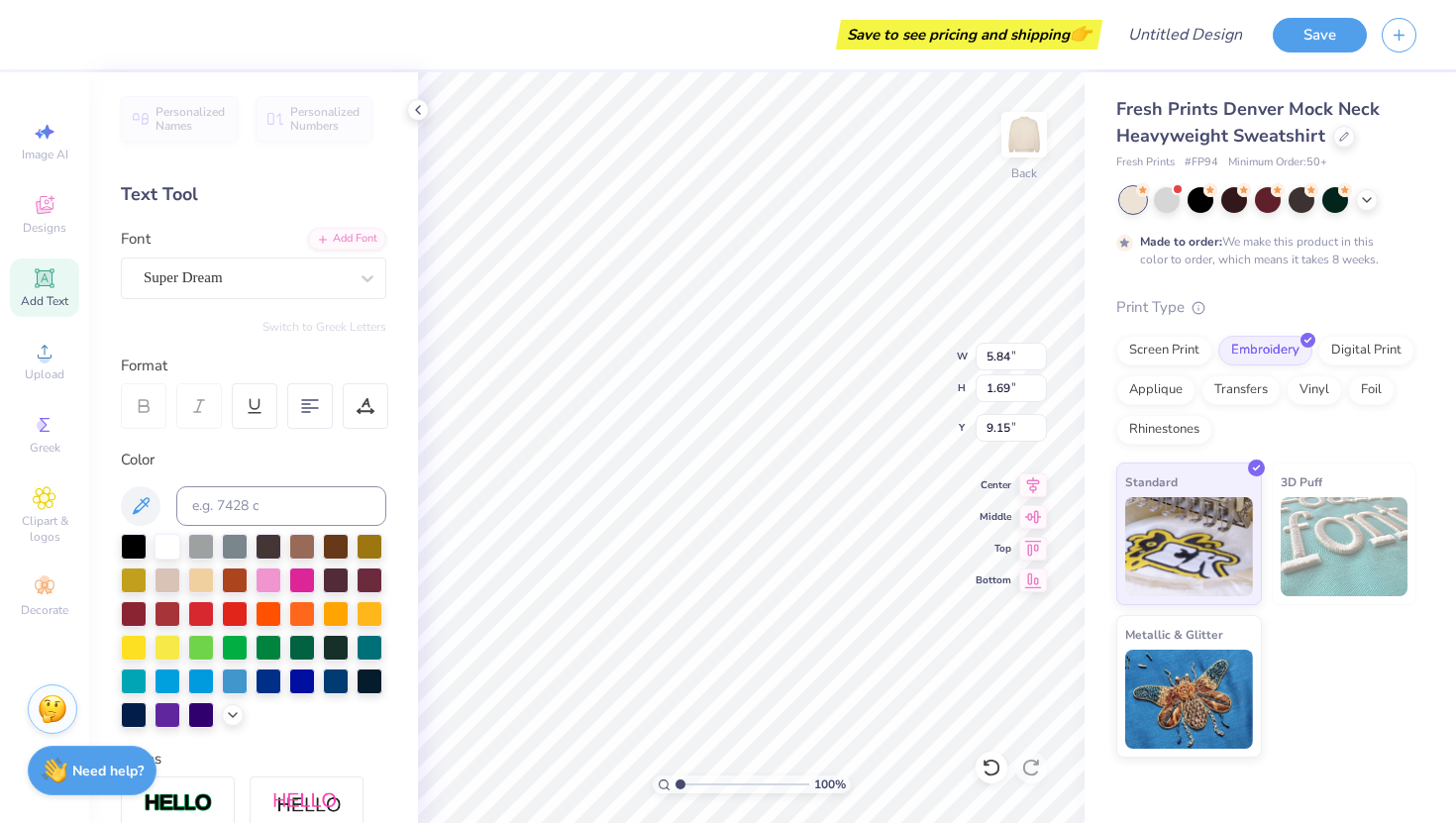scroll, scrollTop: 0, scrollLeft: 0, axis: both 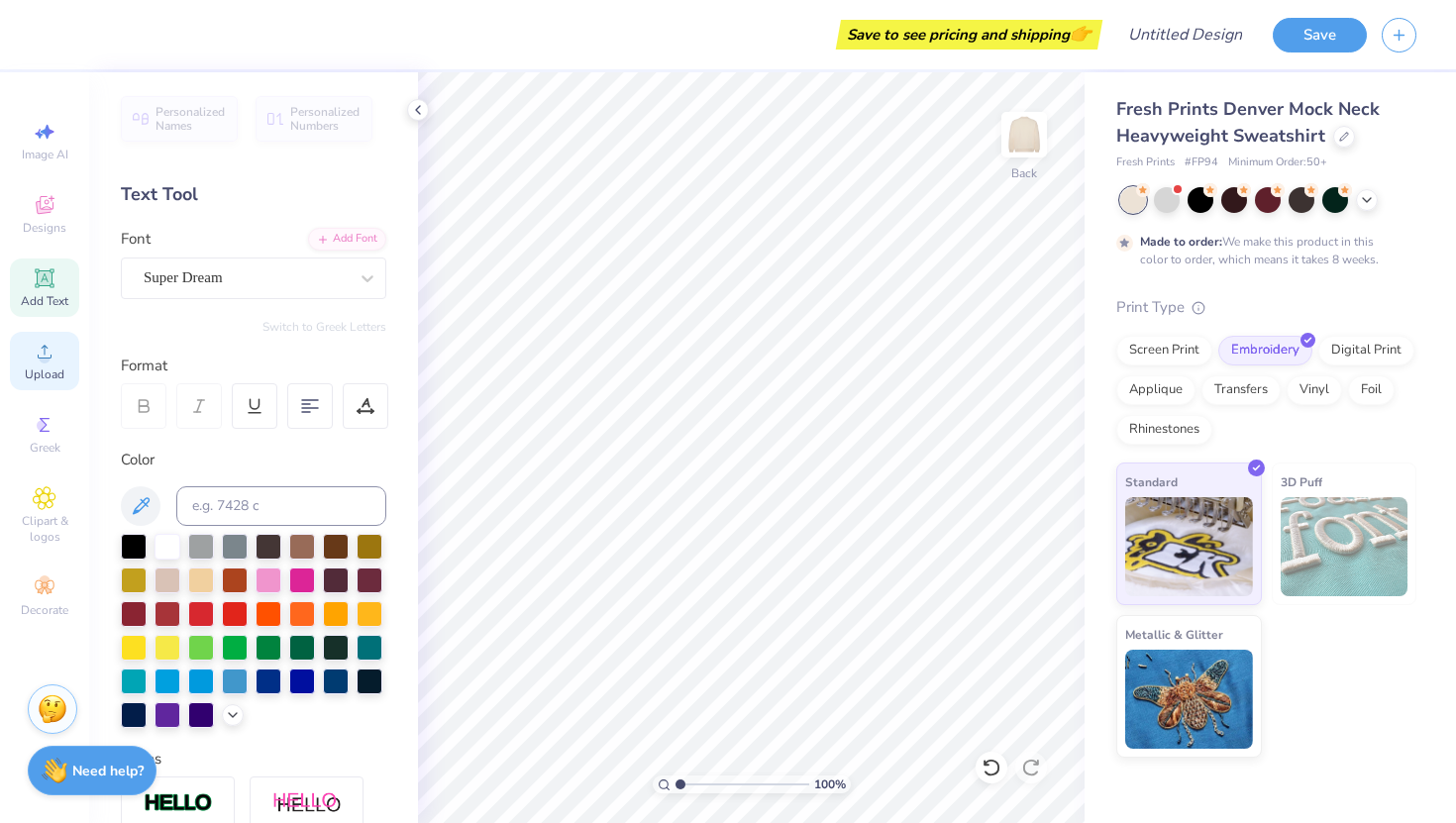 click 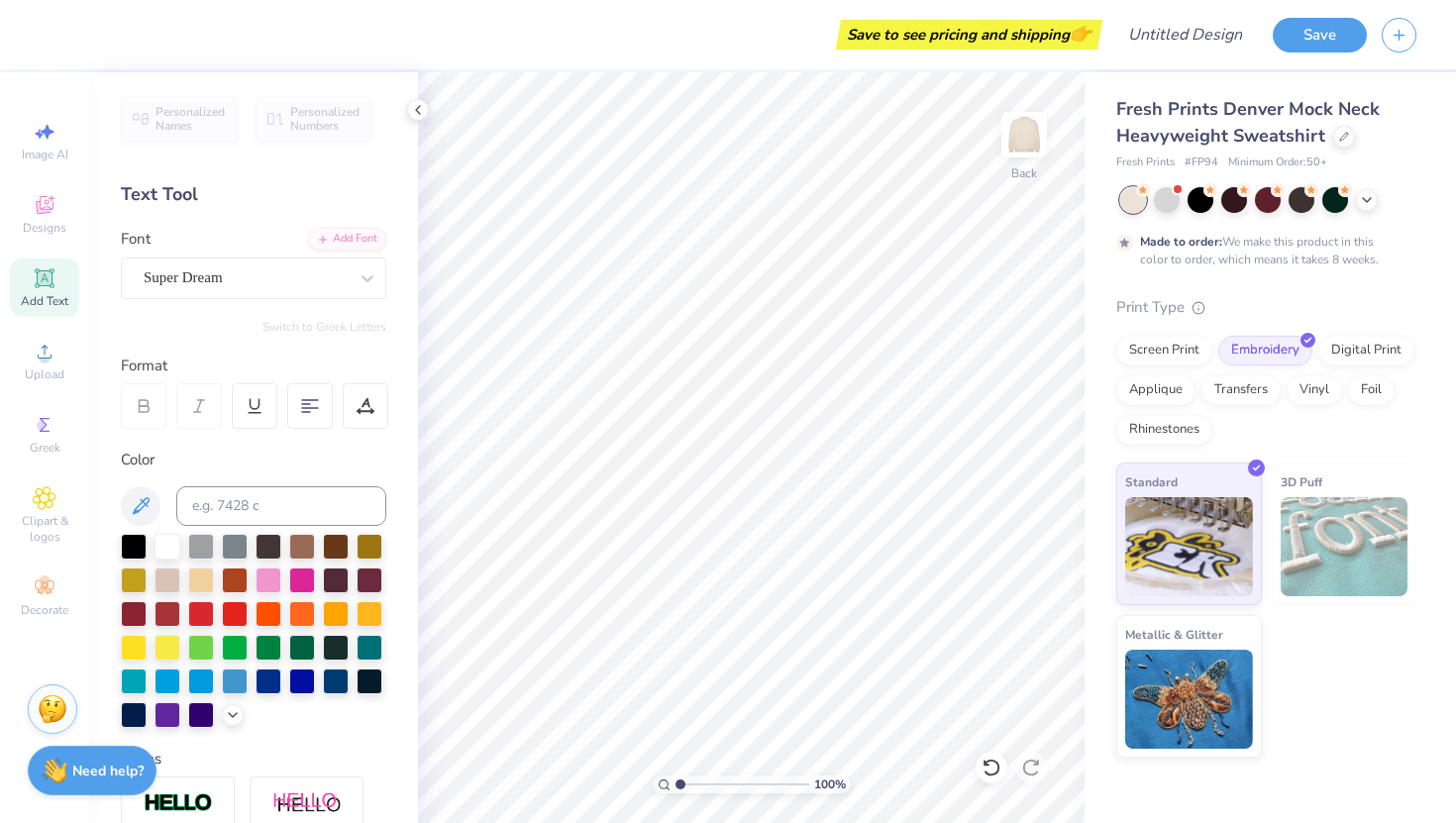click 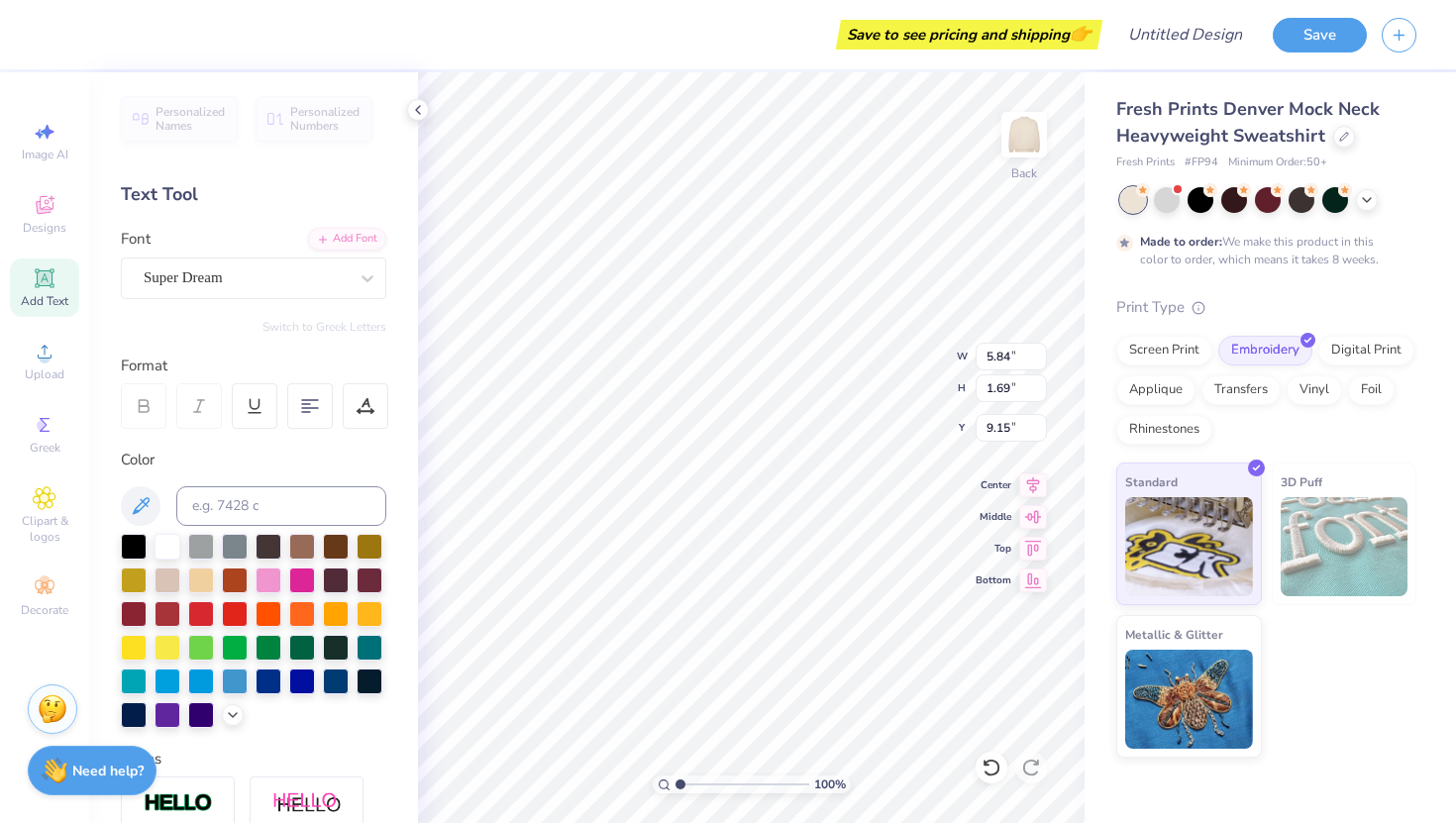 scroll, scrollTop: 0, scrollLeft: 0, axis: both 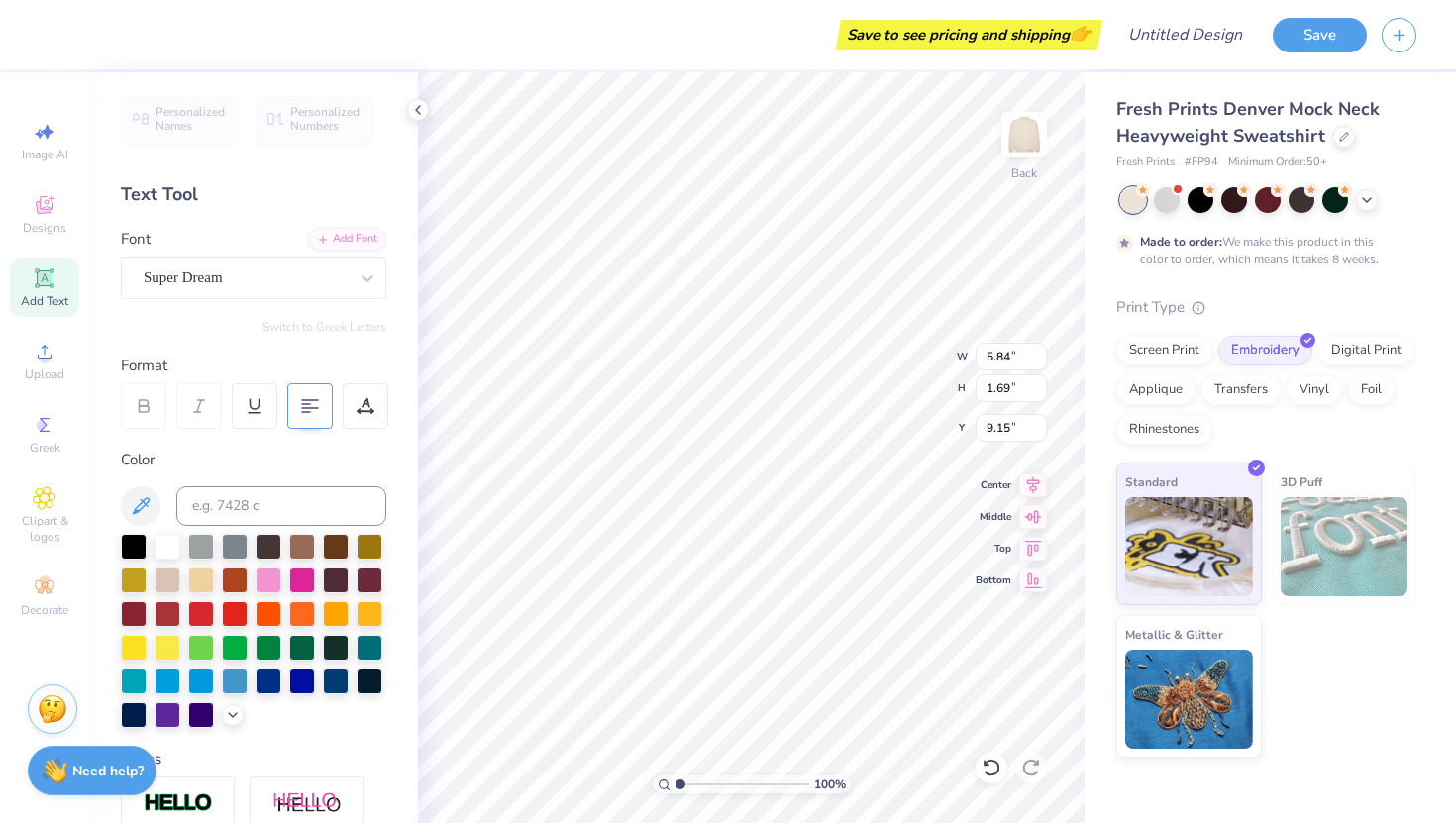 type on "[STATE]
CHEERLEADING" 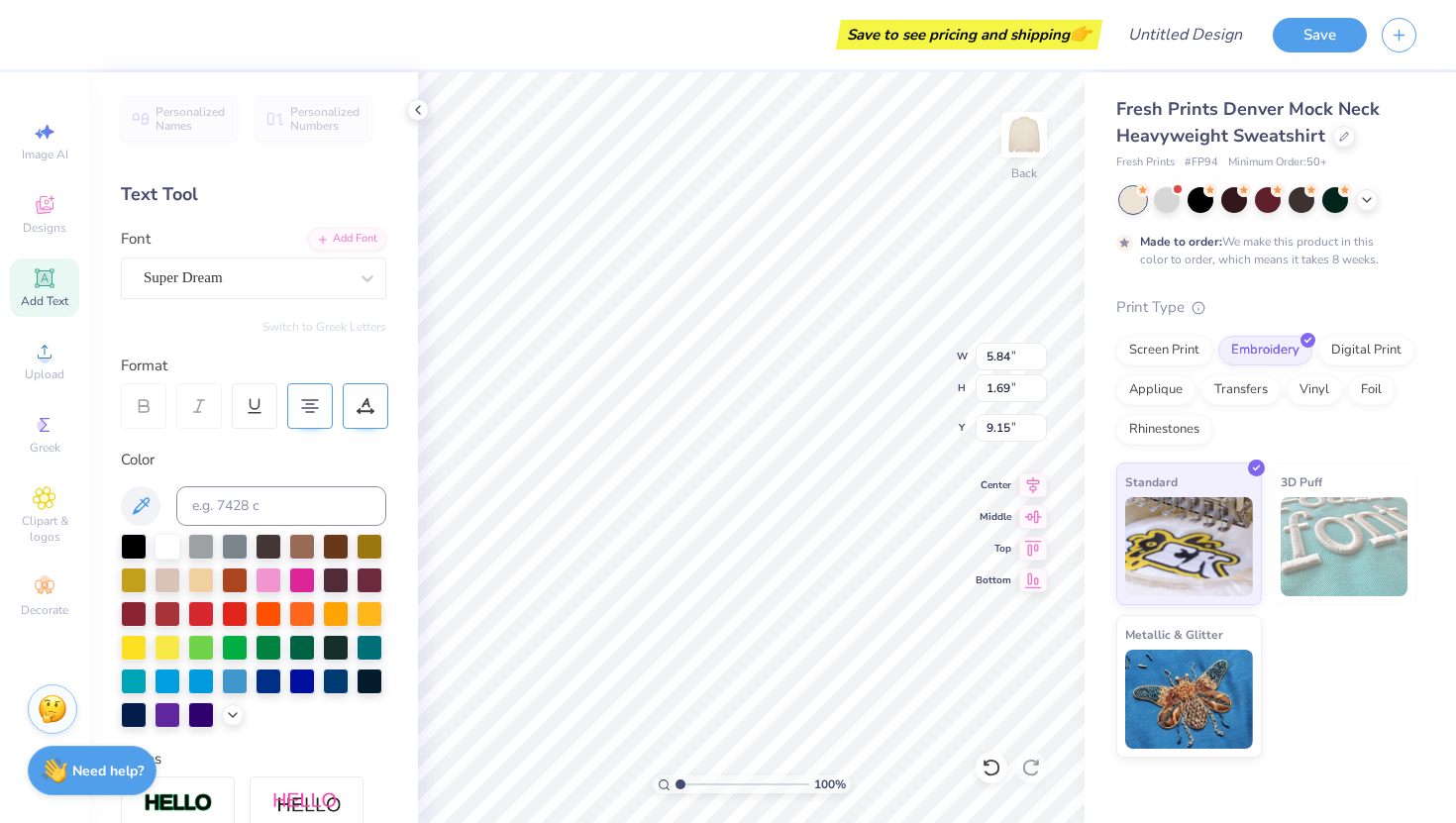 scroll, scrollTop: 1, scrollLeft: 4, axis: both 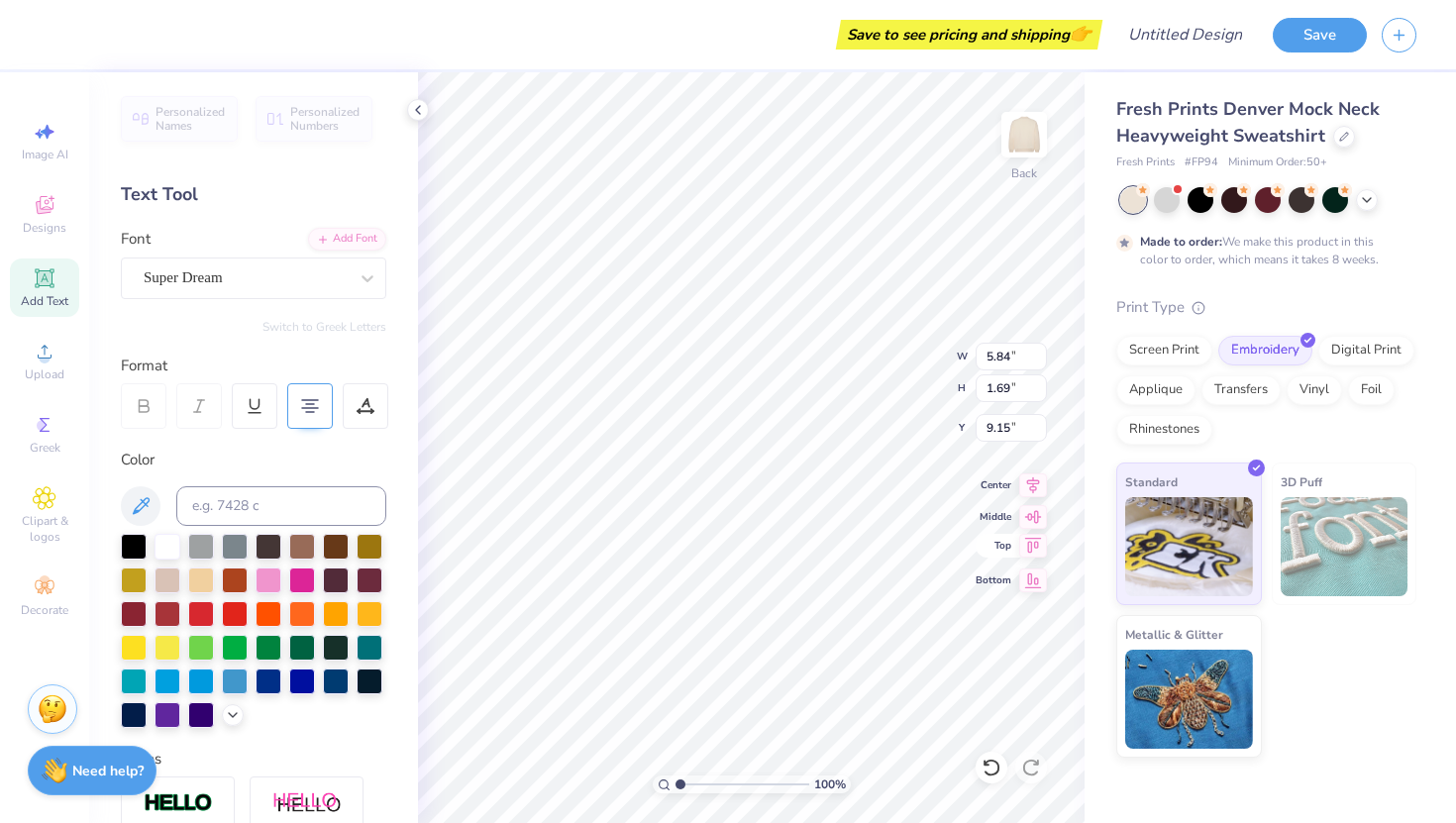 click 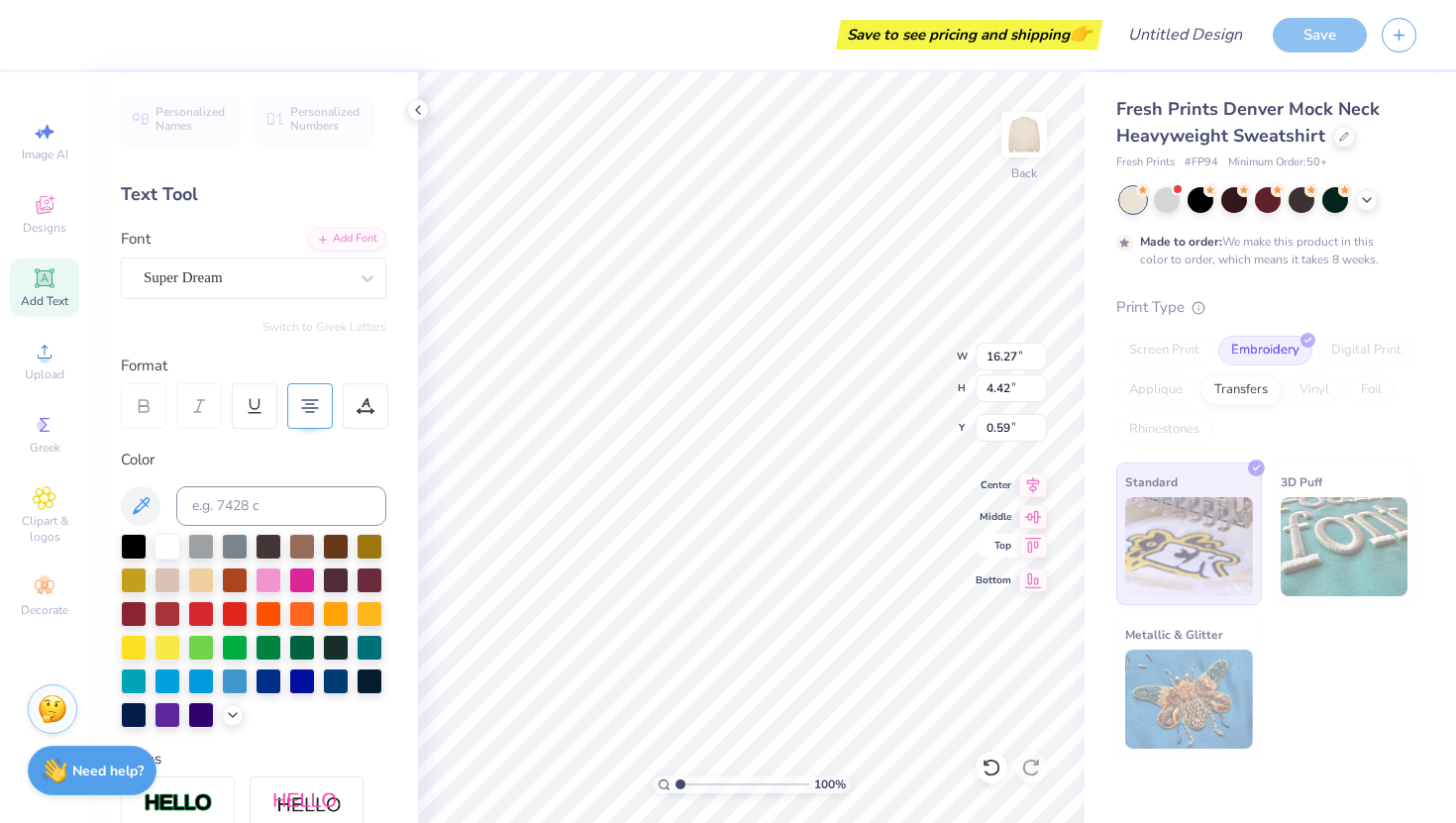 type on "16.27" 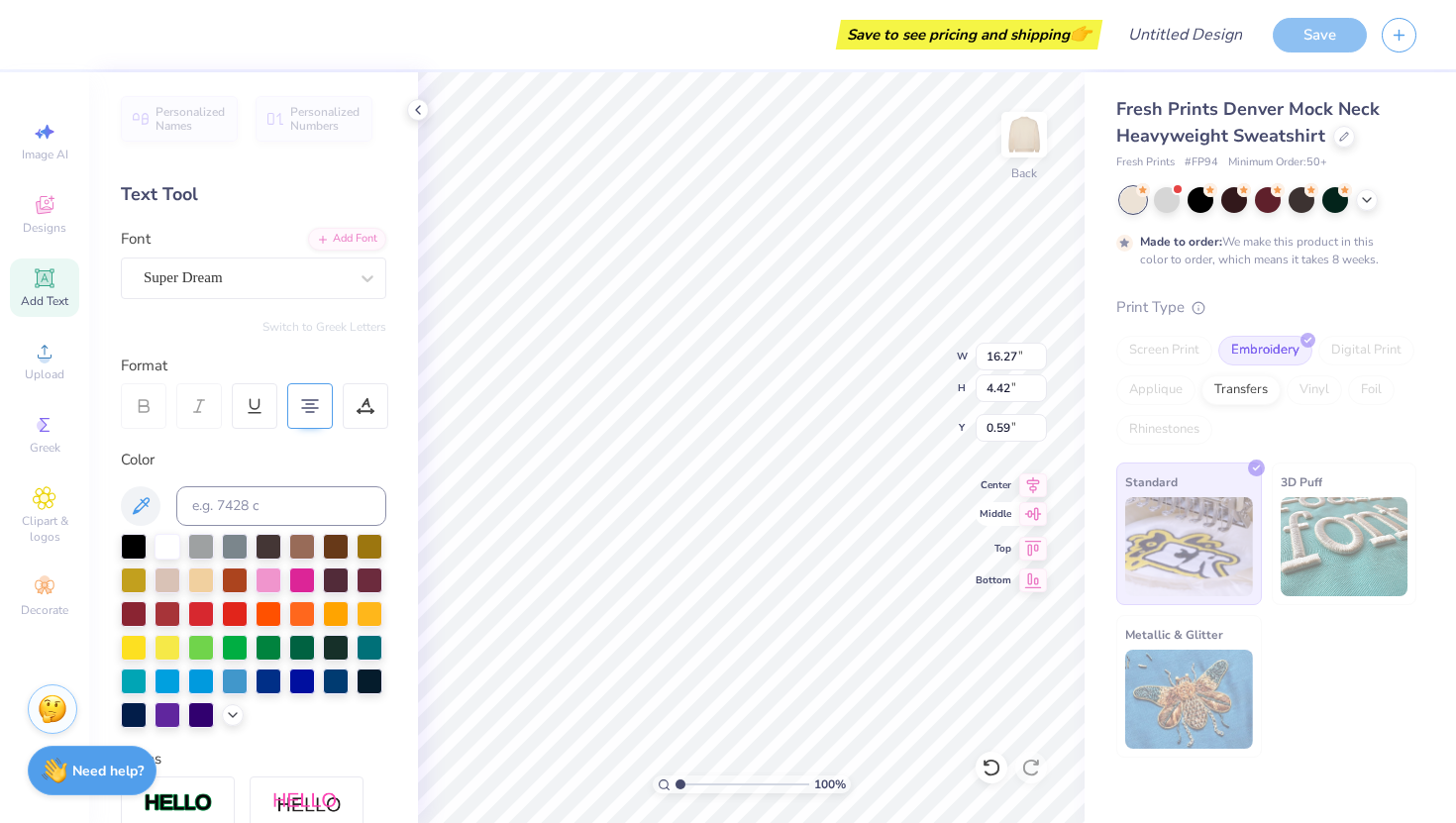 type on "3.00" 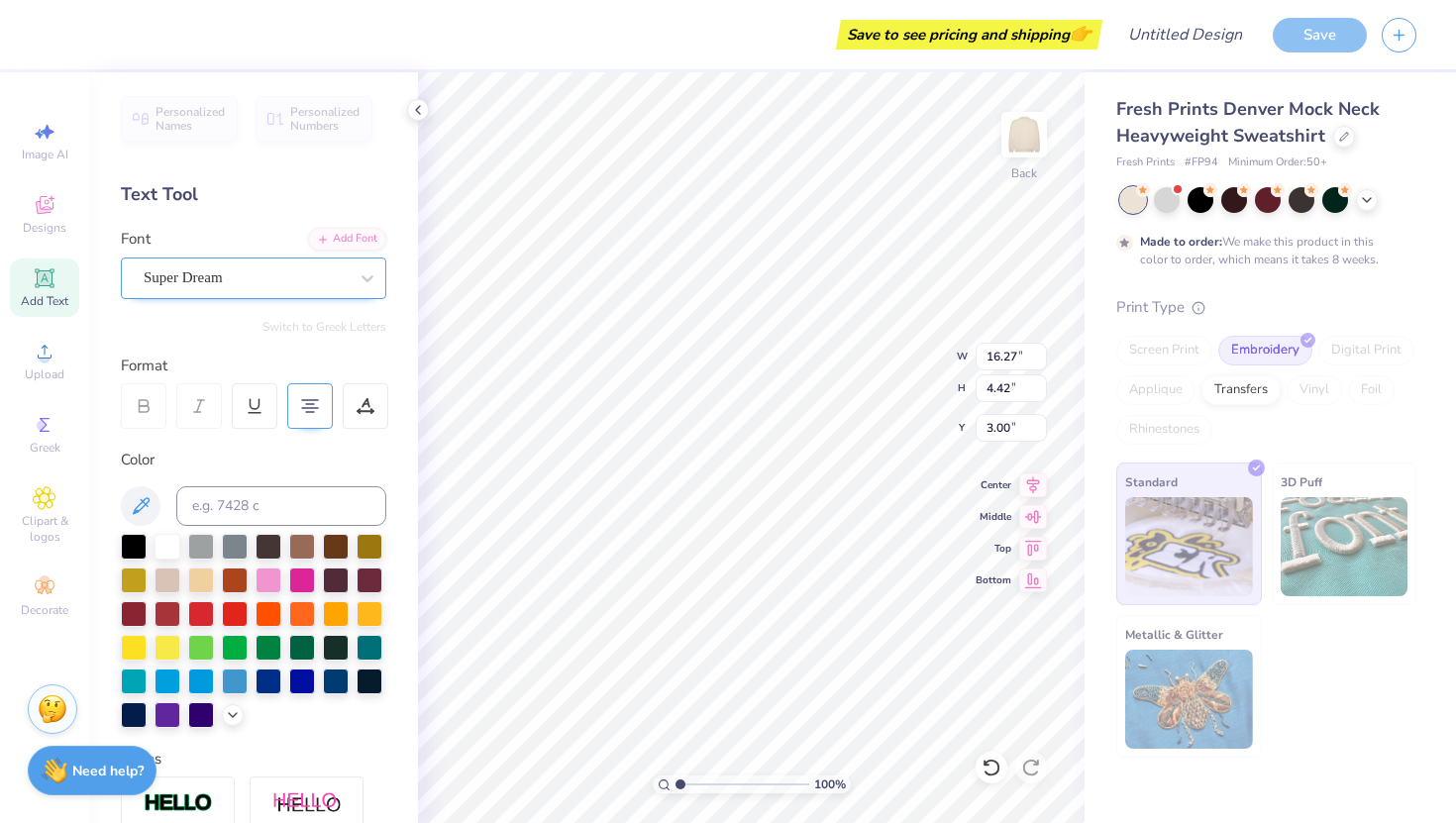 click on "Super Dream" at bounding box center (246, 277) 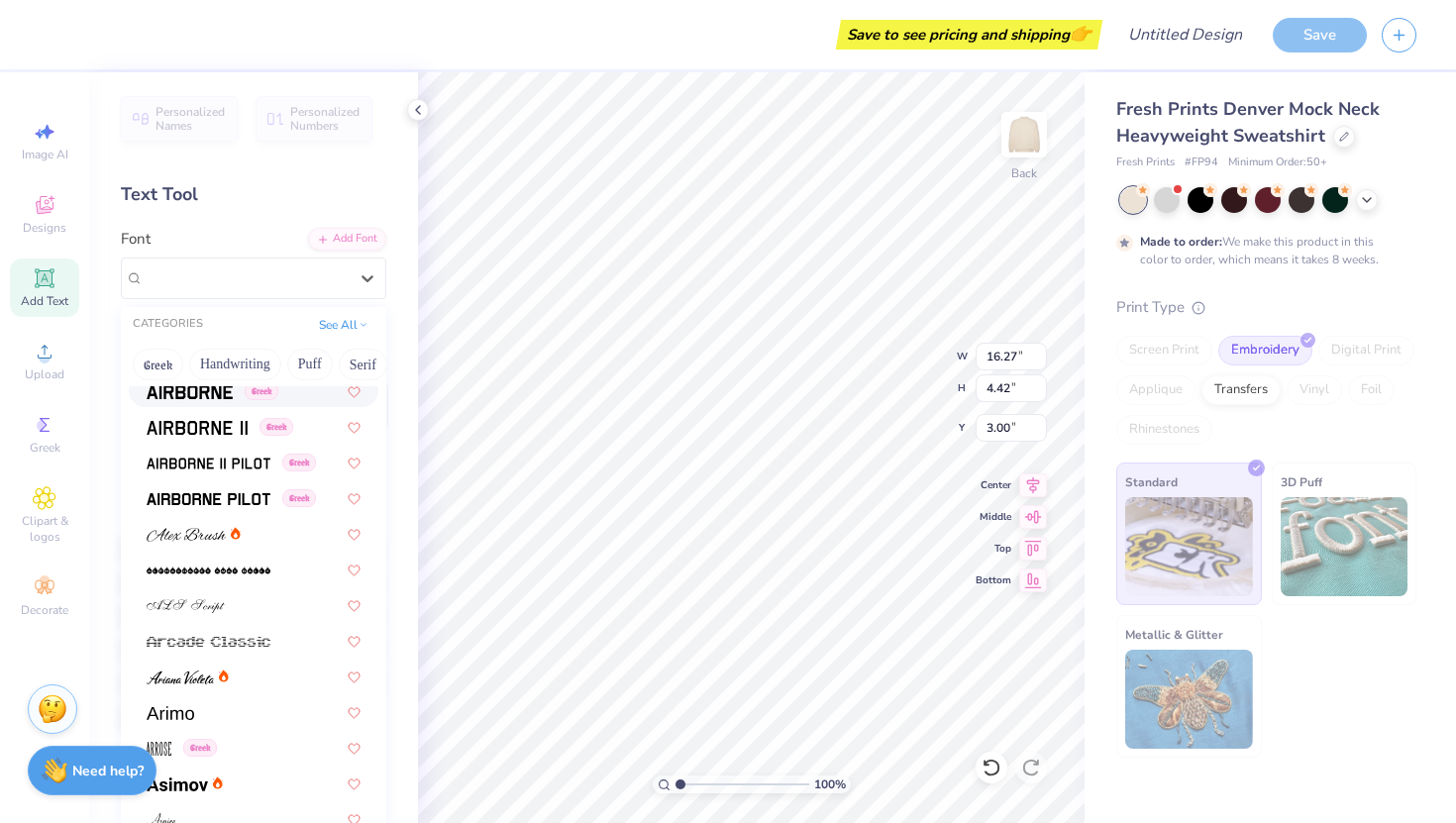 scroll, scrollTop: 322, scrollLeft: 0, axis: vertical 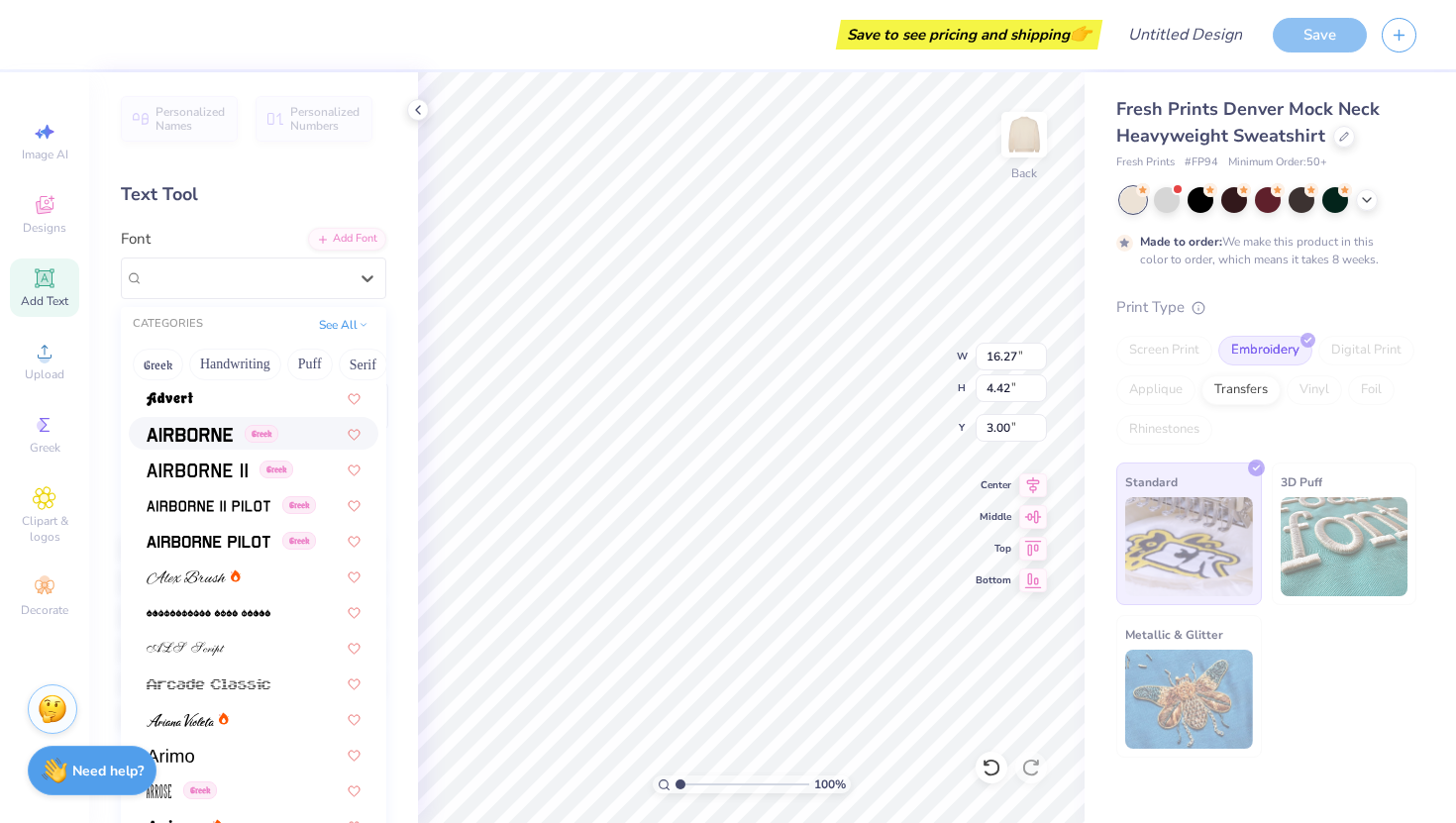 click at bounding box center [189, 435] 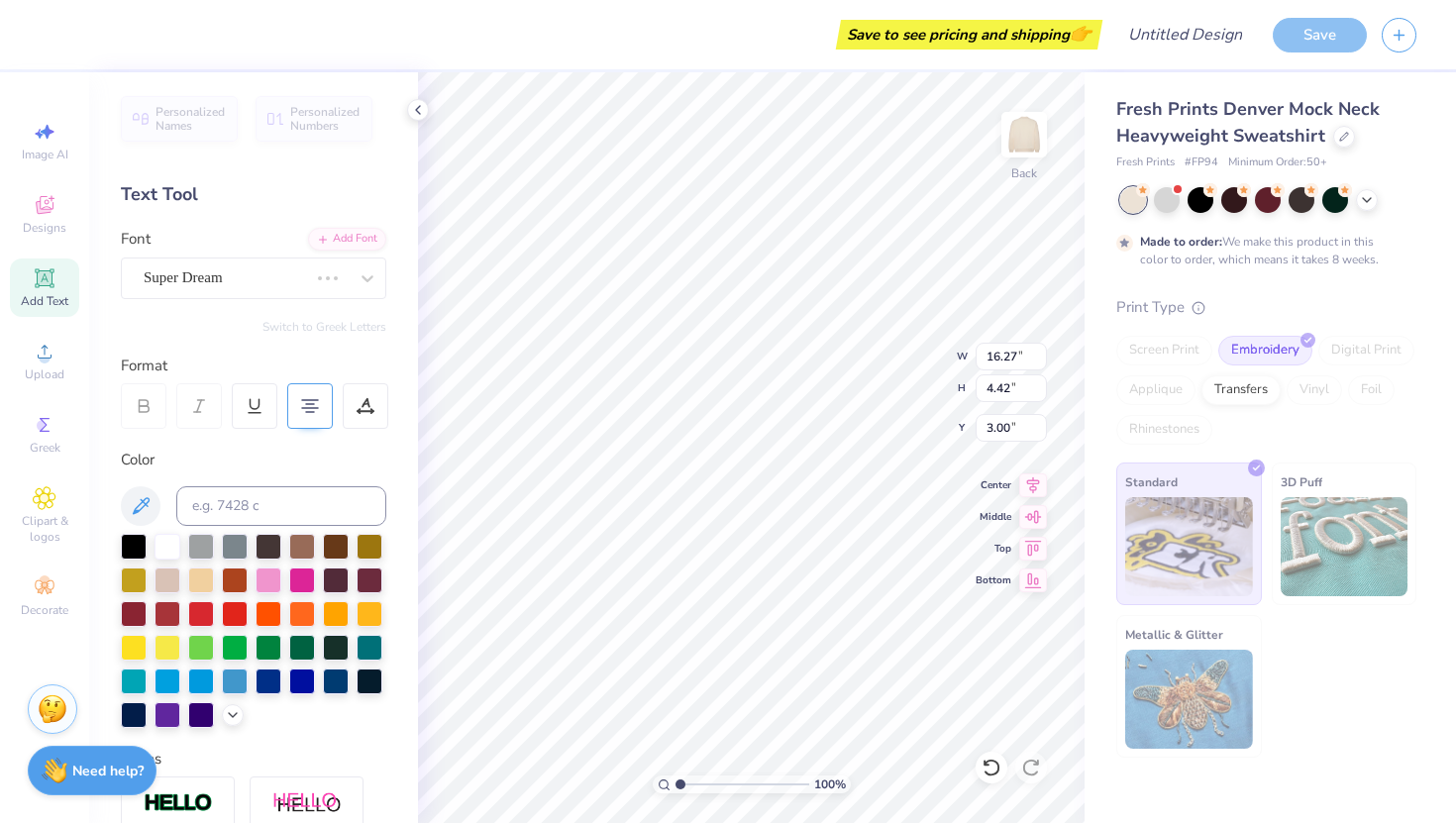type on "16.16" 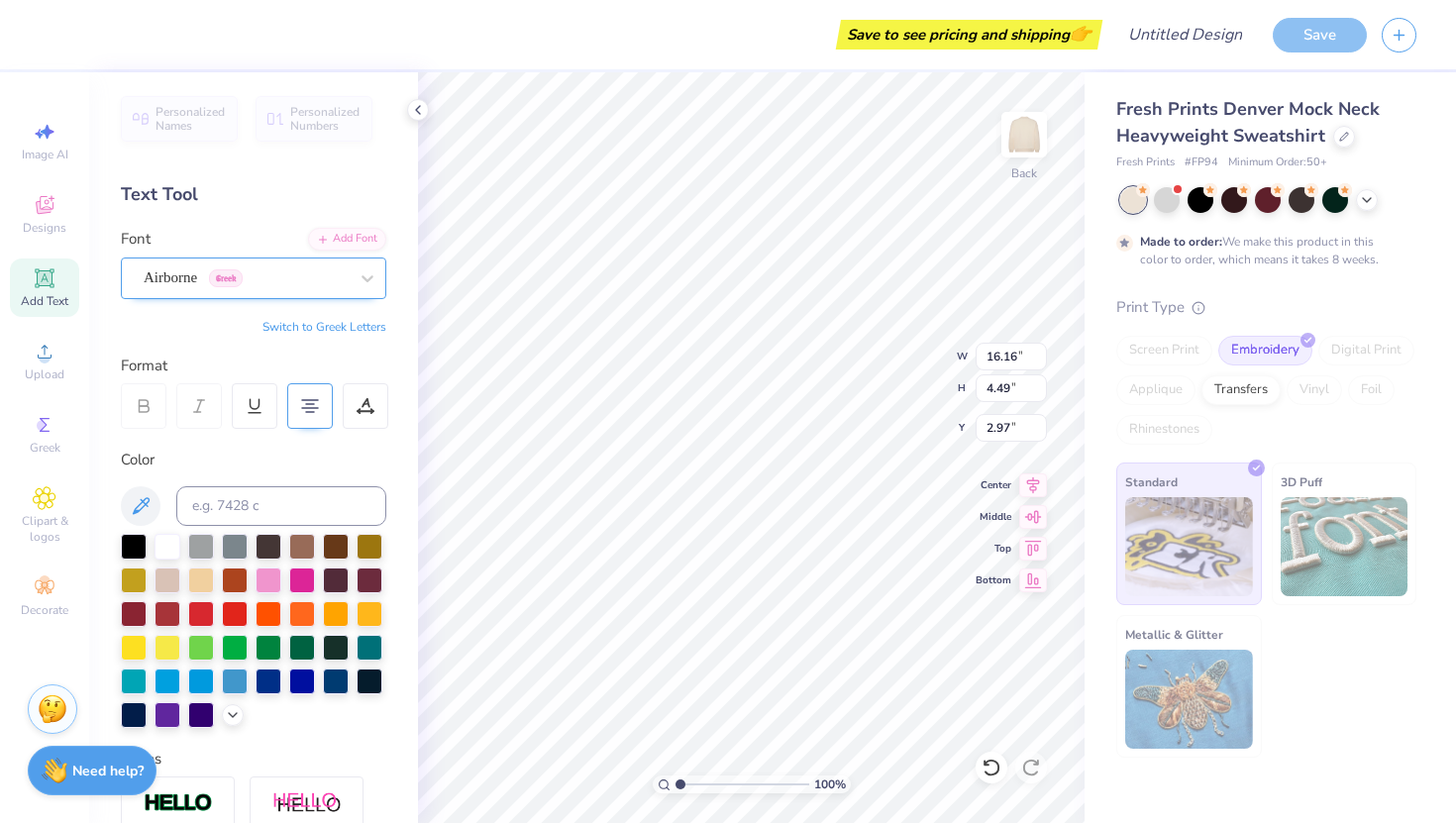 click on "Airborne Greek" at bounding box center (254, 278) 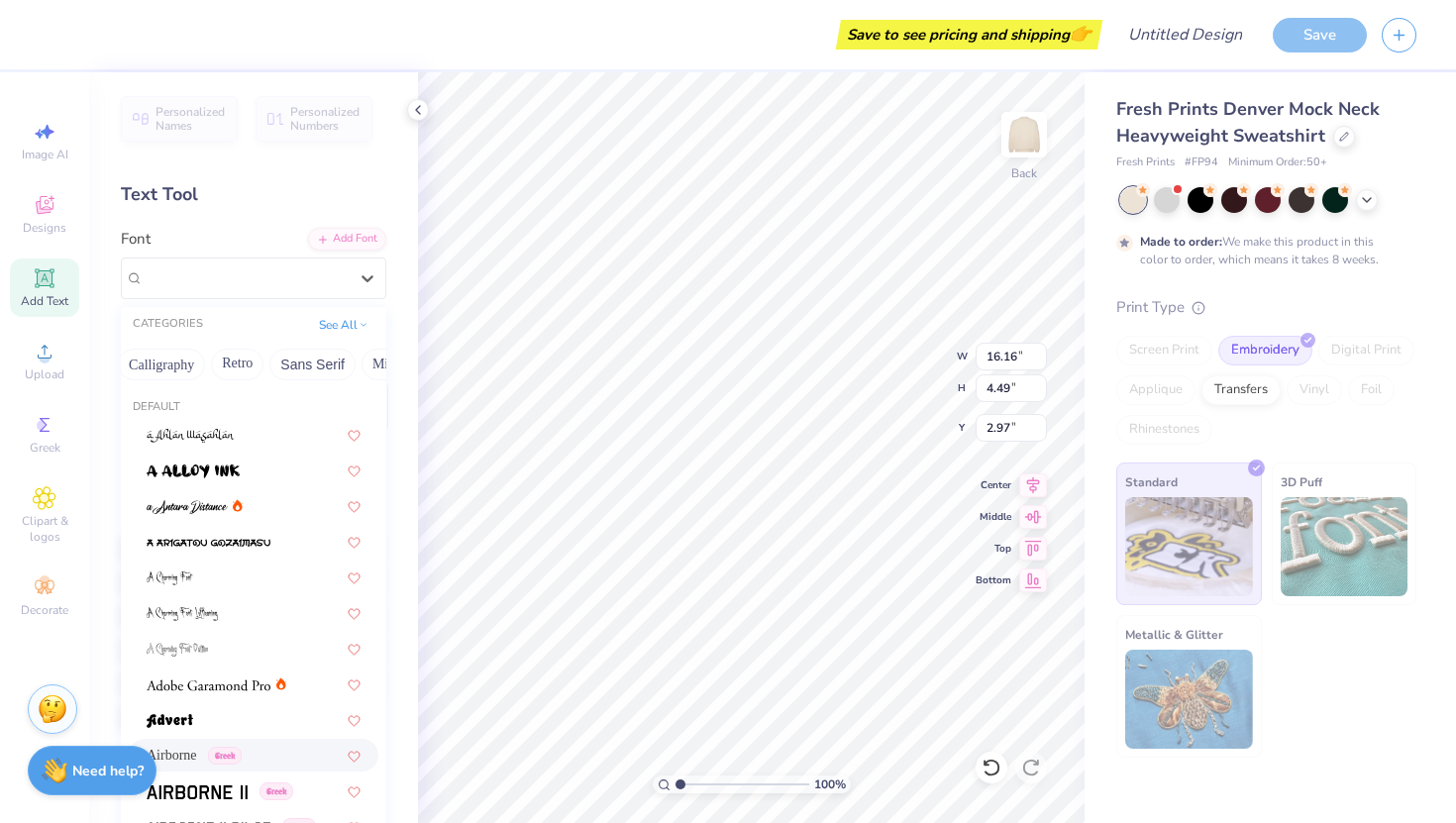 scroll, scrollTop: 0, scrollLeft: 348, axis: horizontal 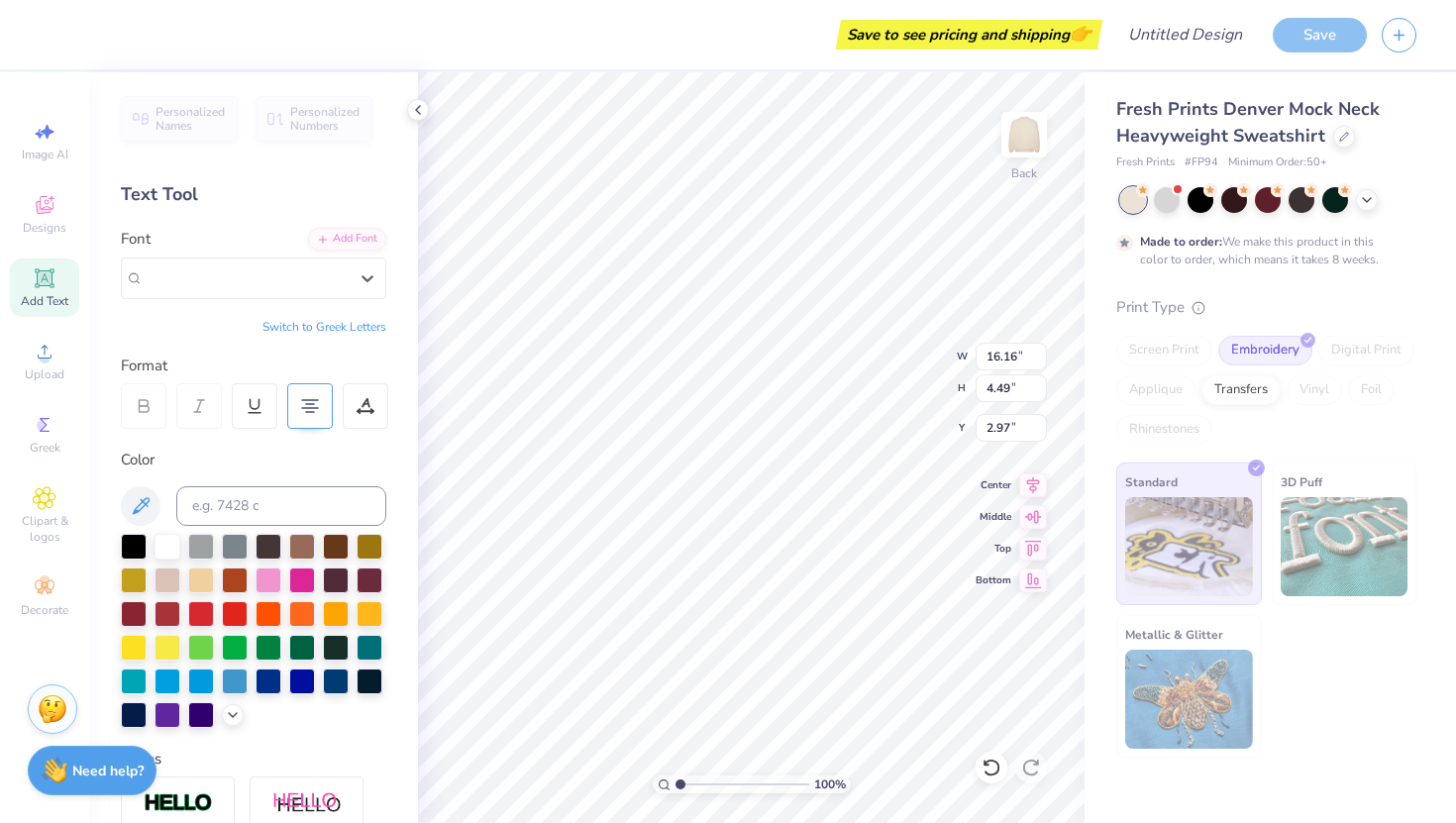 click 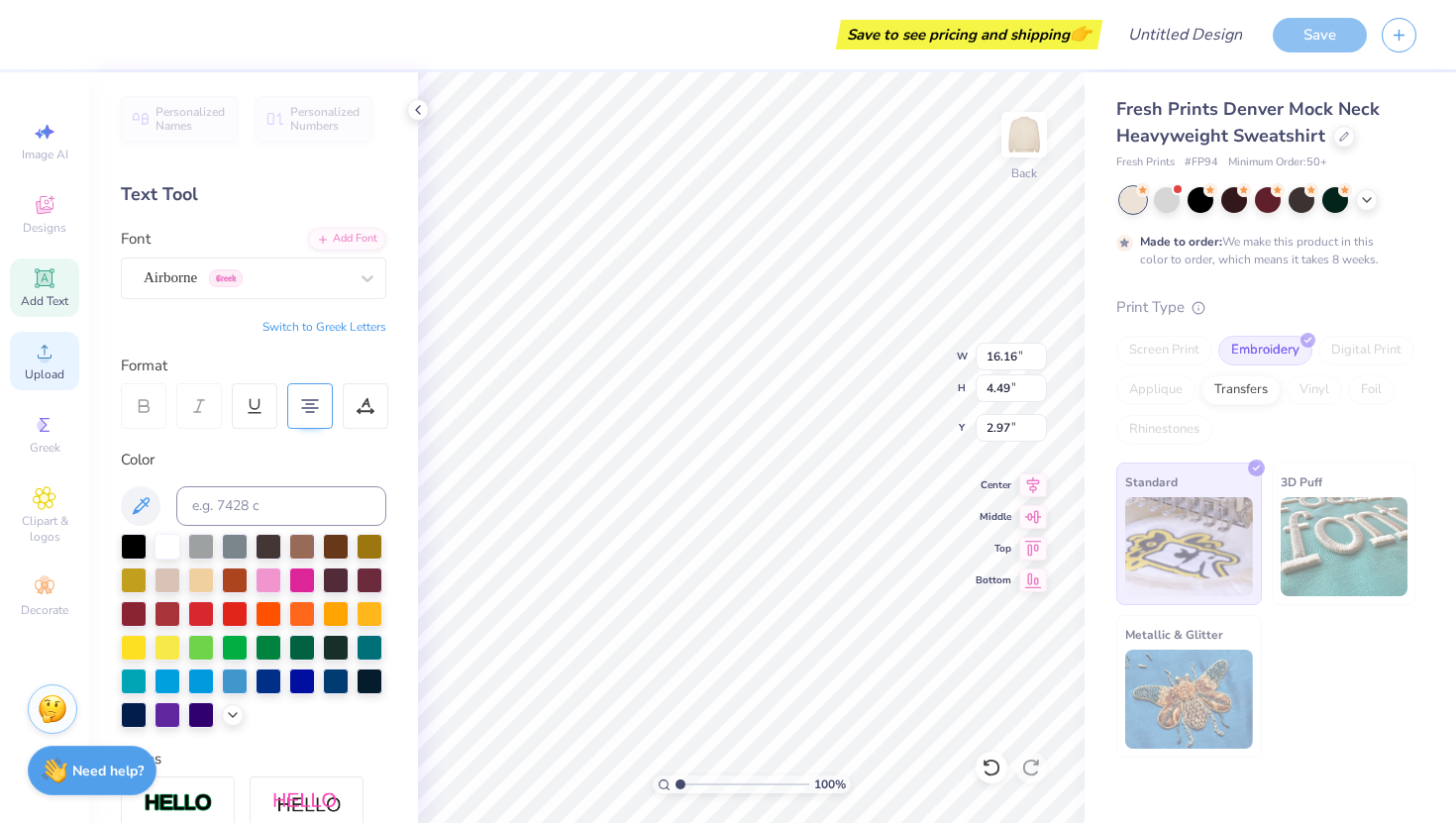 click on "Upload" at bounding box center (45, 374) 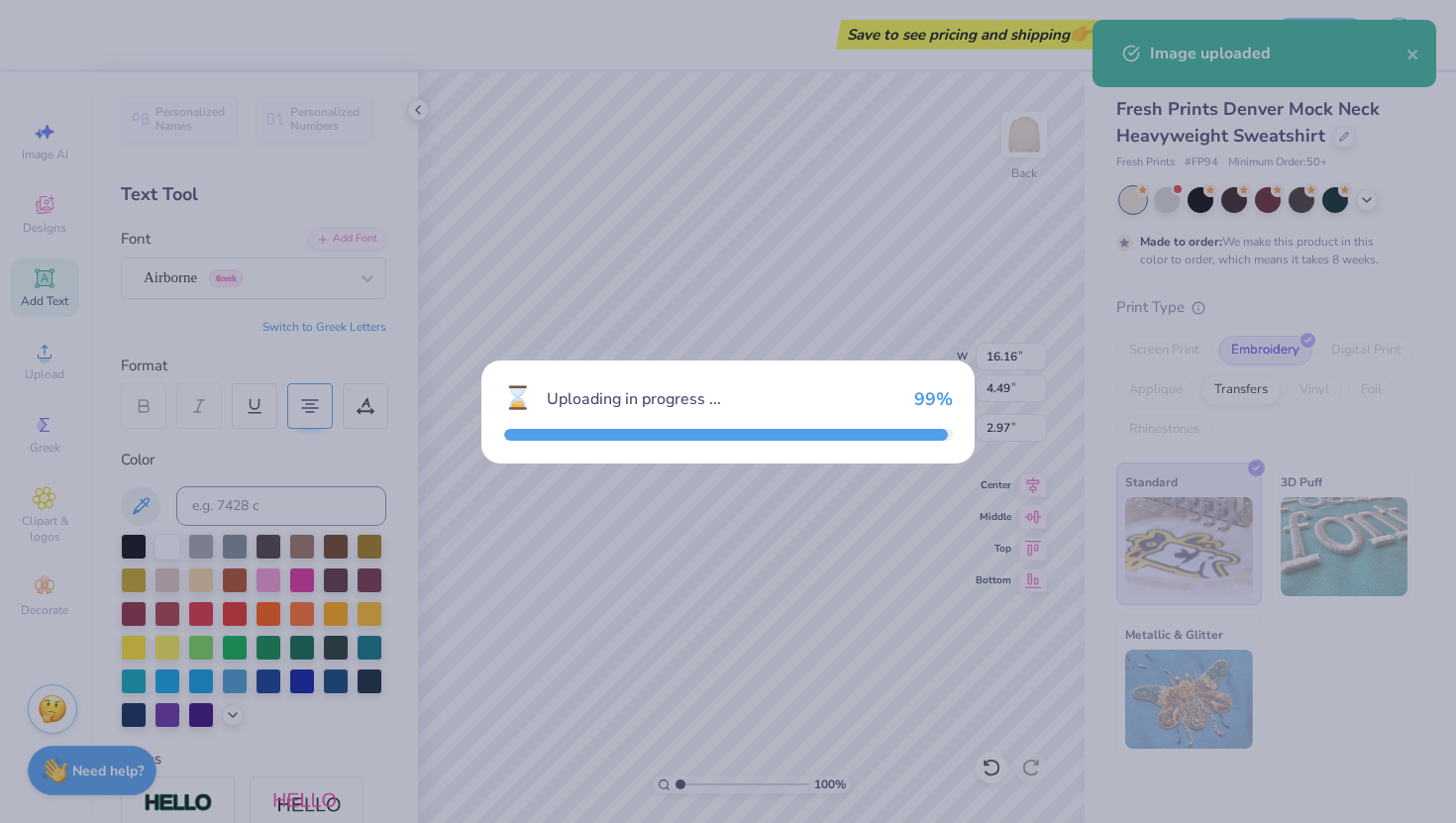 type on "4.55" 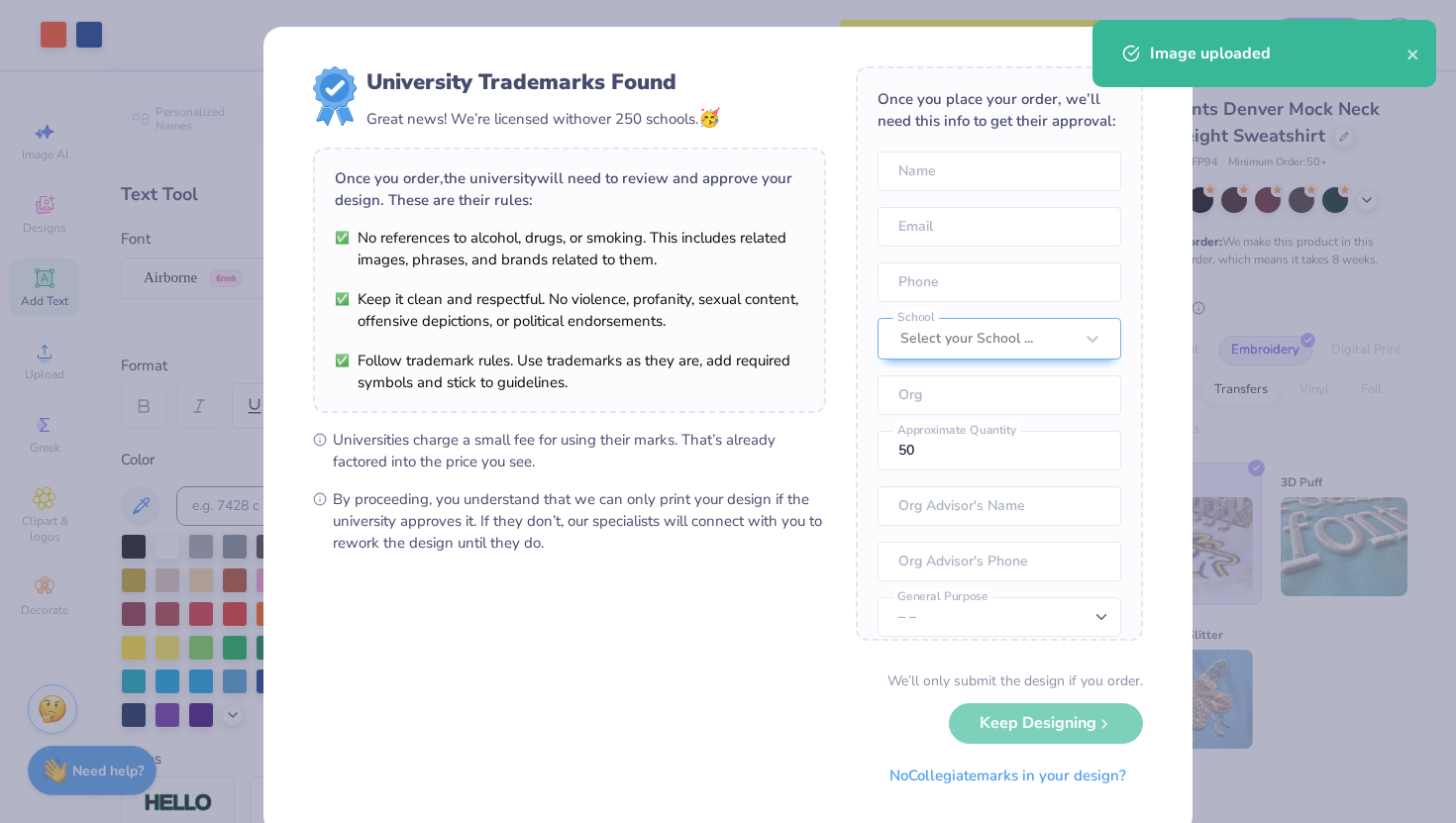 click on "Art colors Save to see pricing and shipping  👉 Design Title Save Image AI Designs Add Text Upload Greek Clipart & logos Decorate Personalized Names Personalized Numbers Text Tool  Add Font Font Airborne Greek Switch to Greek Letters Format Color Styles Text Shape 100  % Back W 4.55 4.55 " H 0.95 0.95 " Y 9.52 9.52 " Center Middle Top Bottom Fresh Prints Denver Mock Neck Heavyweight Sweatshirt Fresh Prints # FP94 Minimum Order:  50 +   Made to order:  We make this product in this color to order, which means it takes 8 weeks. Print Type Screen Print Embroidery Digital Print Applique Transfers Vinyl Foil Rhinestones Standard 3D Puff Metallic & Glitter Stuck?  Our Art team will finish your design for free. Need help?  Chat with us. Image uploaded
x University Trademarks Found Great news! We’re licensed with  over 250 schools. 🥳 Once you order,  the university  will need to review and approve your design. These are their rules: Name Email Phone School Org 50" at bounding box center (728, 411) 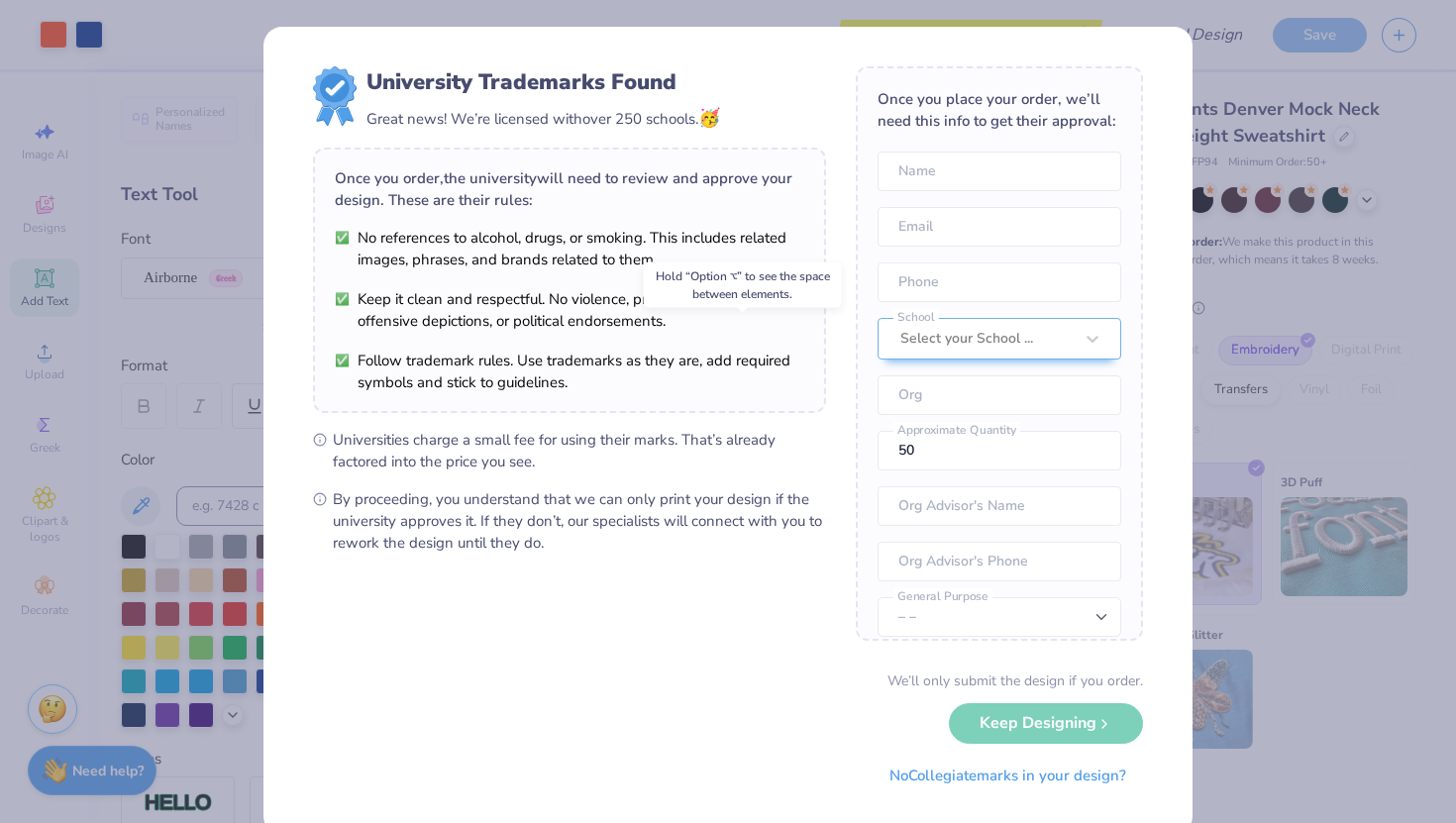 type on "3.37" 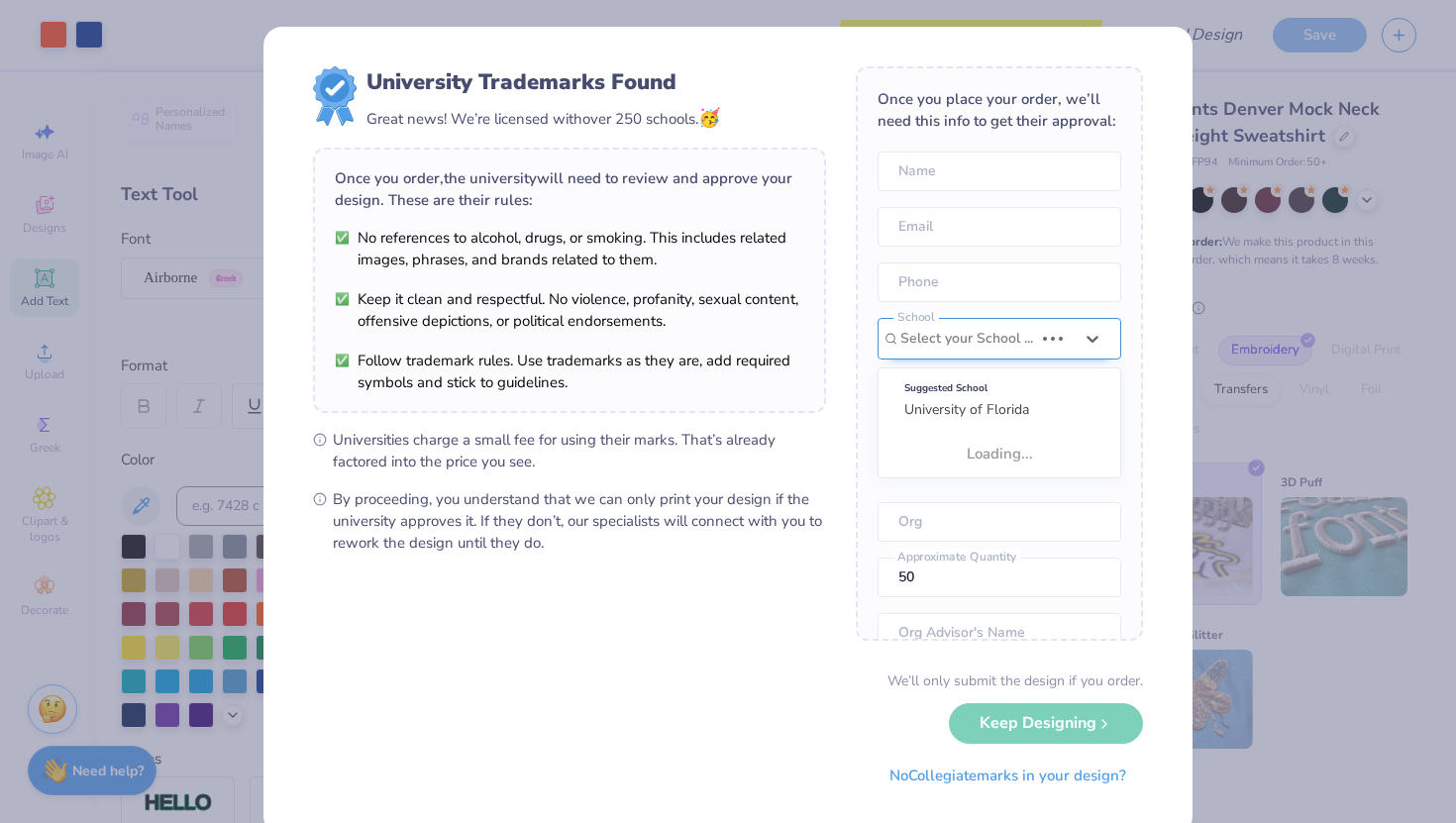click at bounding box center [967, 339] 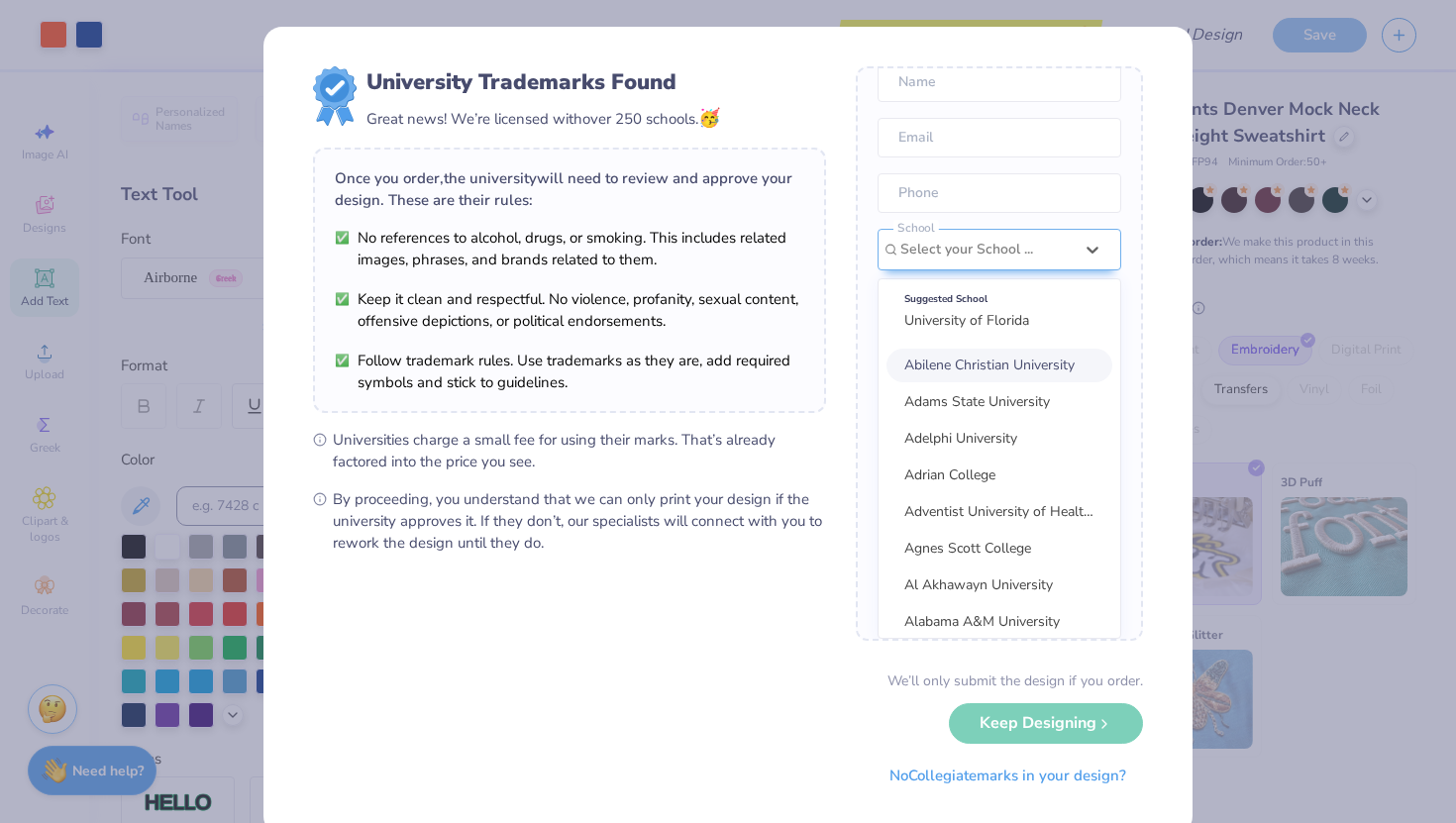 click on "University Trademarks Found Great news! We’re licensed with  over 250 schools. 🥳" at bounding box center (570, 99) 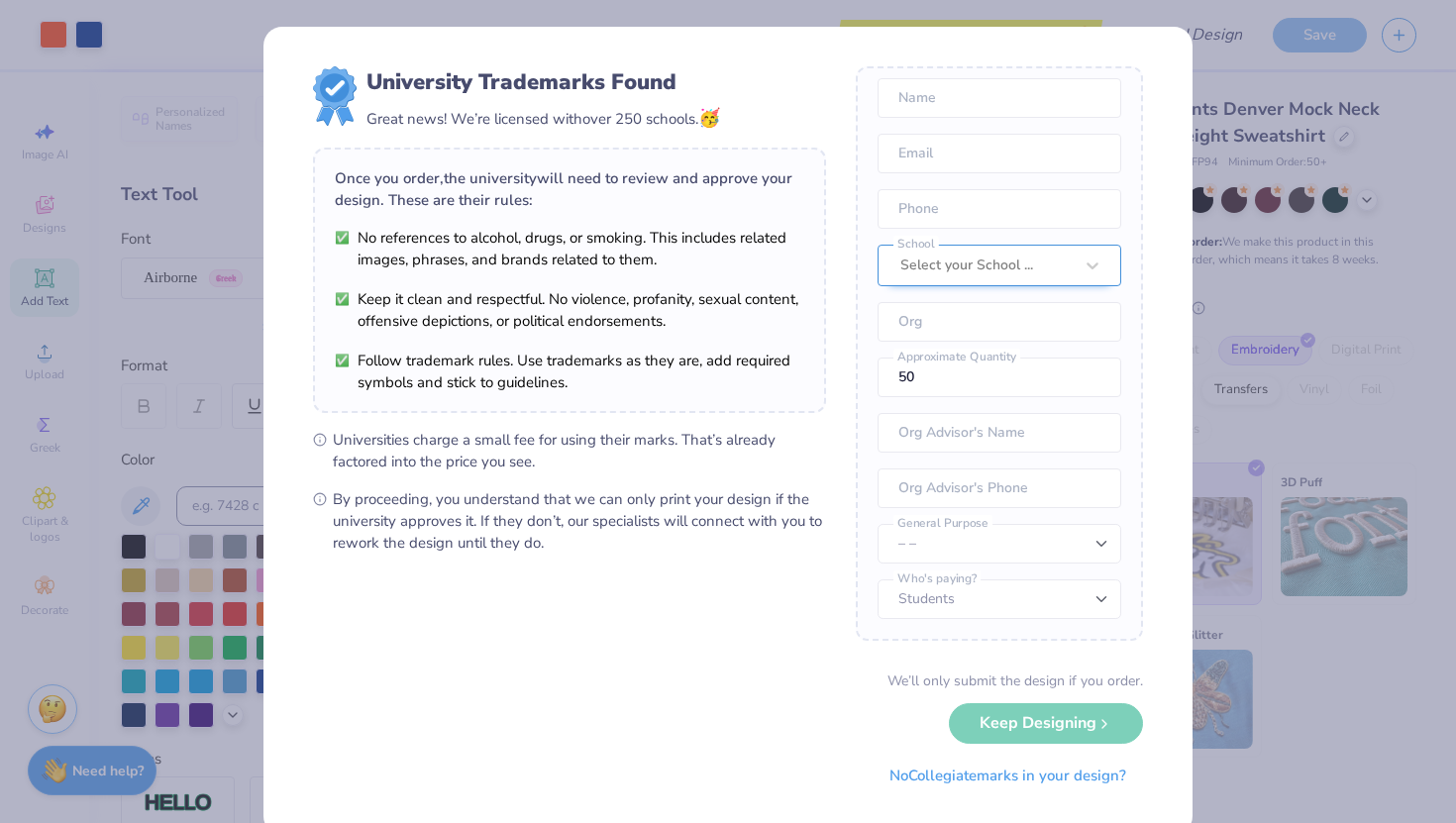 click on "Select your School ..." at bounding box center (999, 265) 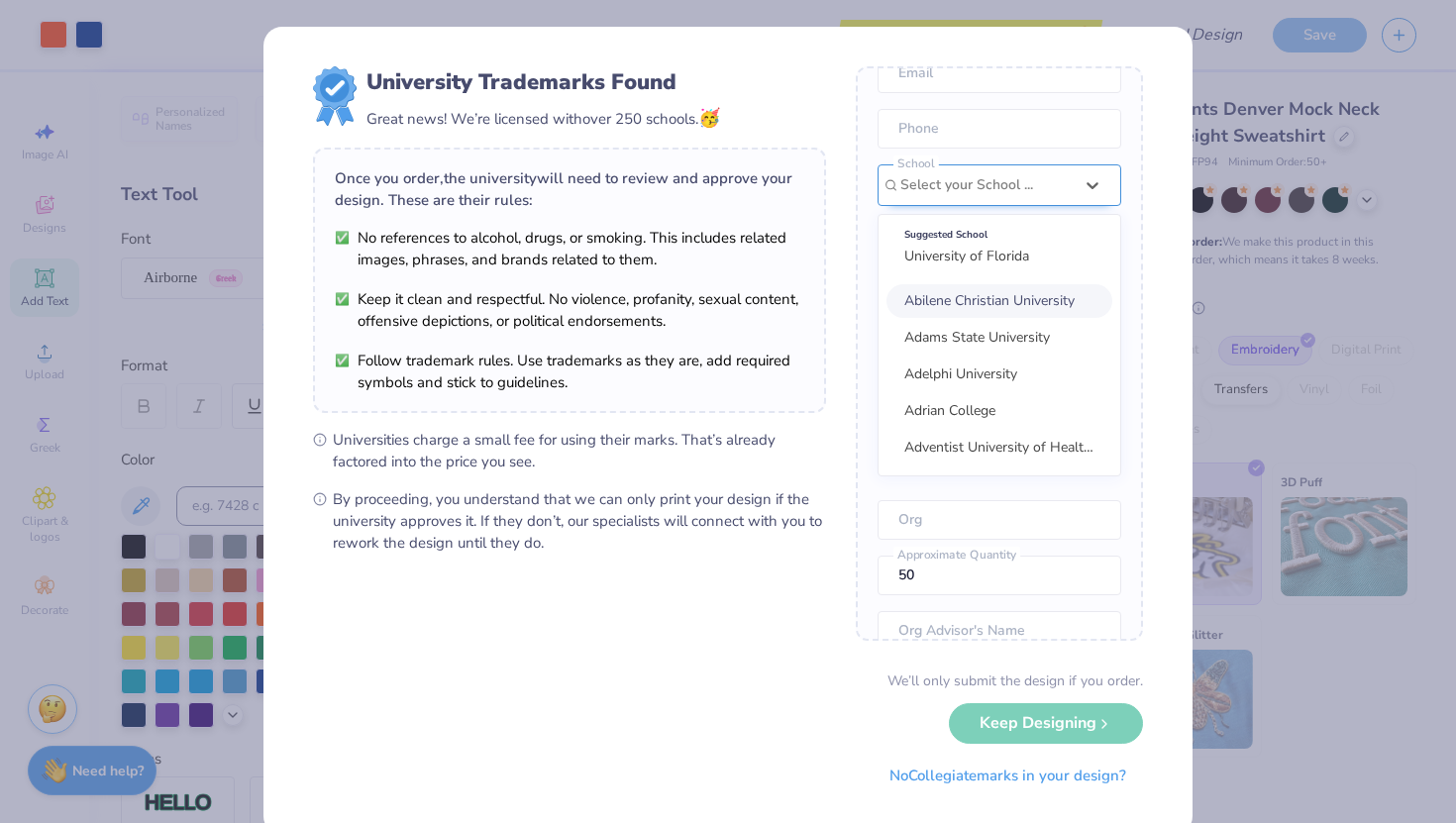 scroll, scrollTop: 165, scrollLeft: 0, axis: vertical 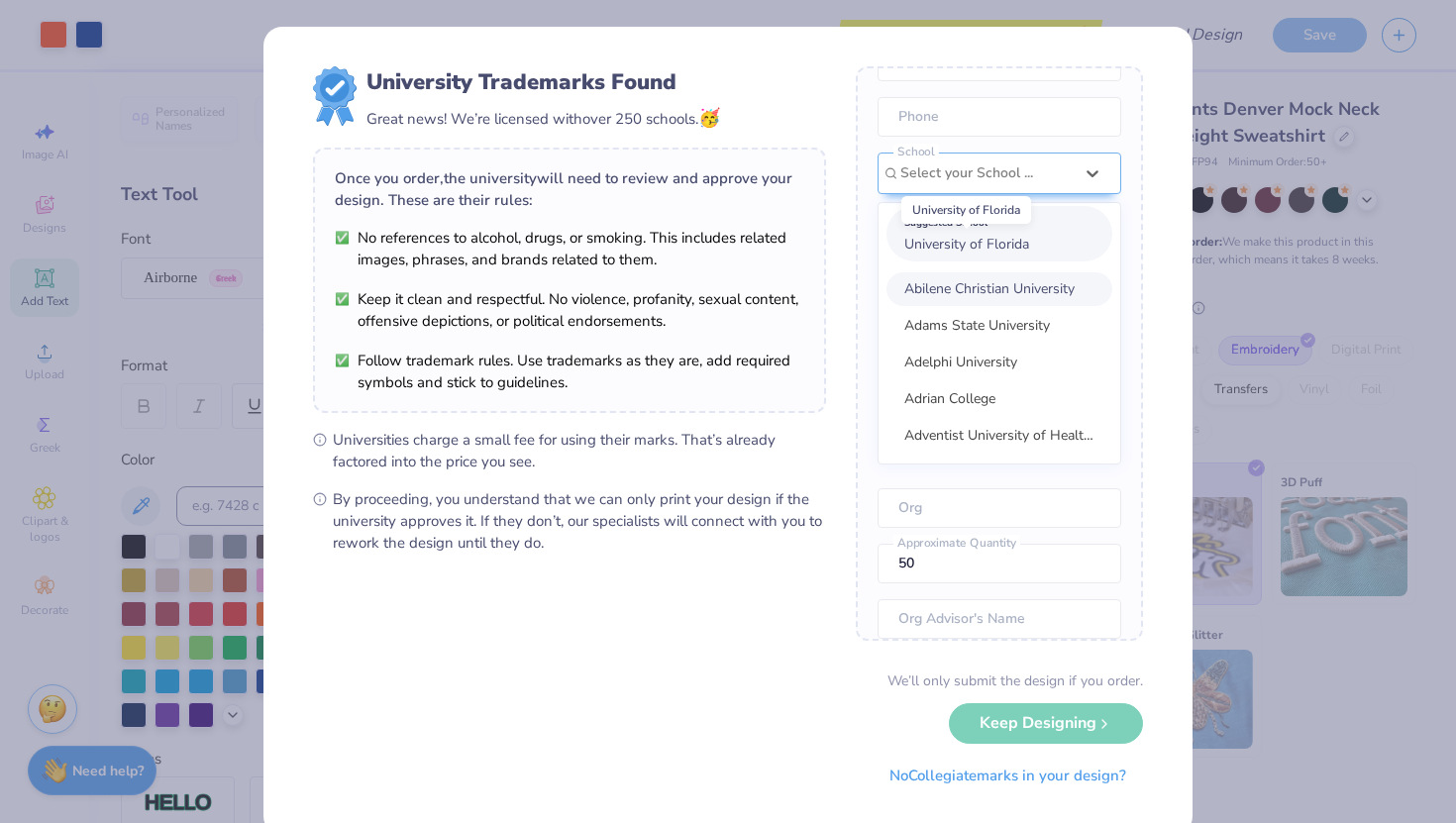 click on "University of Florida" at bounding box center (967, 244) 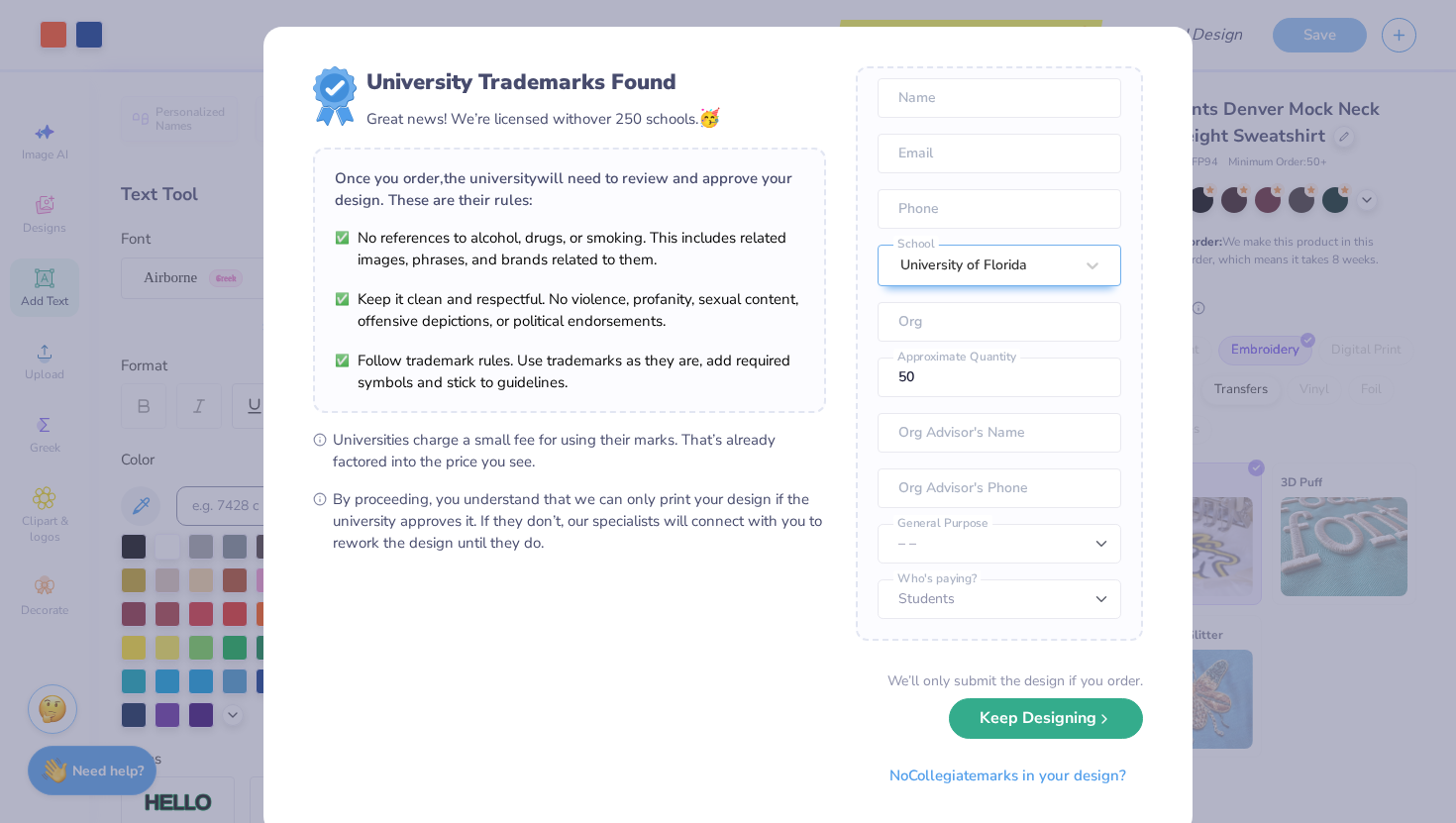 click on "Keep Designing" at bounding box center (1046, 718) 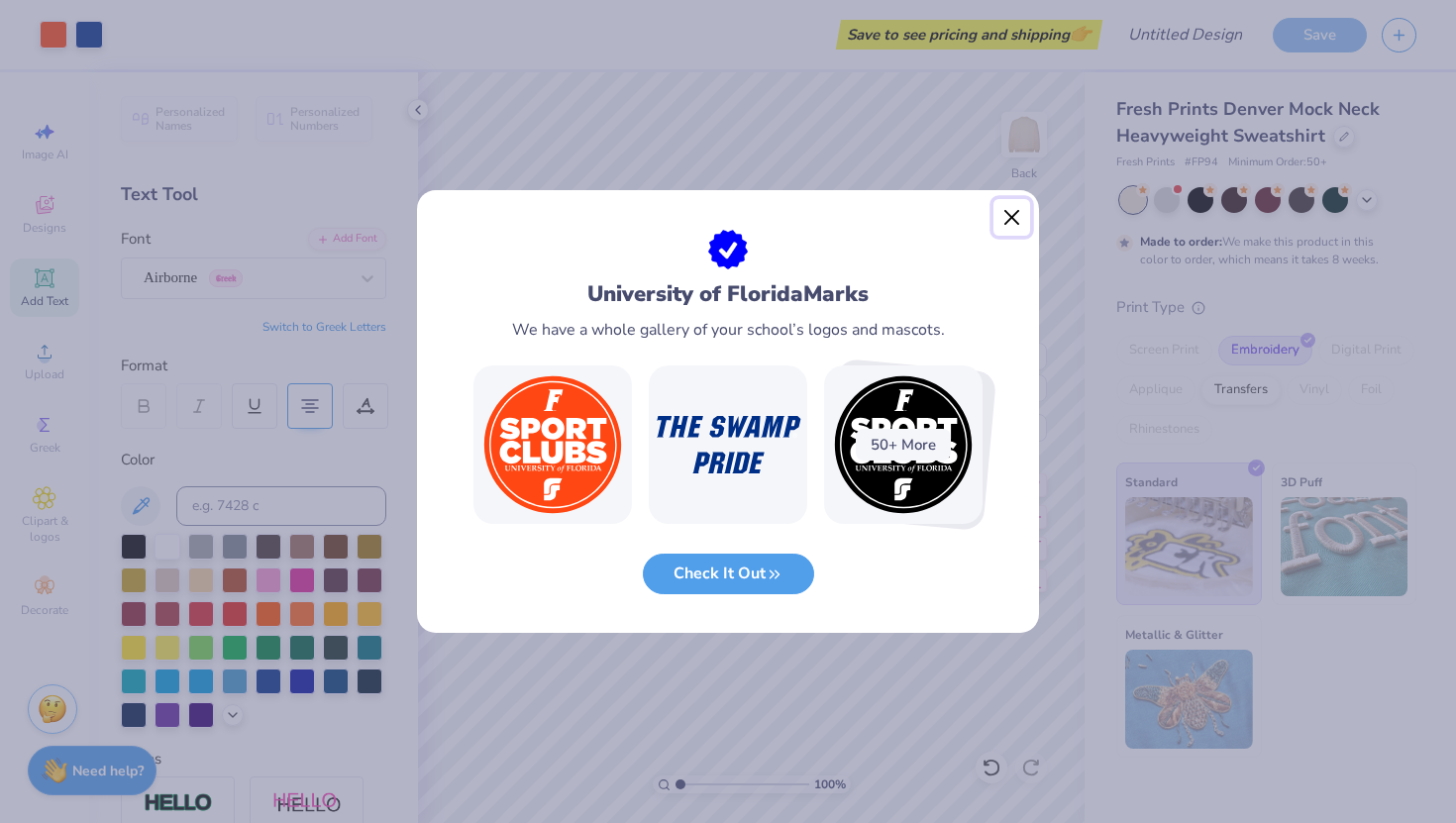 click at bounding box center [1012, 218] 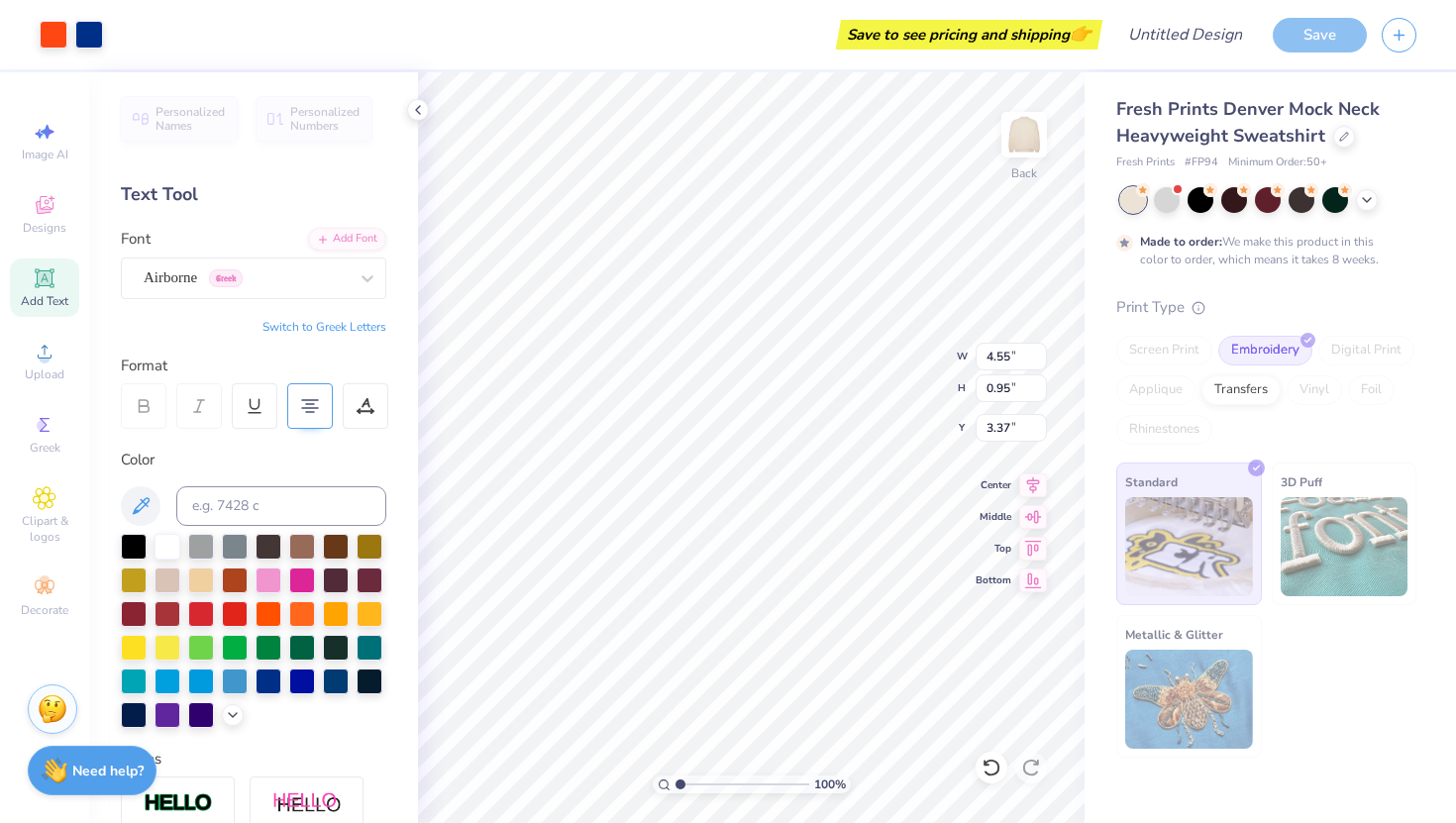 type on "16.16" 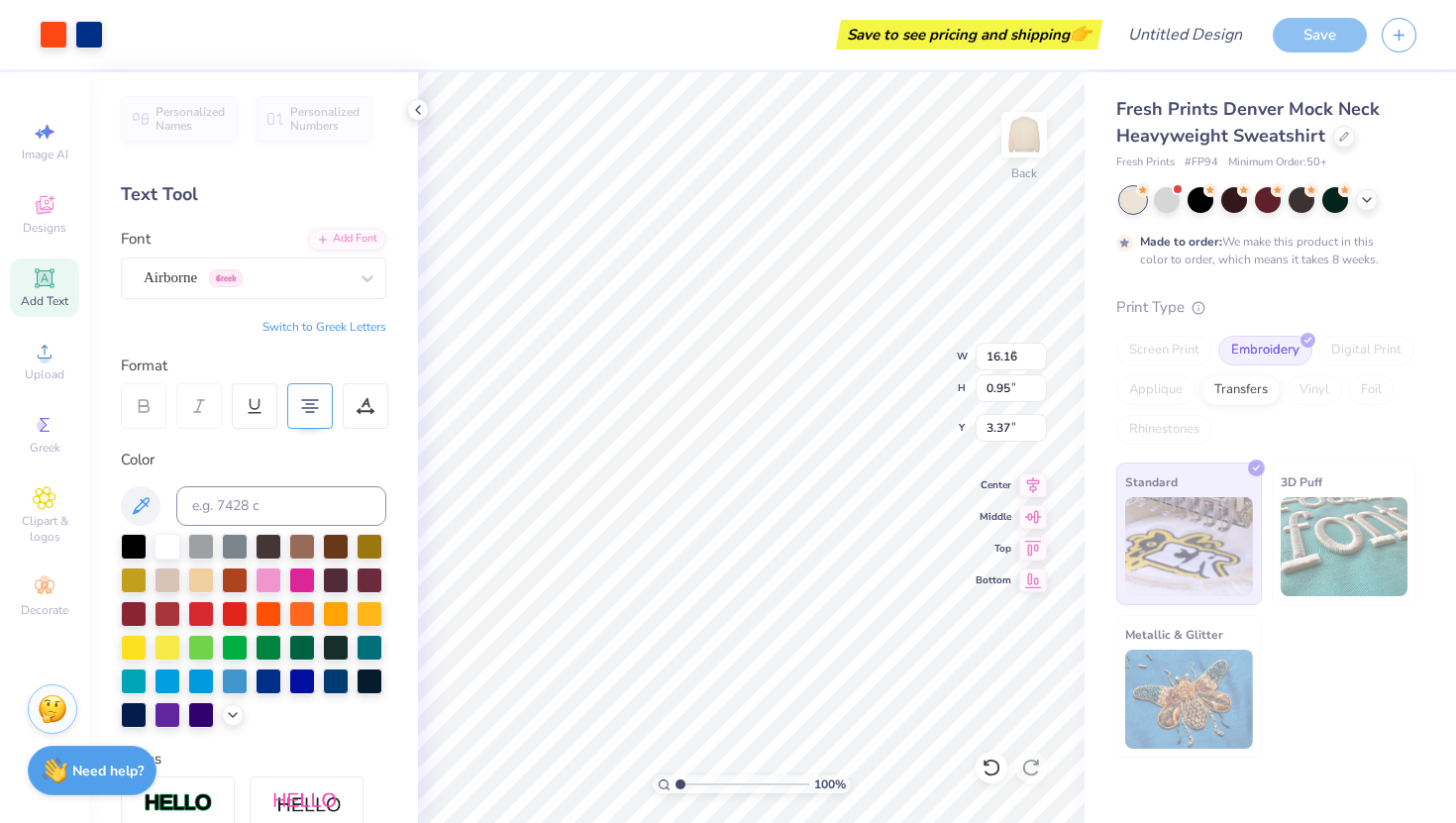 type on "4.49" 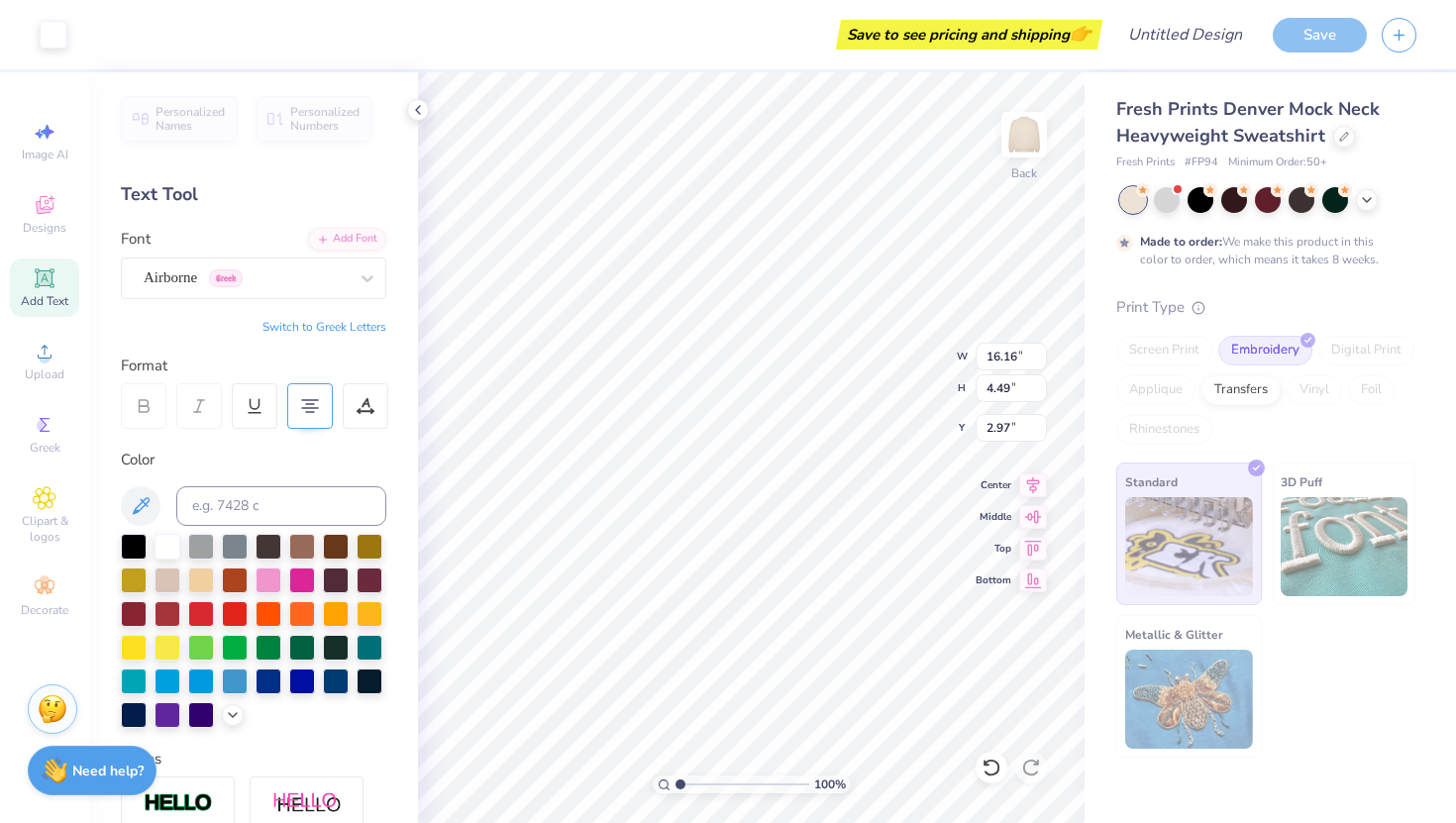 type on "3.00" 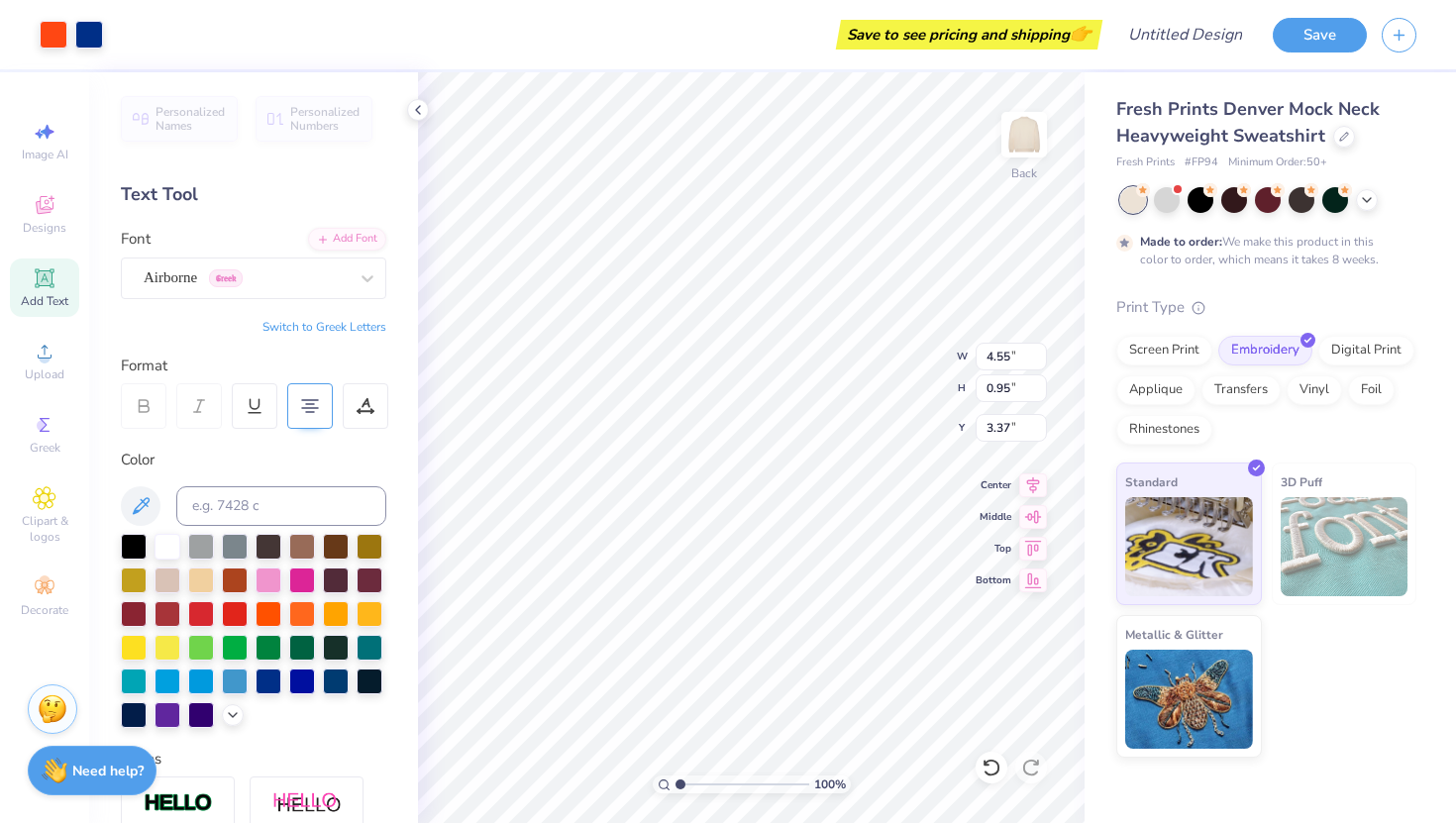 type on "11.07" 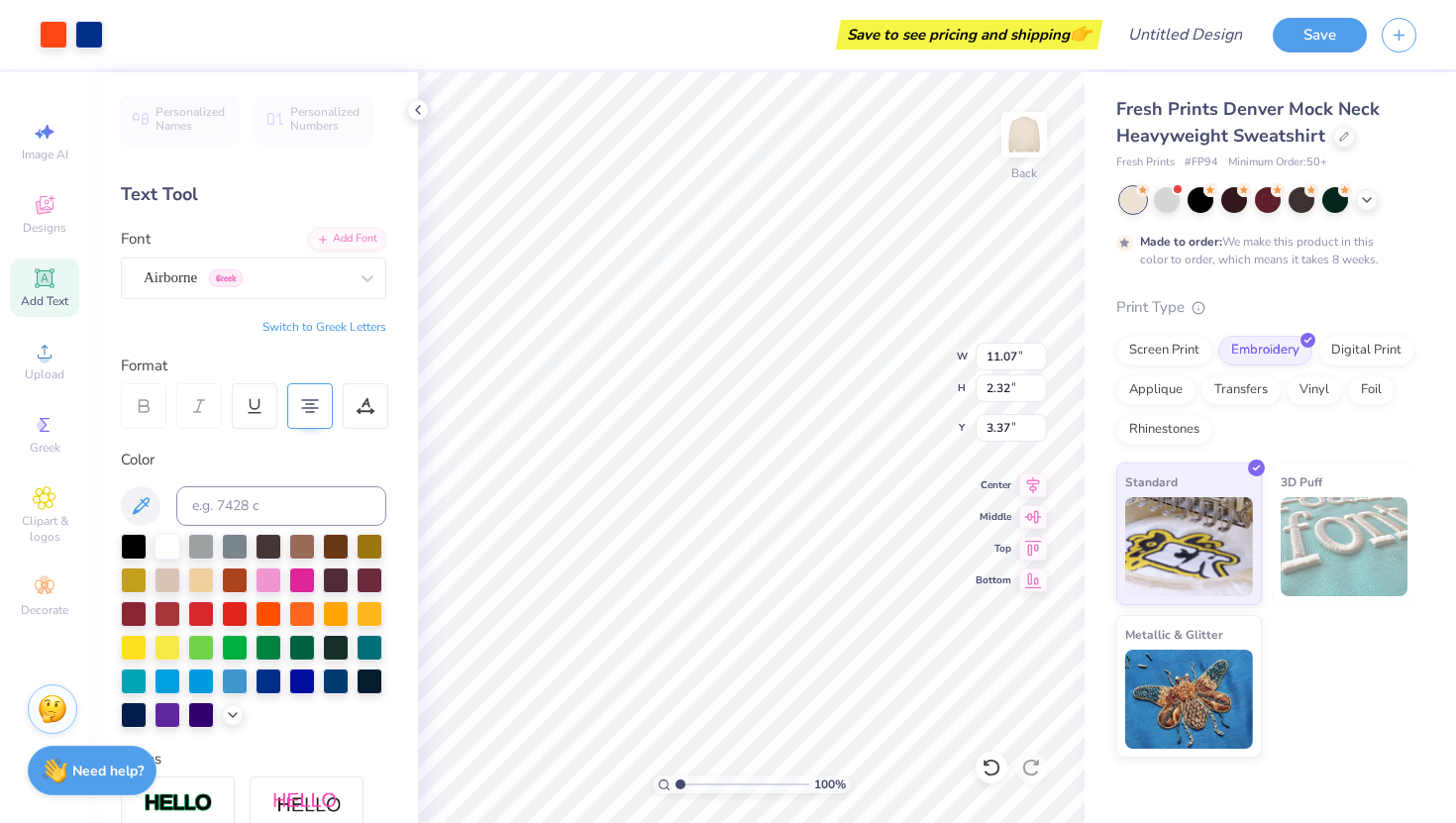 type on "3.00" 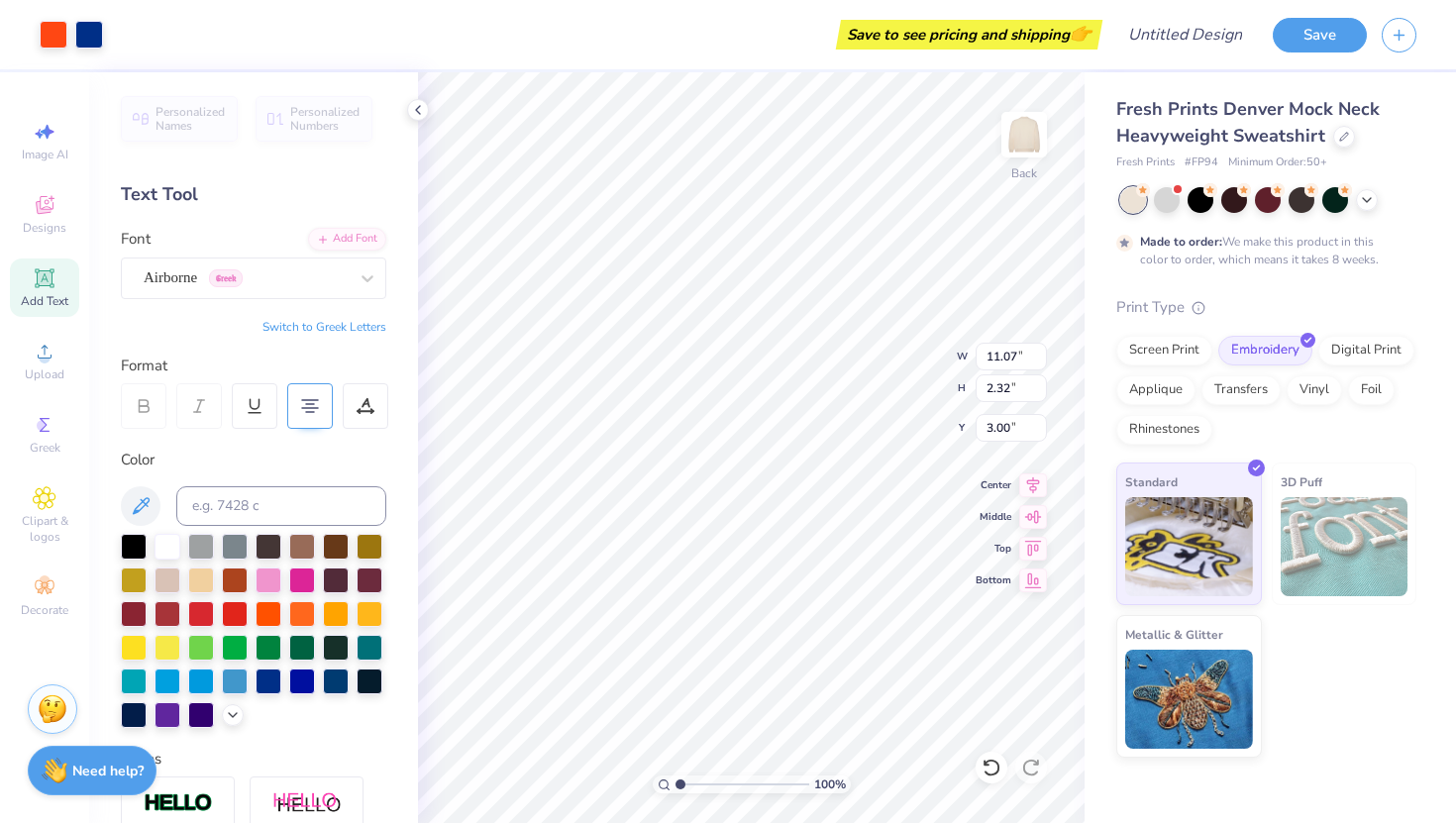 type on "11.87" 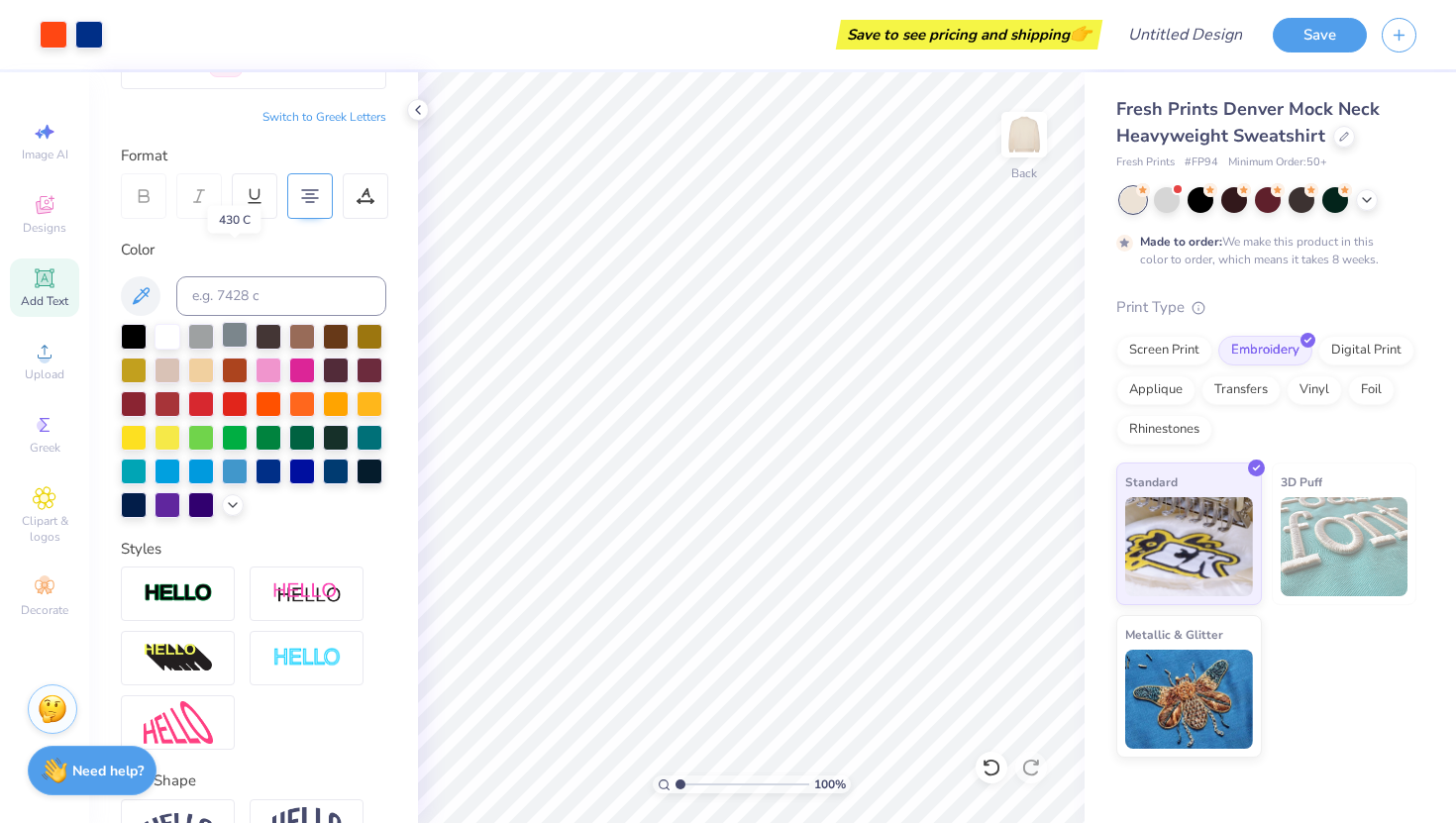 scroll, scrollTop: 328, scrollLeft: 0, axis: vertical 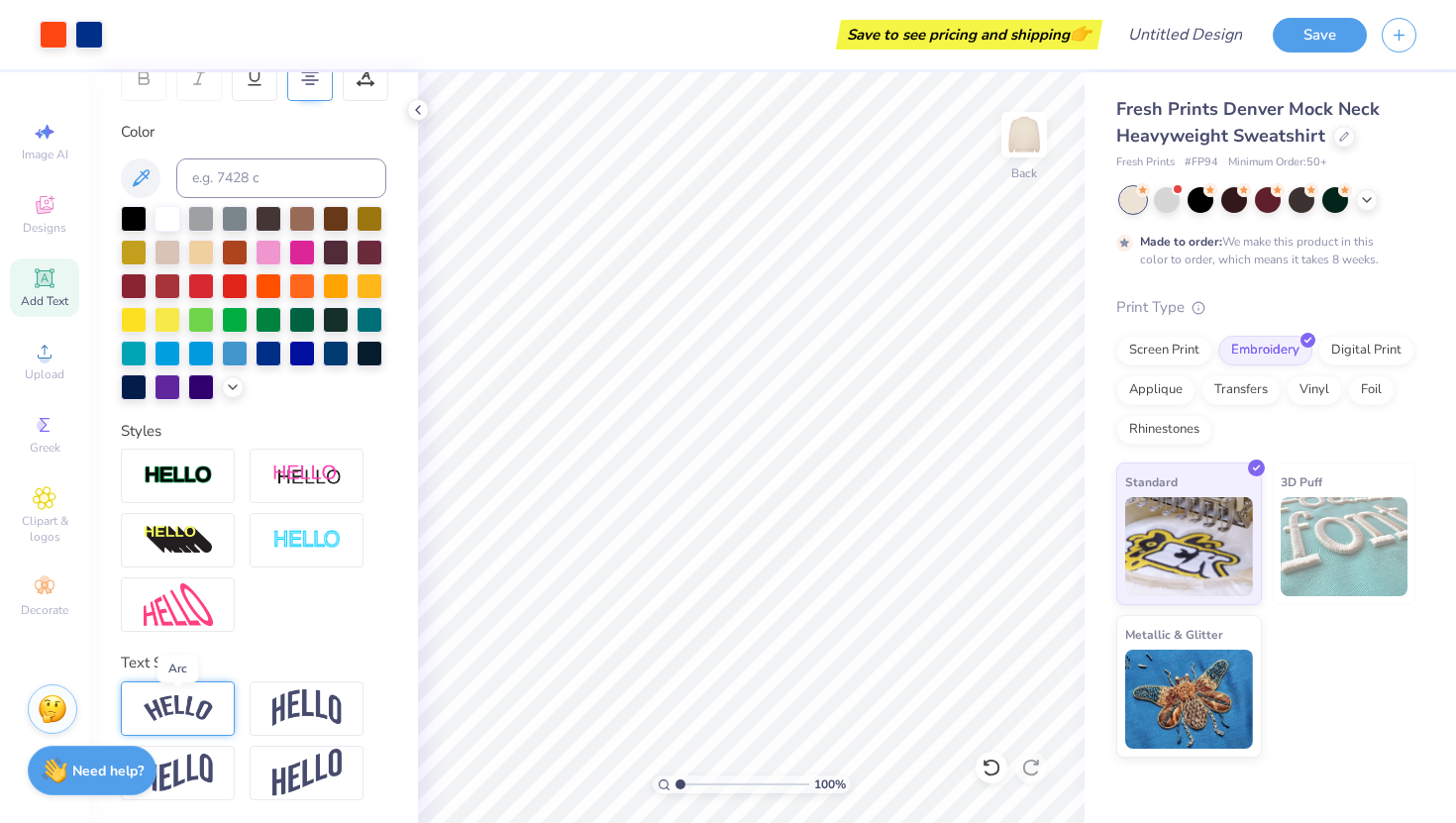 click at bounding box center (178, 708) 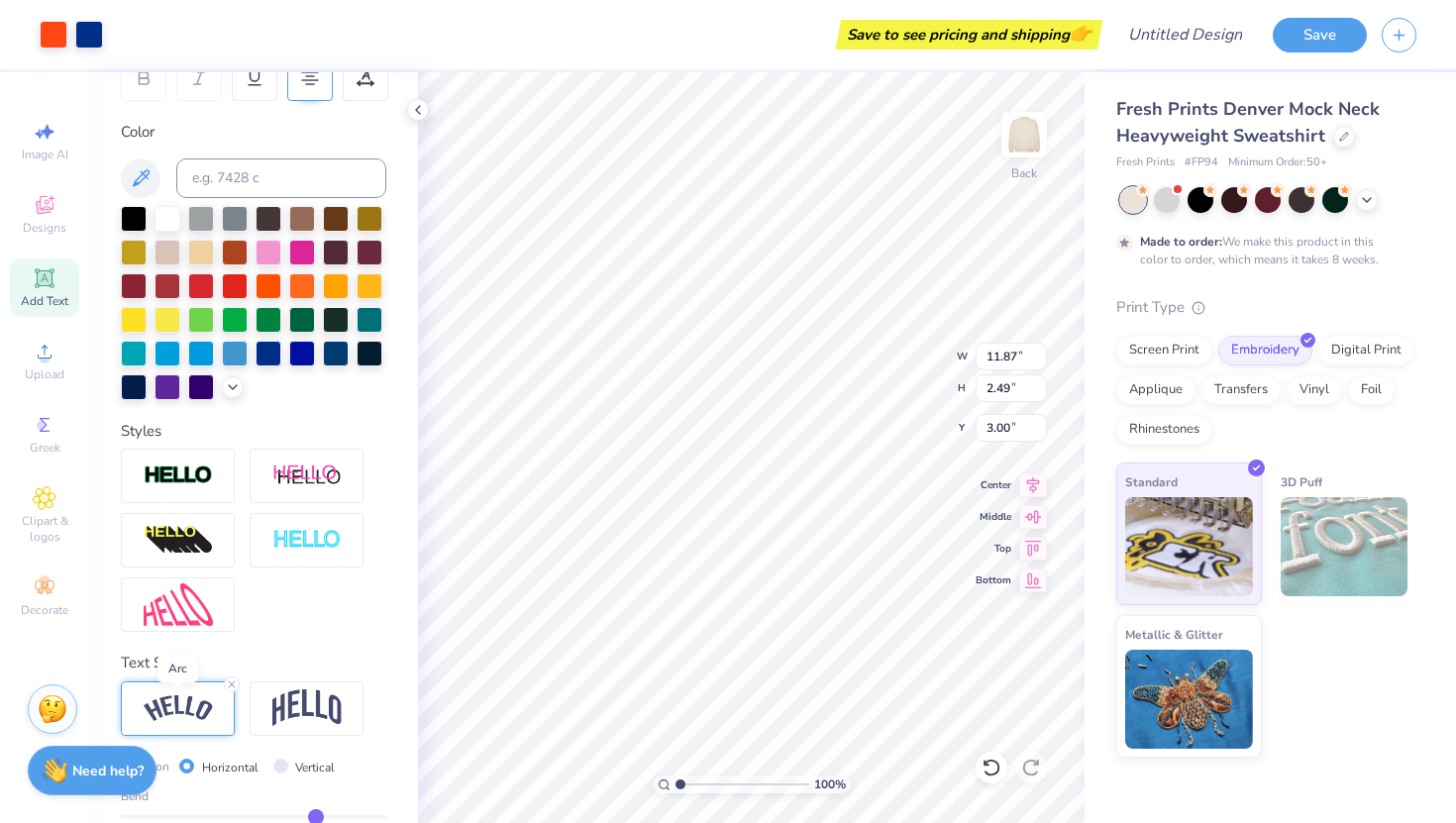 click at bounding box center (178, 708) 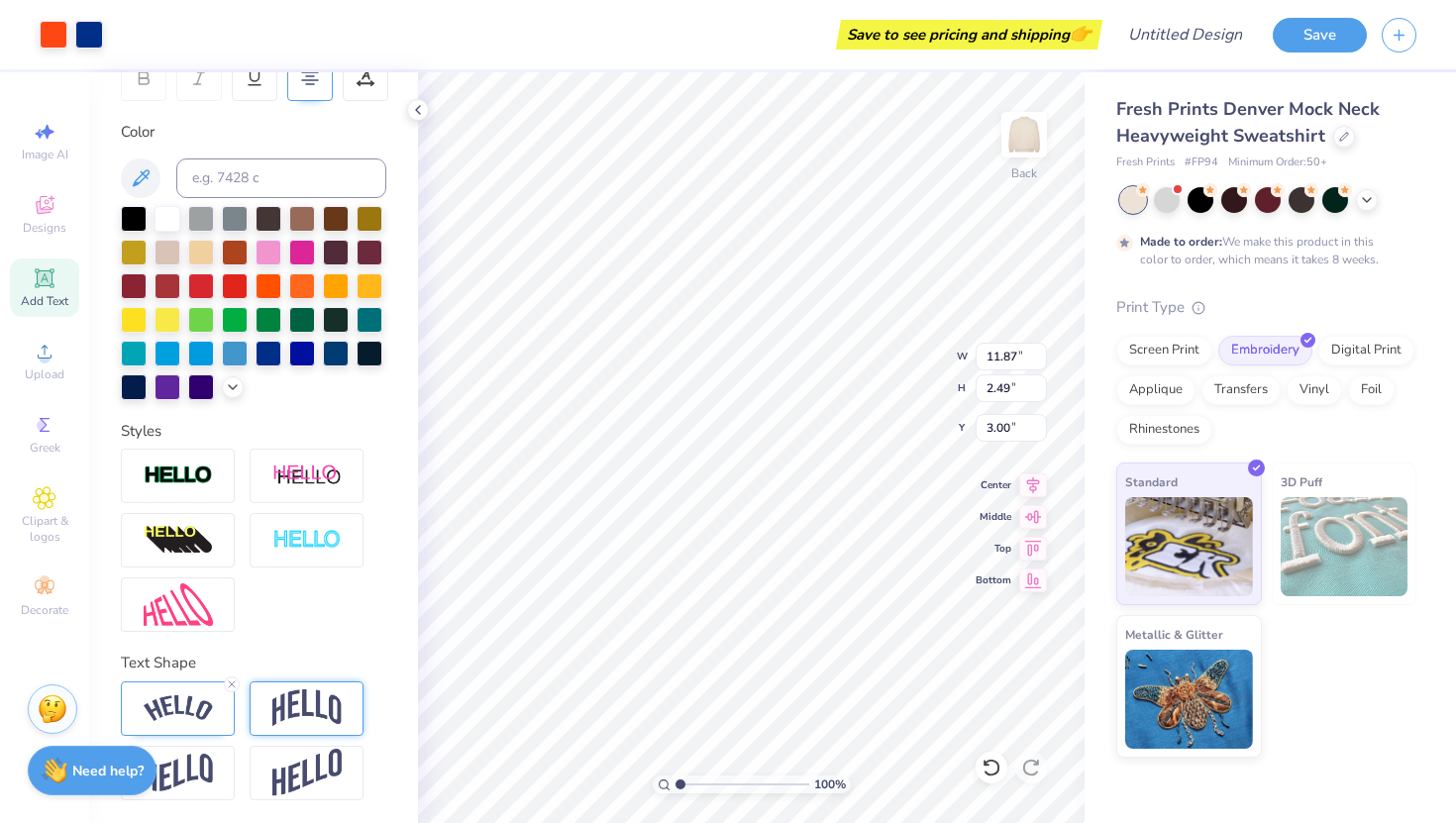 click at bounding box center (307, 708) 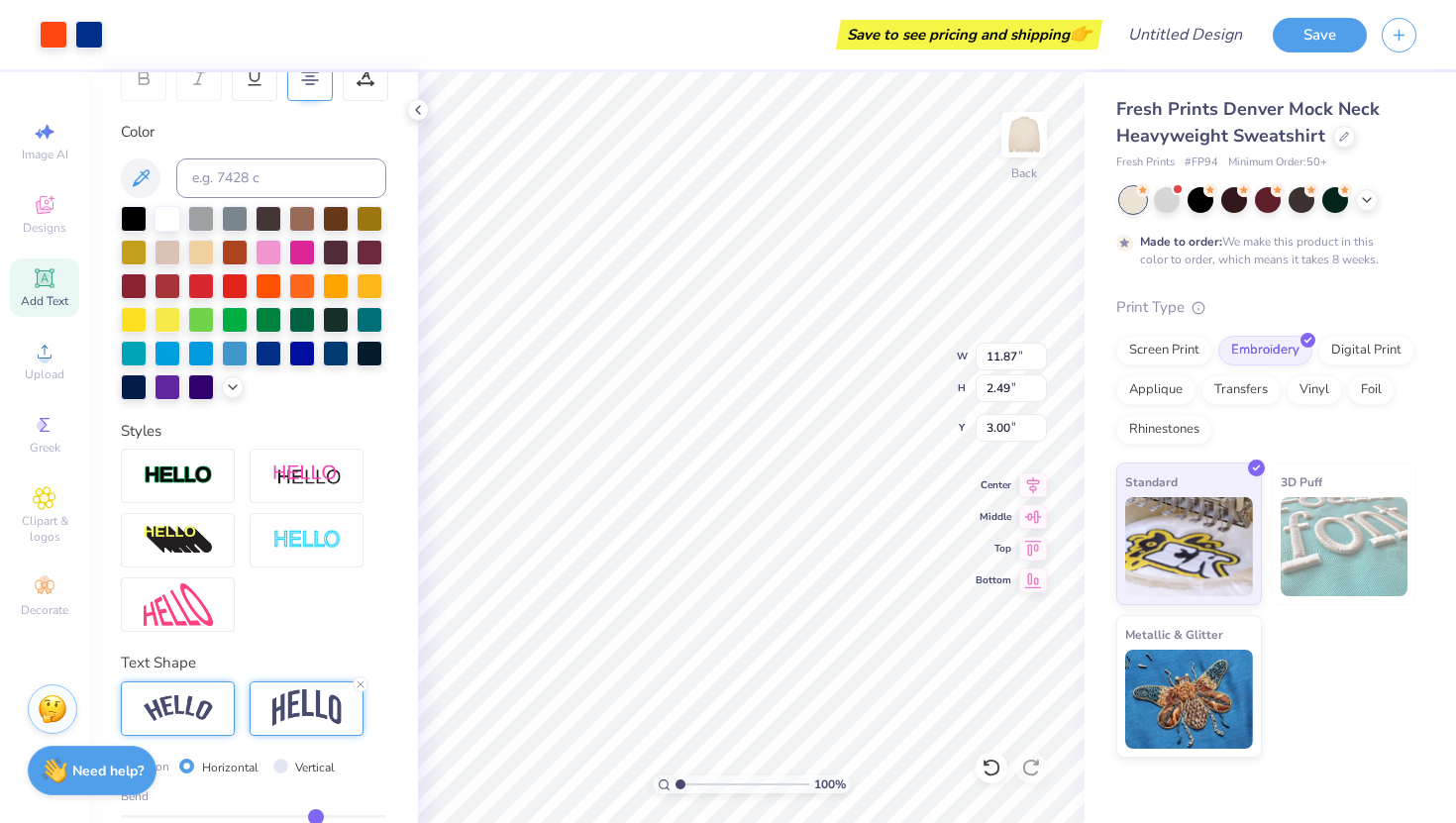click at bounding box center [178, 708] 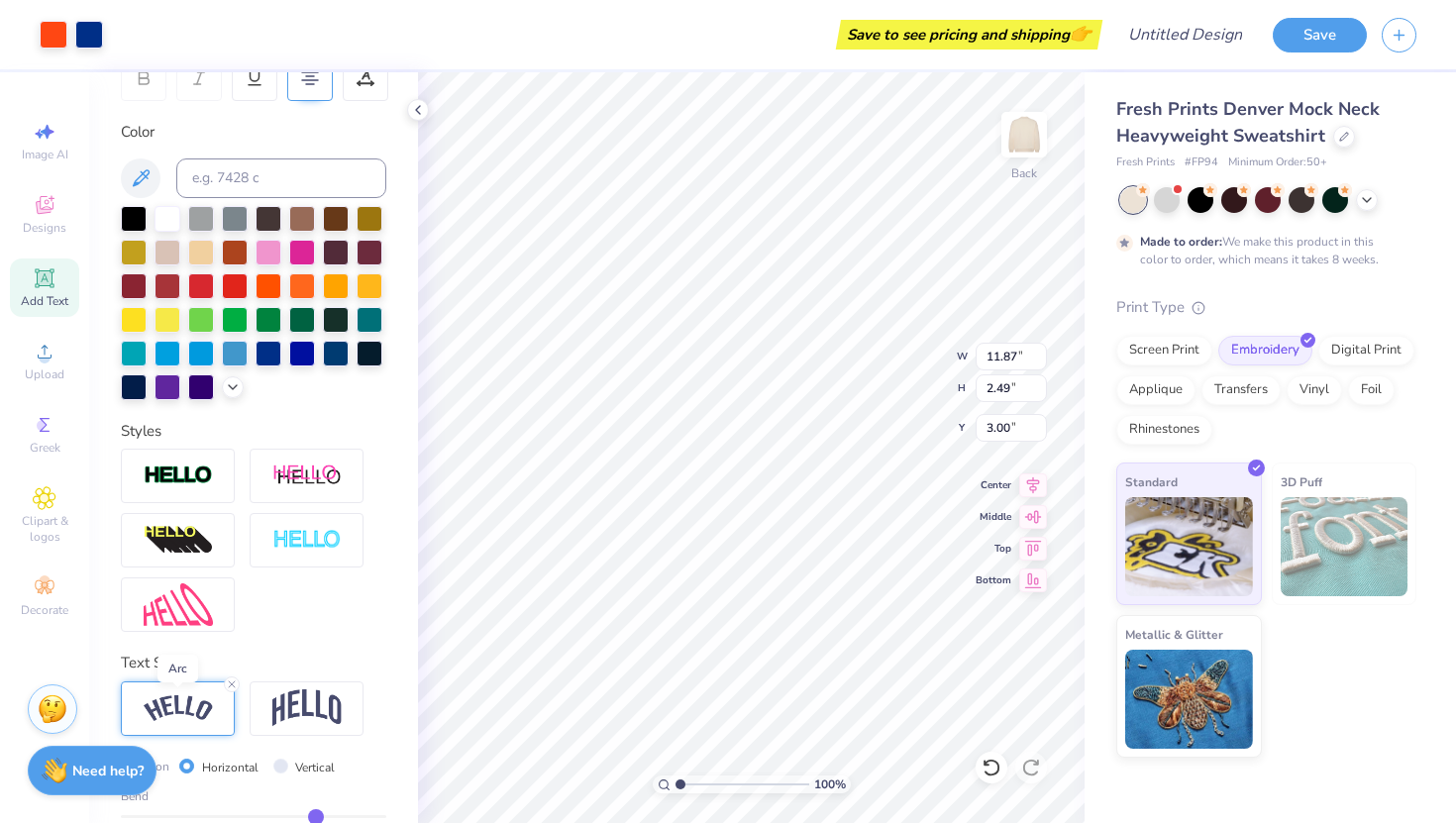 scroll, scrollTop: 444, scrollLeft: 0, axis: vertical 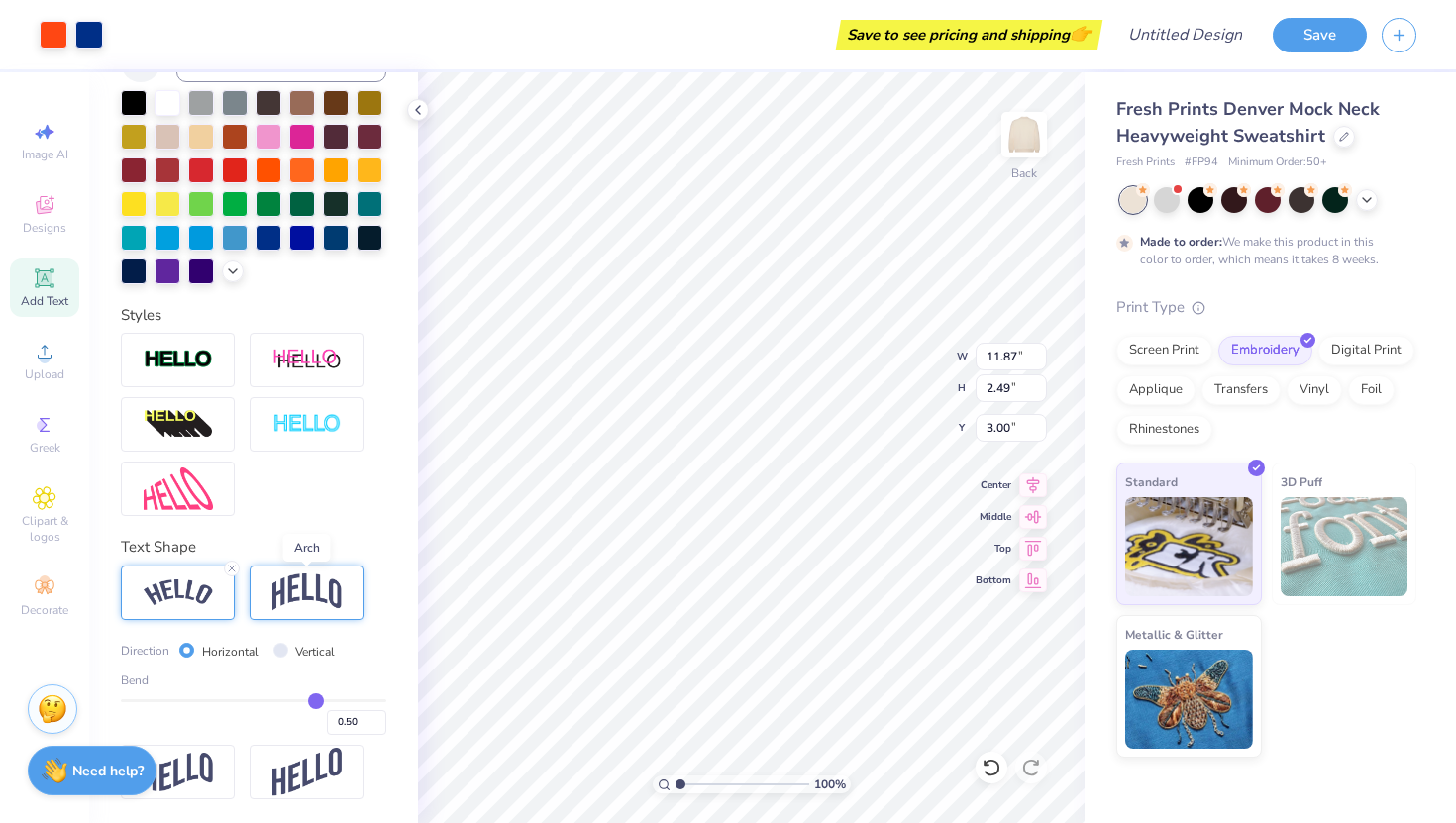 click at bounding box center [307, 592] 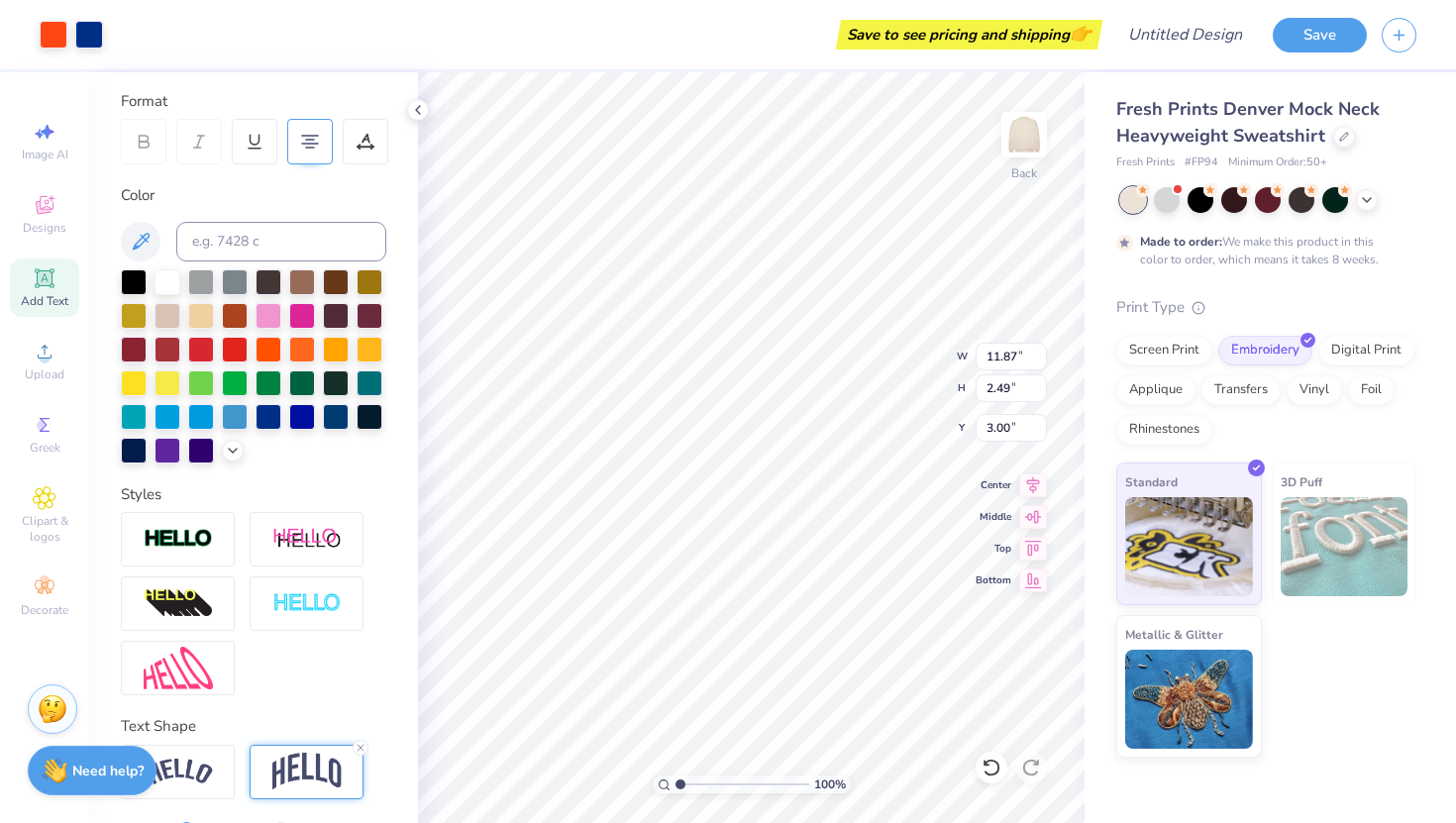 scroll, scrollTop: 444, scrollLeft: 0, axis: vertical 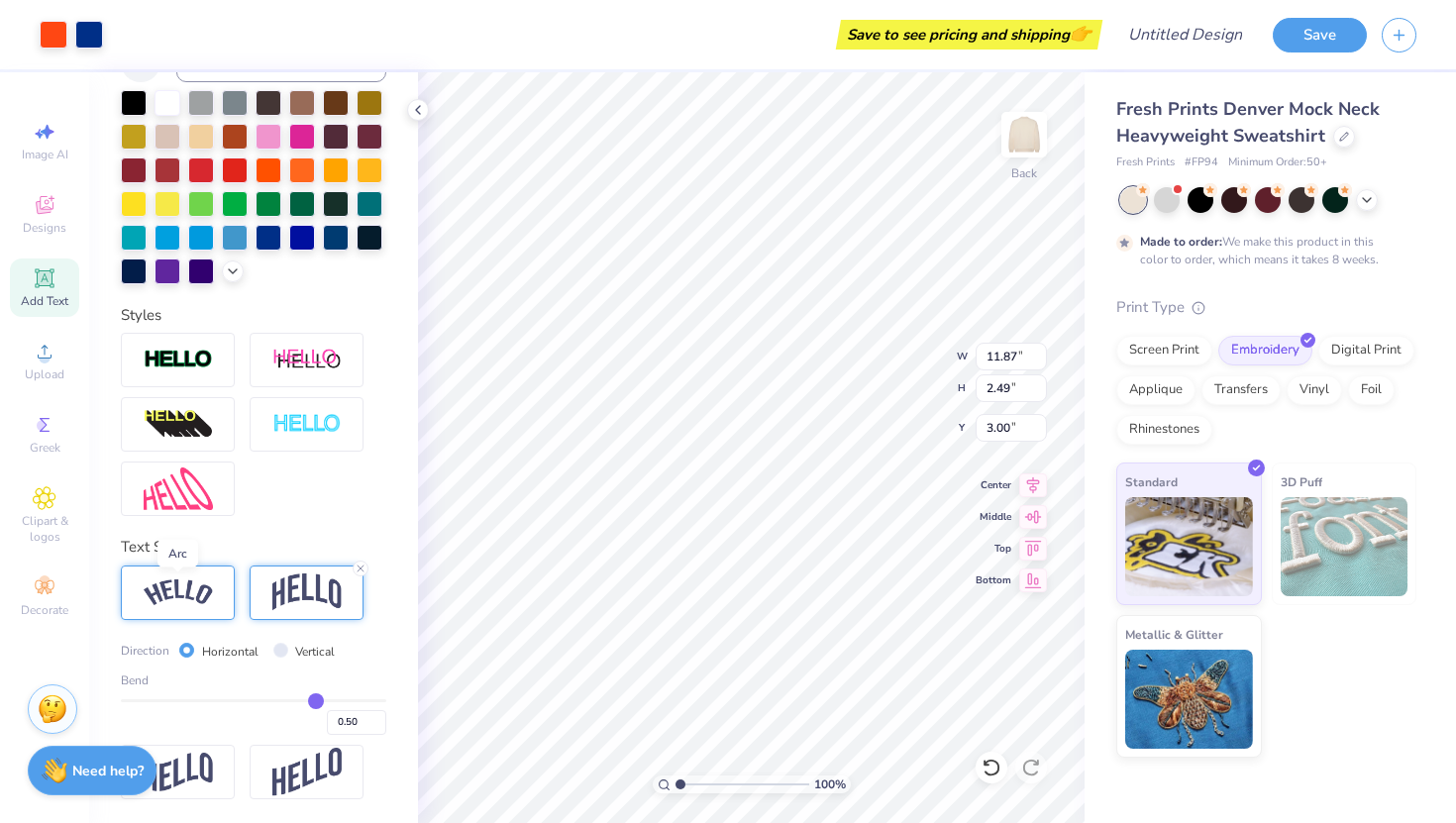 click at bounding box center (178, 592) 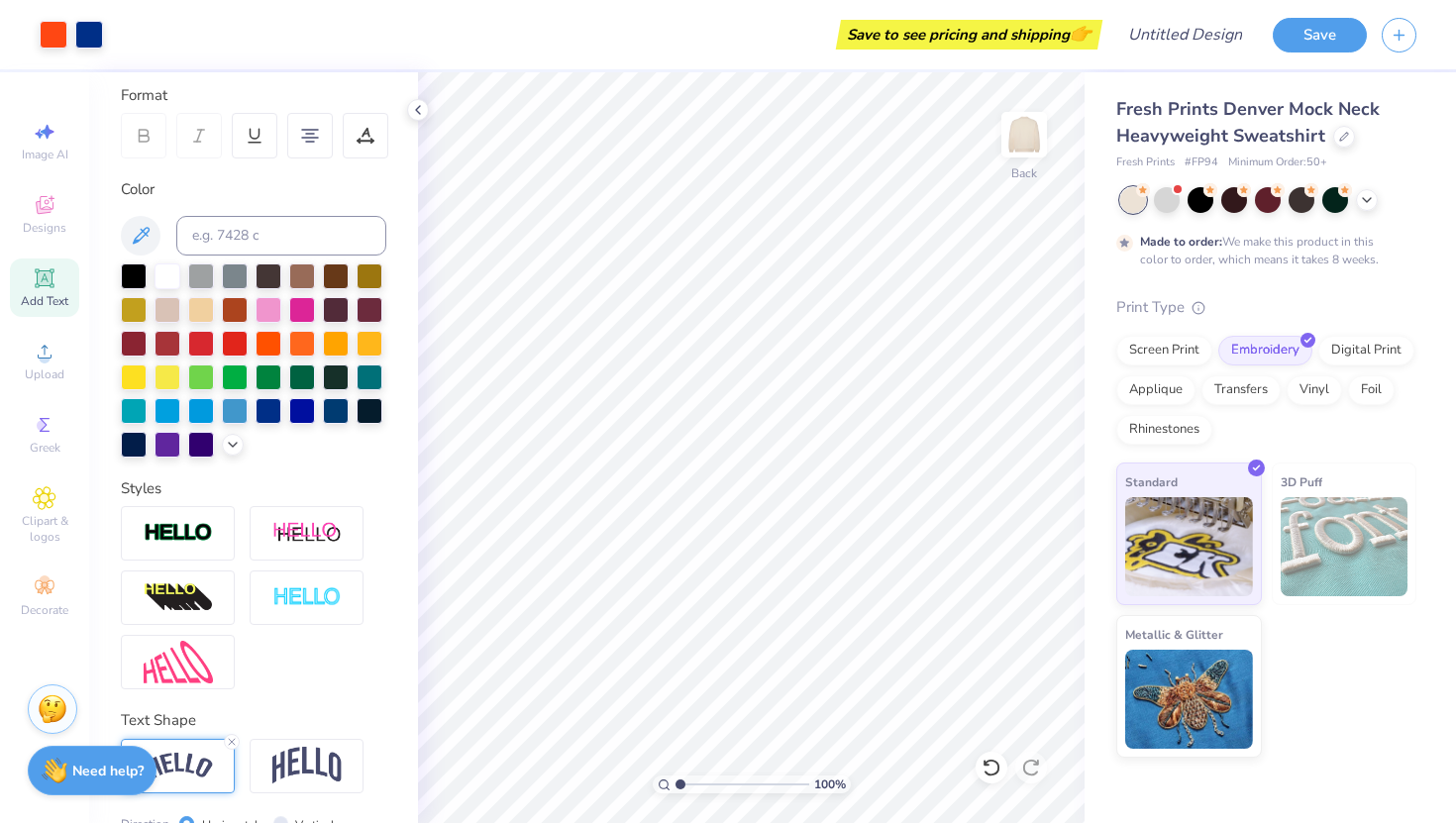 scroll, scrollTop: 264, scrollLeft: 0, axis: vertical 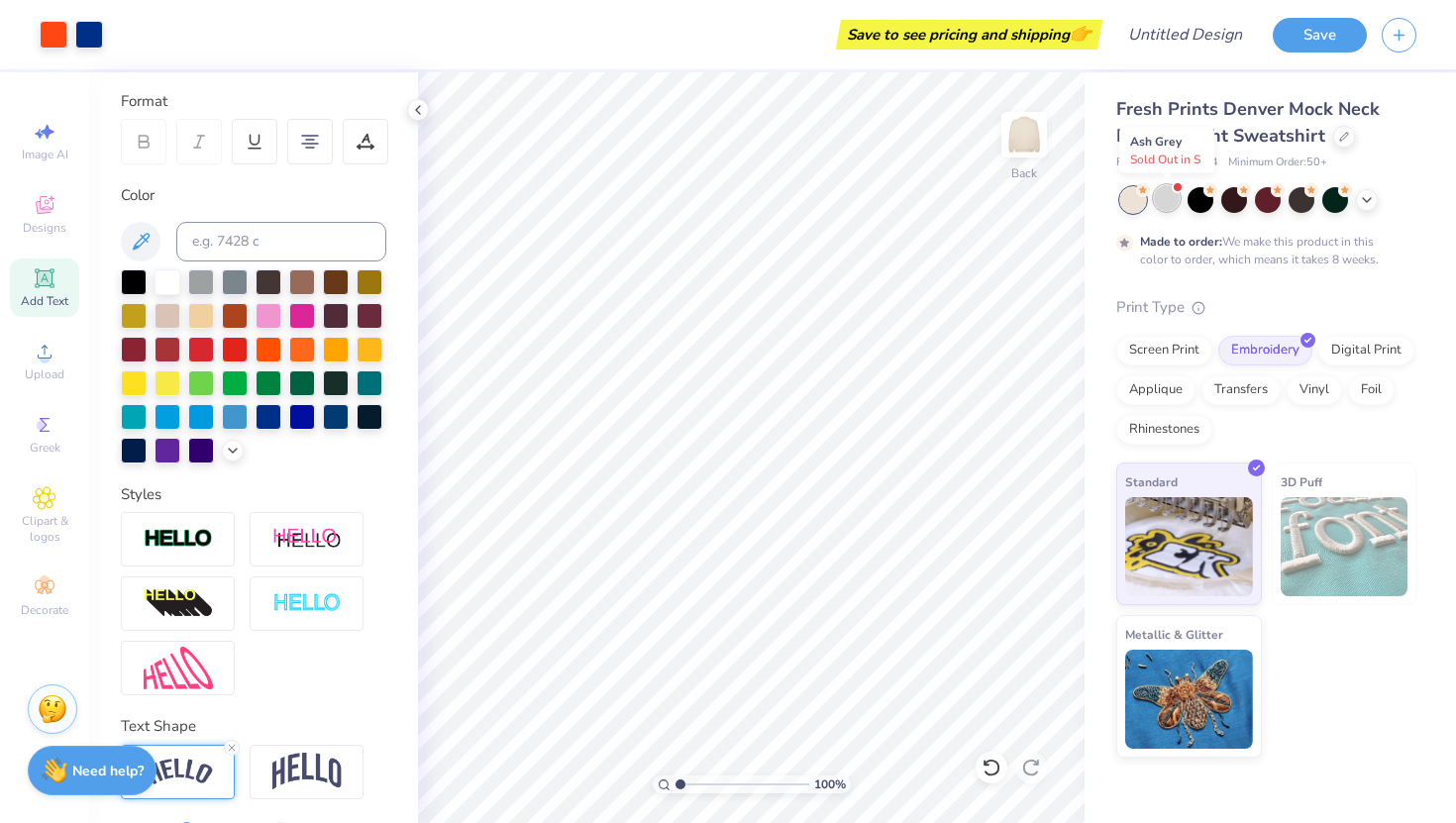 click at bounding box center [1167, 198] 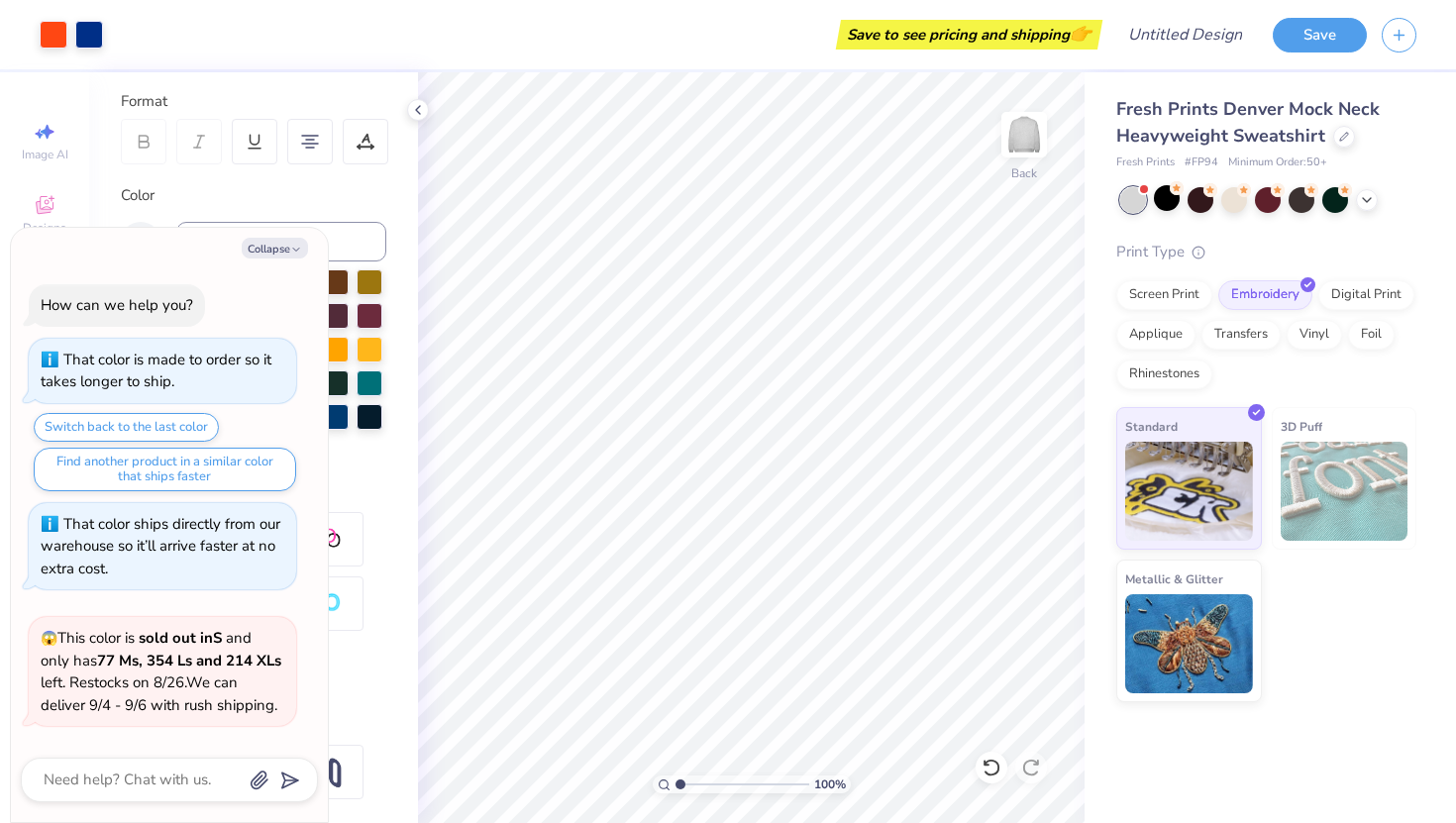 scroll, scrollTop: 417, scrollLeft: 0, axis: vertical 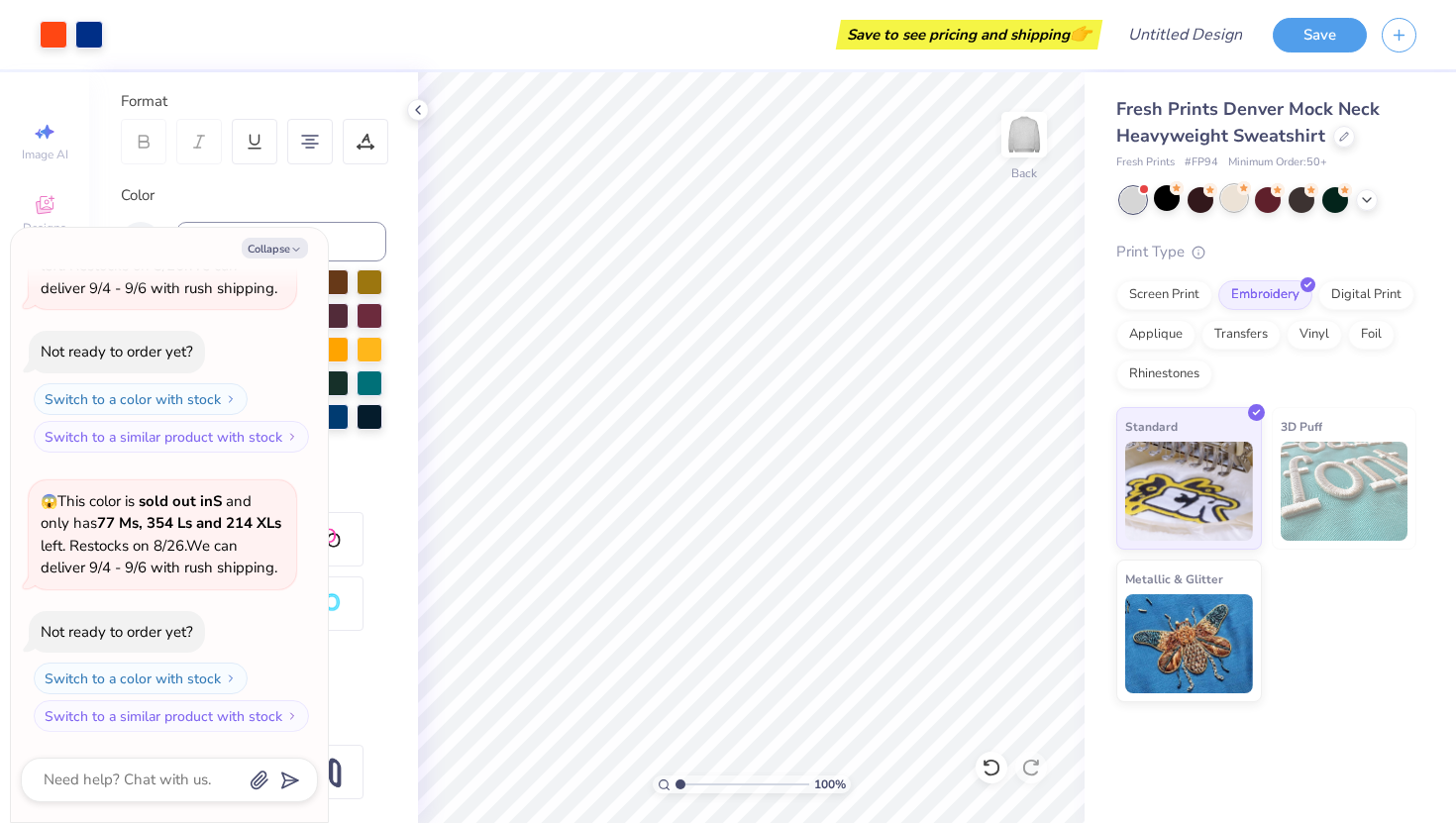 click at bounding box center (1234, 198) 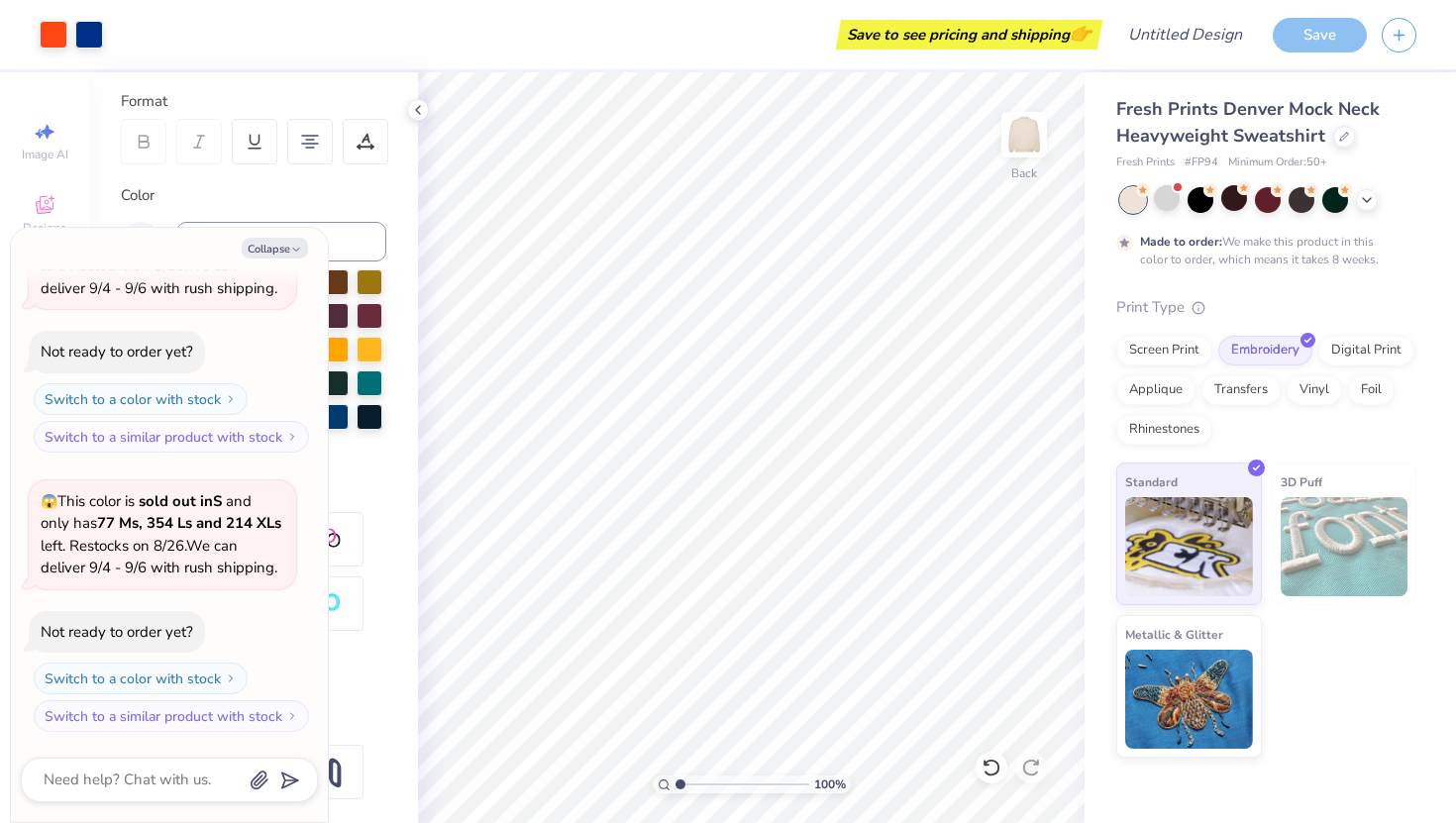 scroll, scrollTop: 581, scrollLeft: 0, axis: vertical 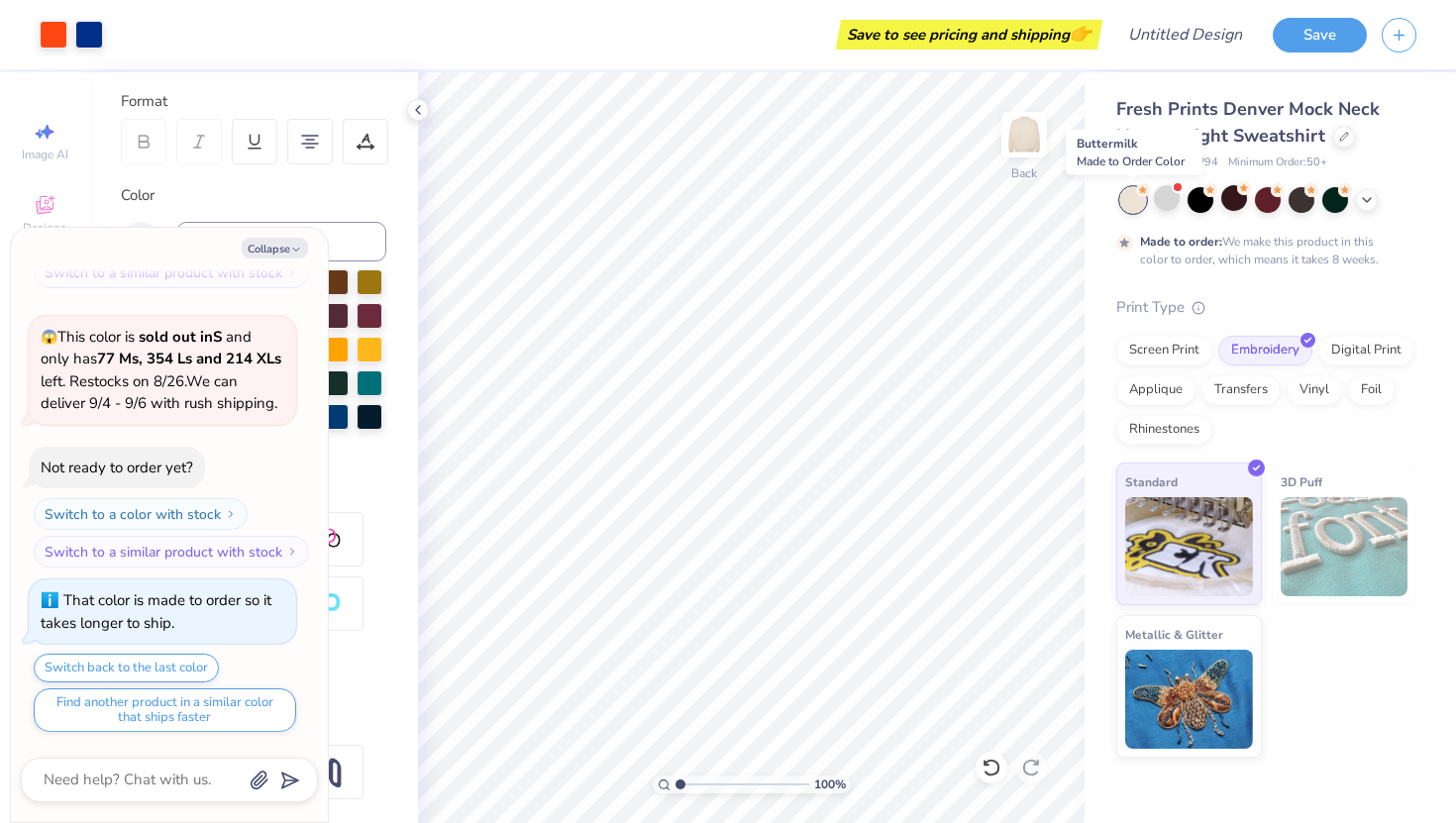 click at bounding box center [1133, 200] 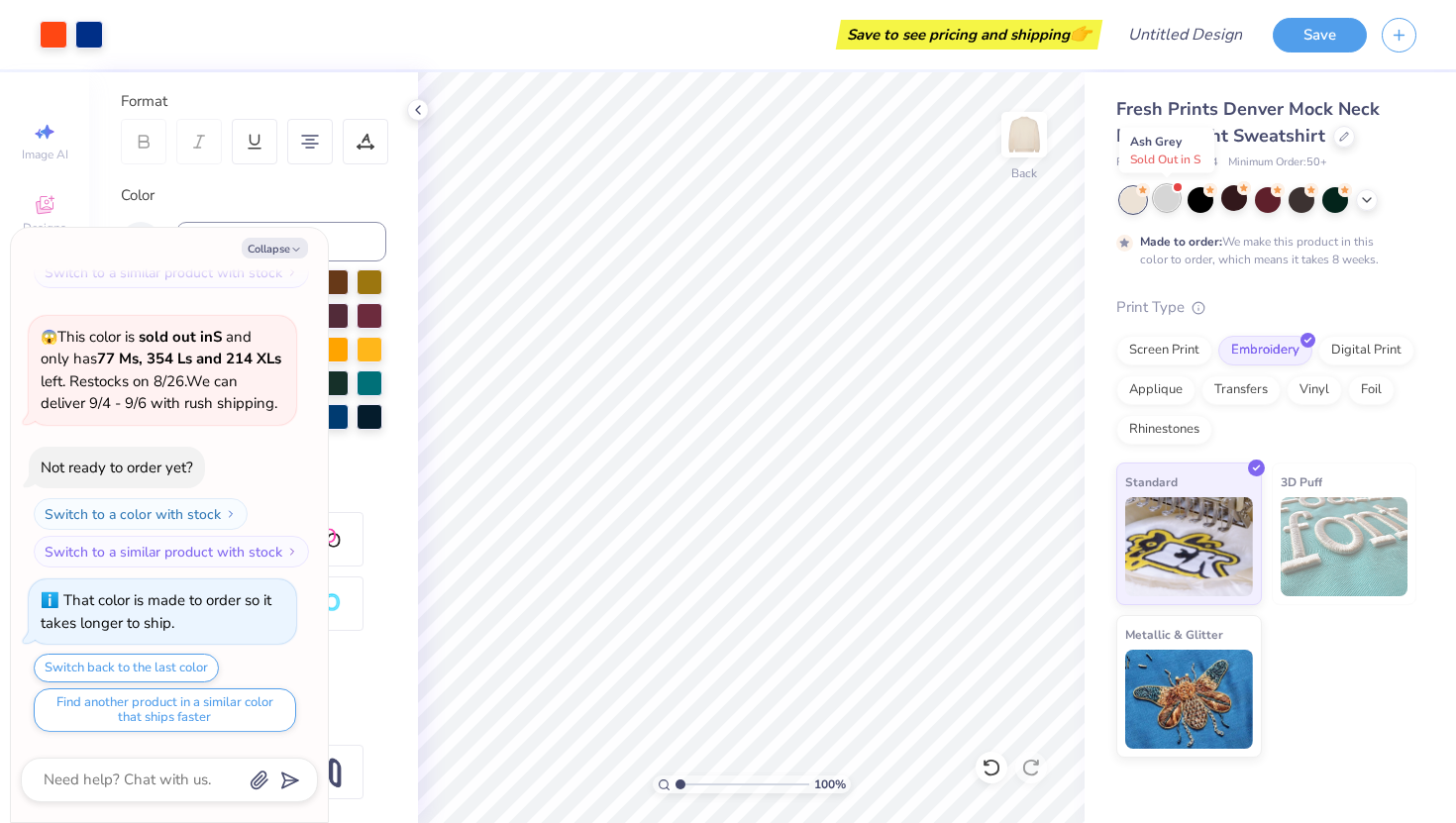 click at bounding box center [1167, 198] 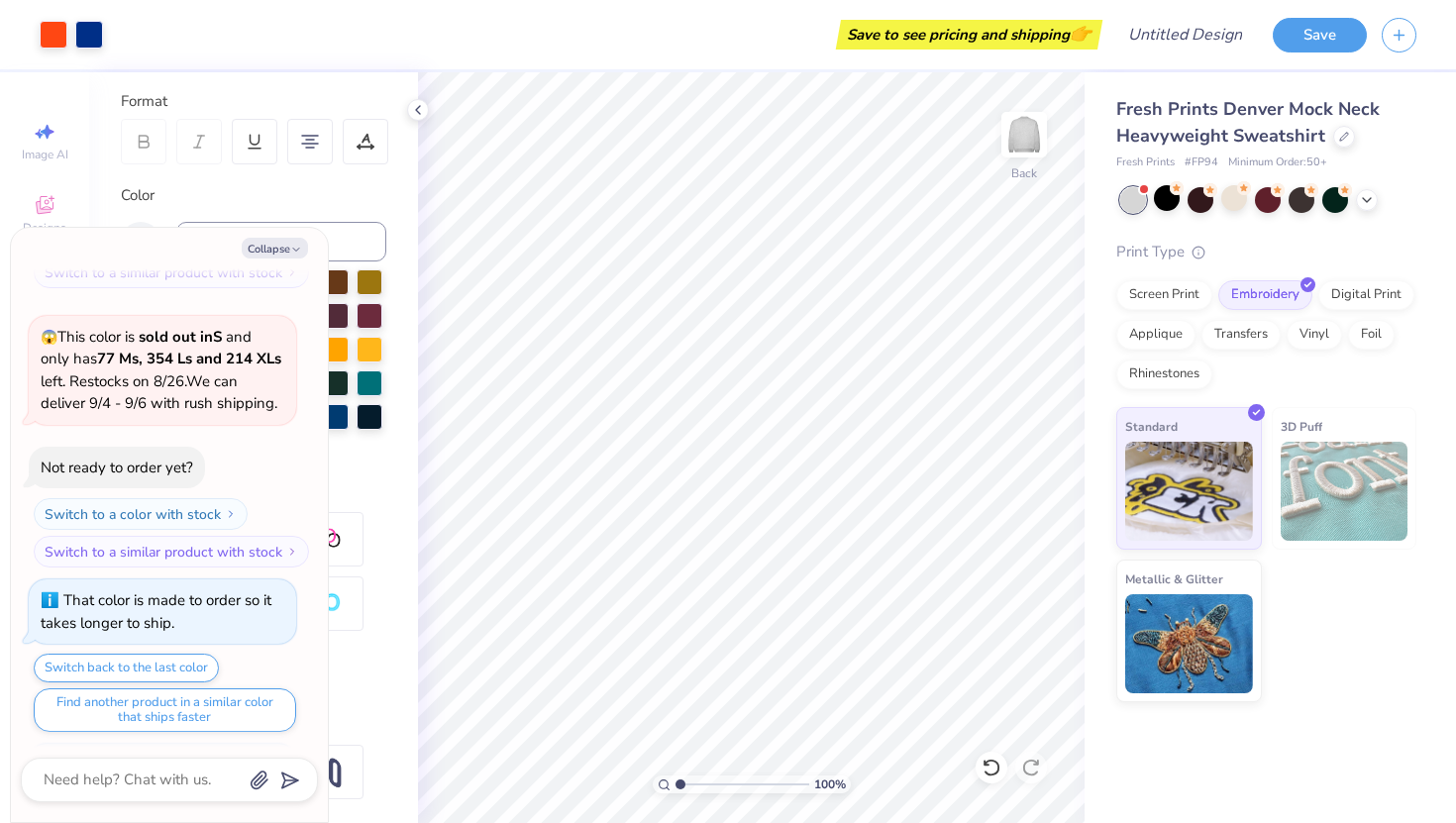 scroll, scrollTop: 960, scrollLeft: 0, axis: vertical 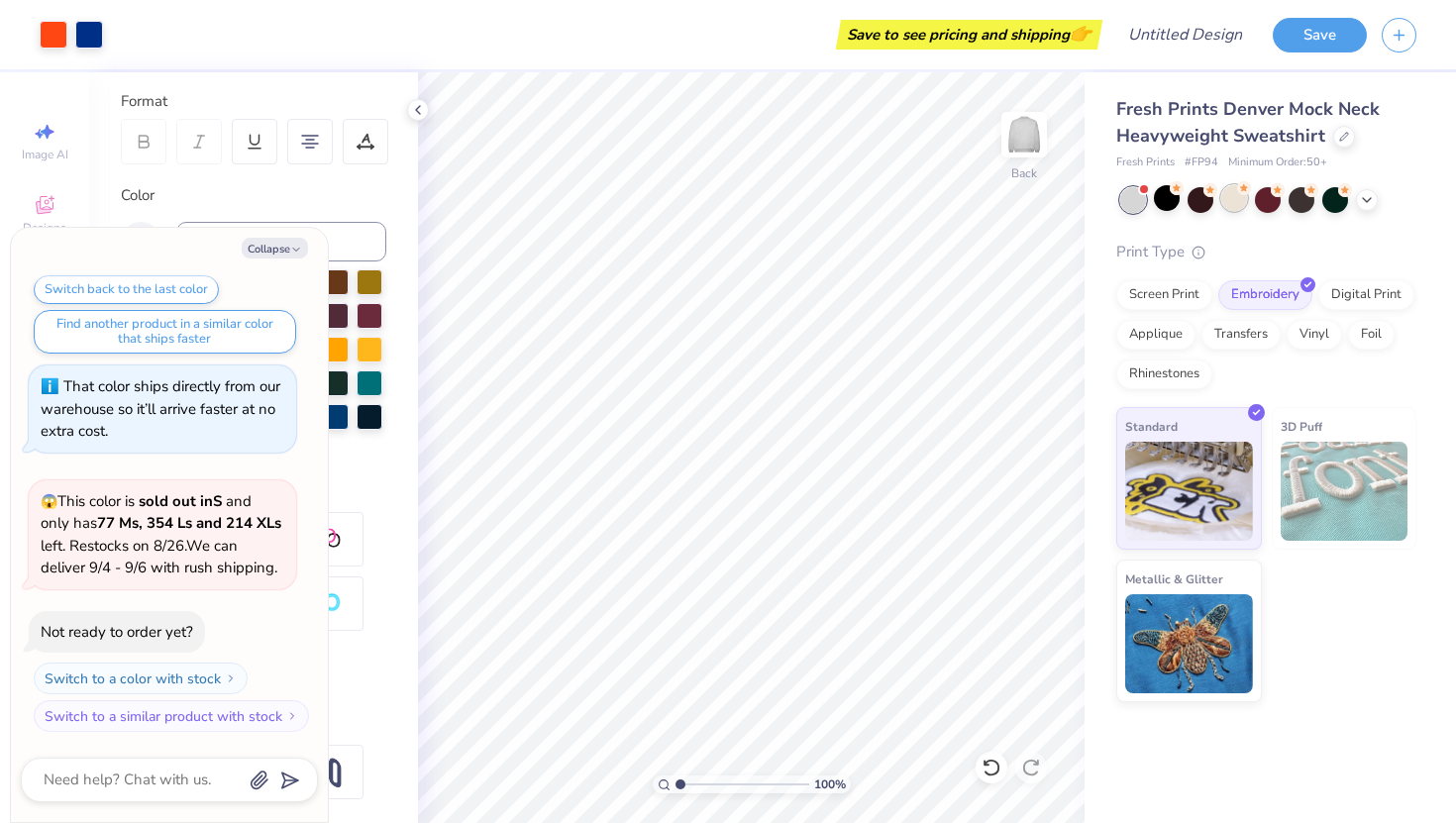 click at bounding box center (1234, 198) 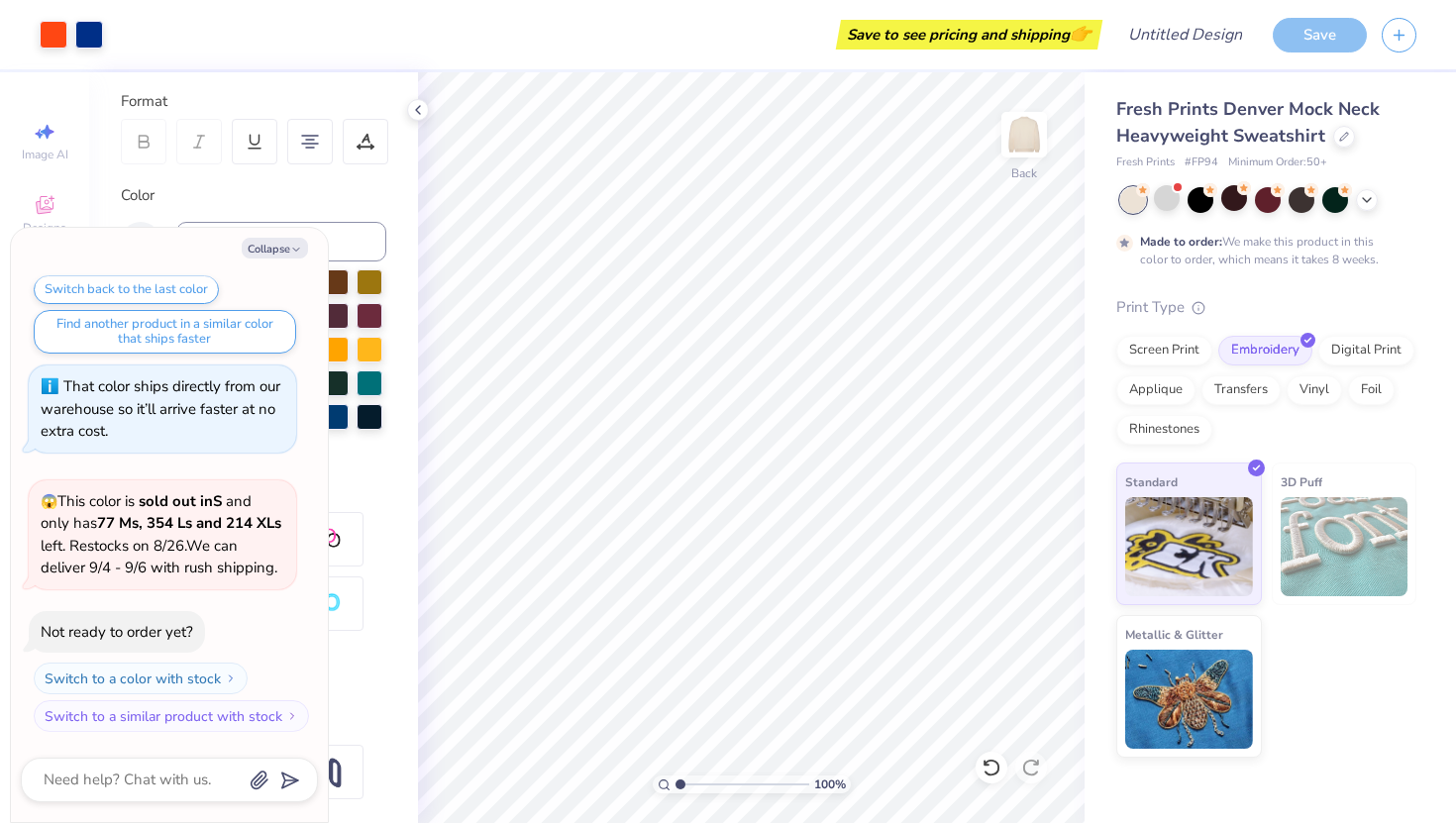 scroll, scrollTop: 1124, scrollLeft: 0, axis: vertical 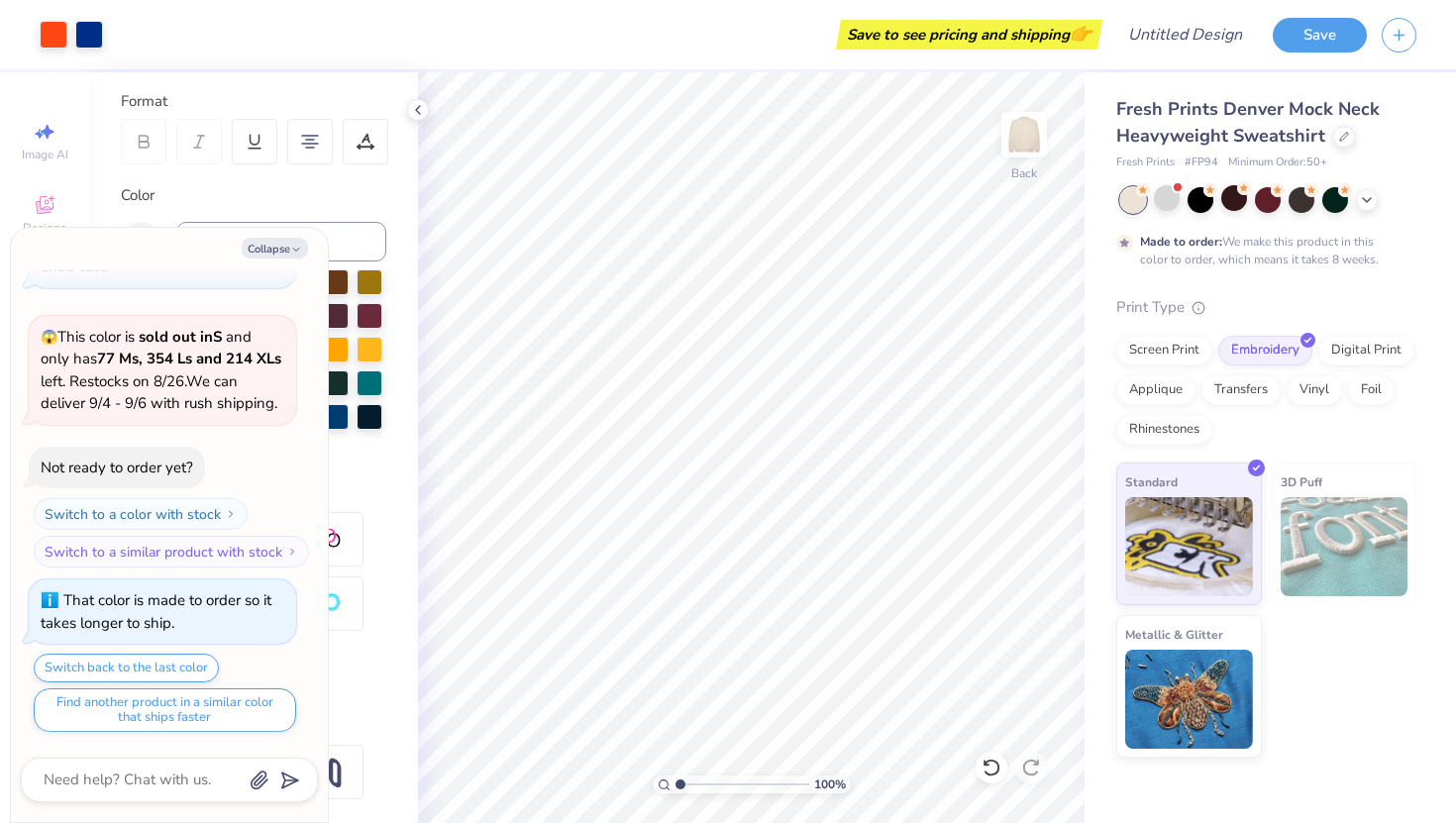click on "Styles" at bounding box center (254, 494) 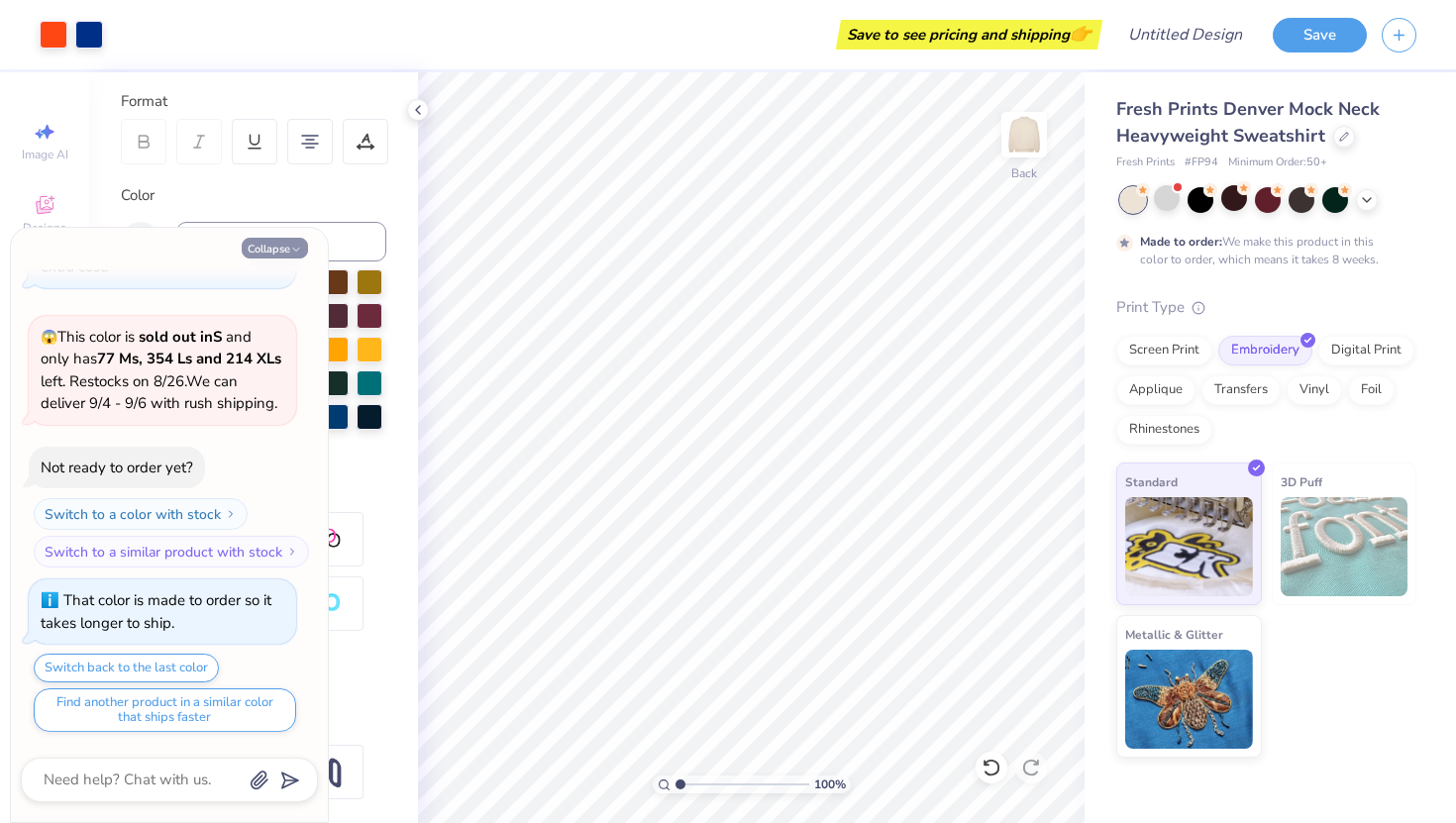 click on "Collapse" at bounding box center (274, 248) 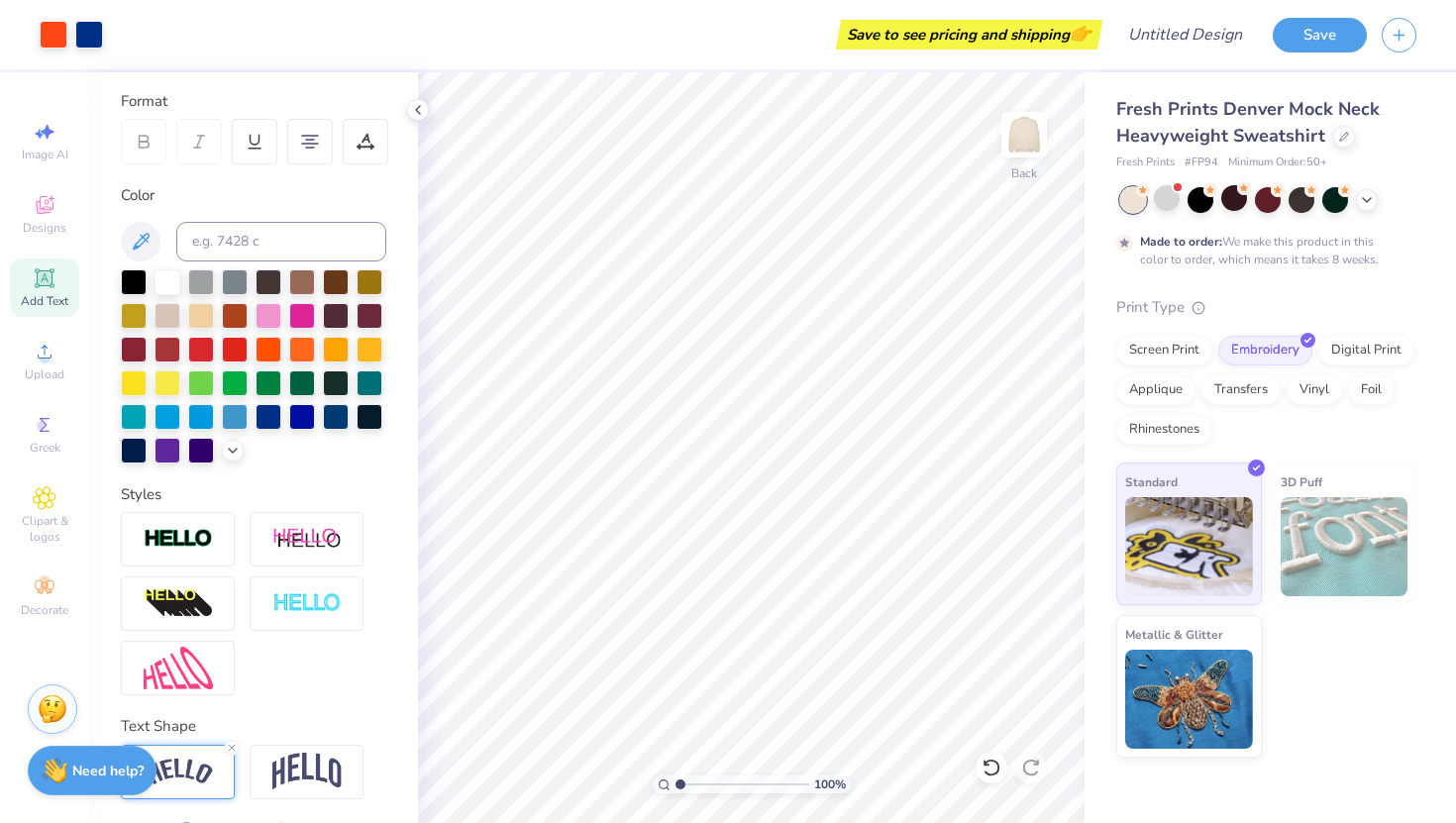 click 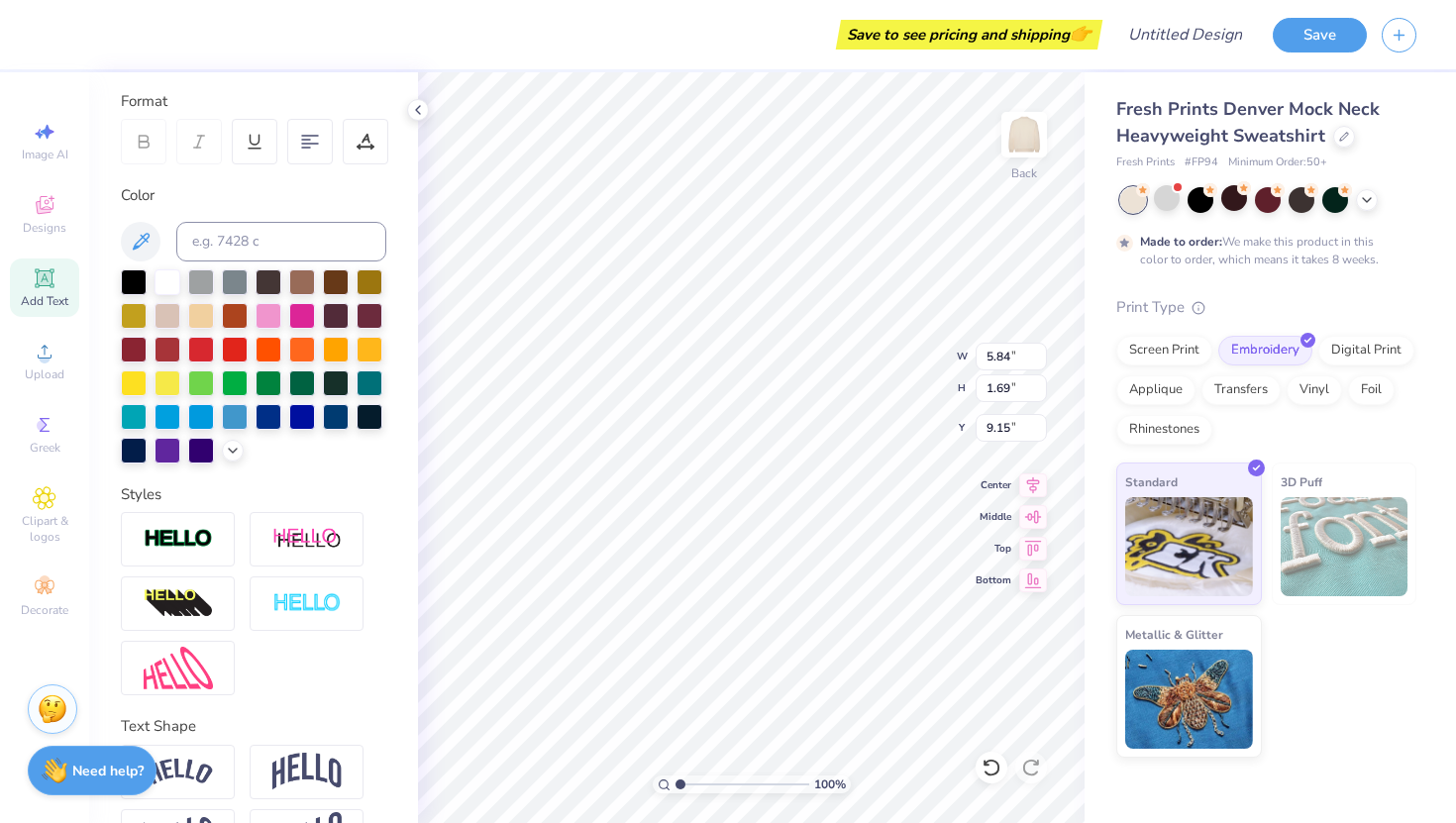 scroll, scrollTop: 0, scrollLeft: 5, axis: horizontal 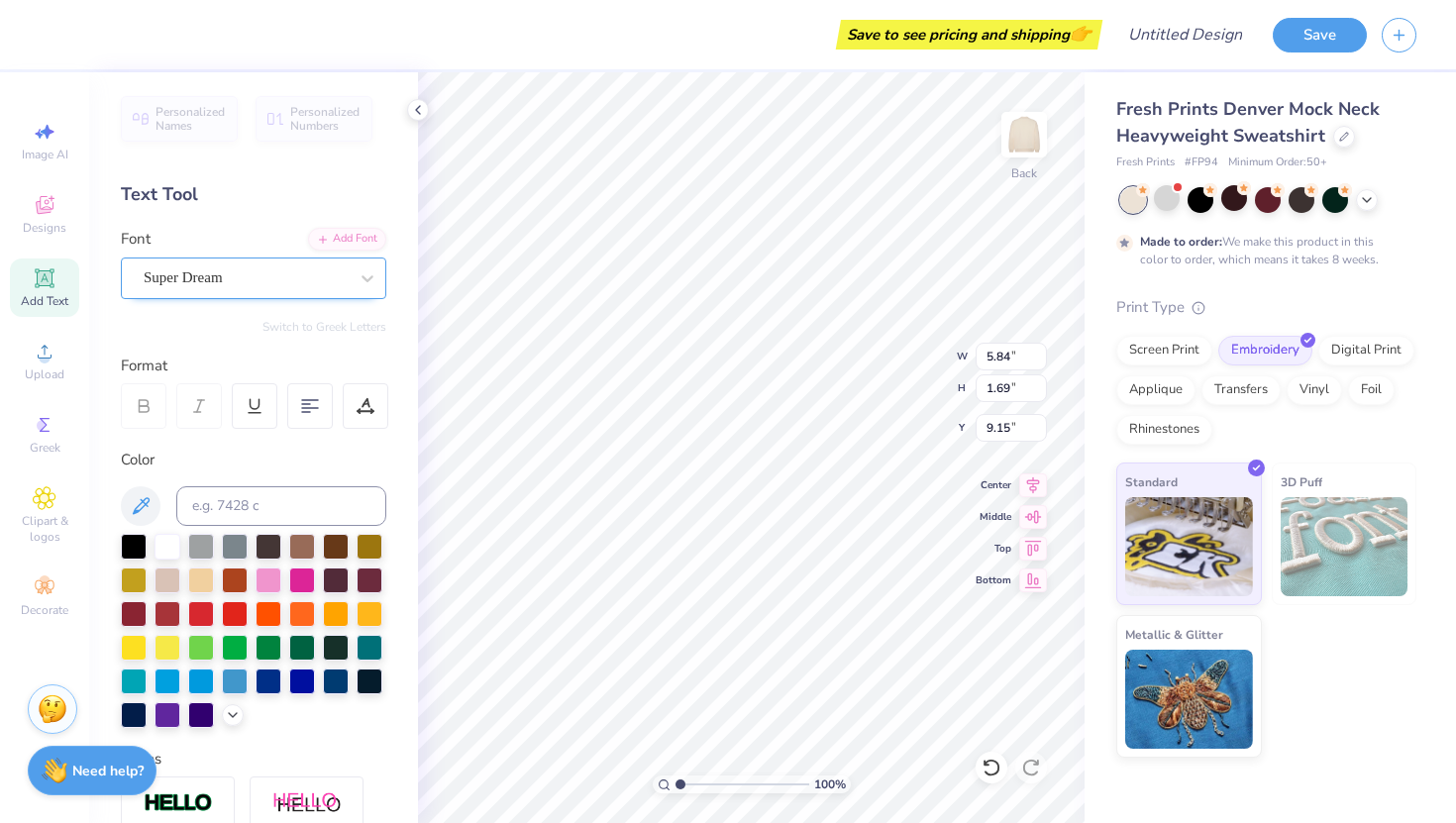 type on "CHEERLEADING" 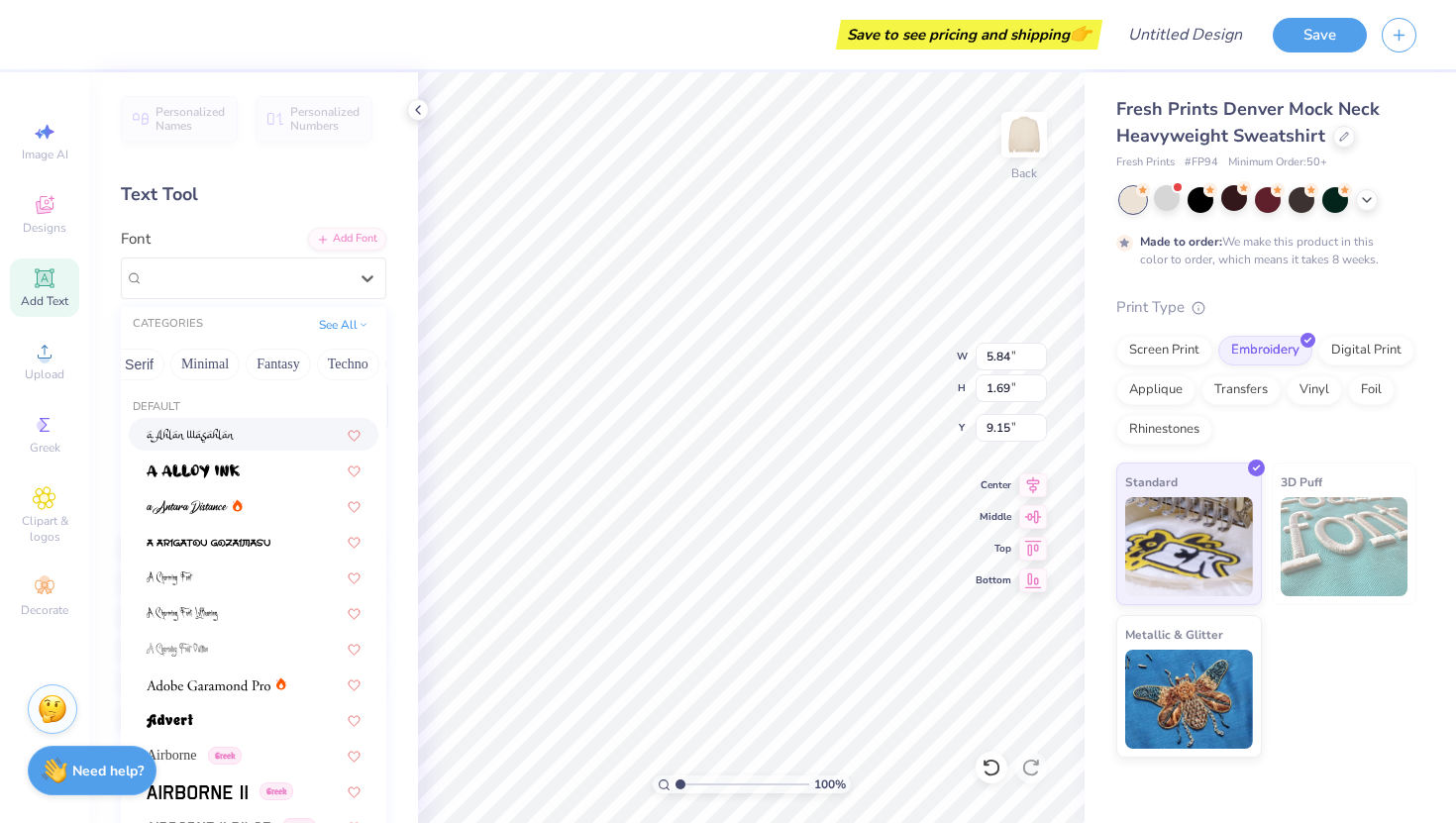 scroll, scrollTop: 0, scrollLeft: 526, axis: horizontal 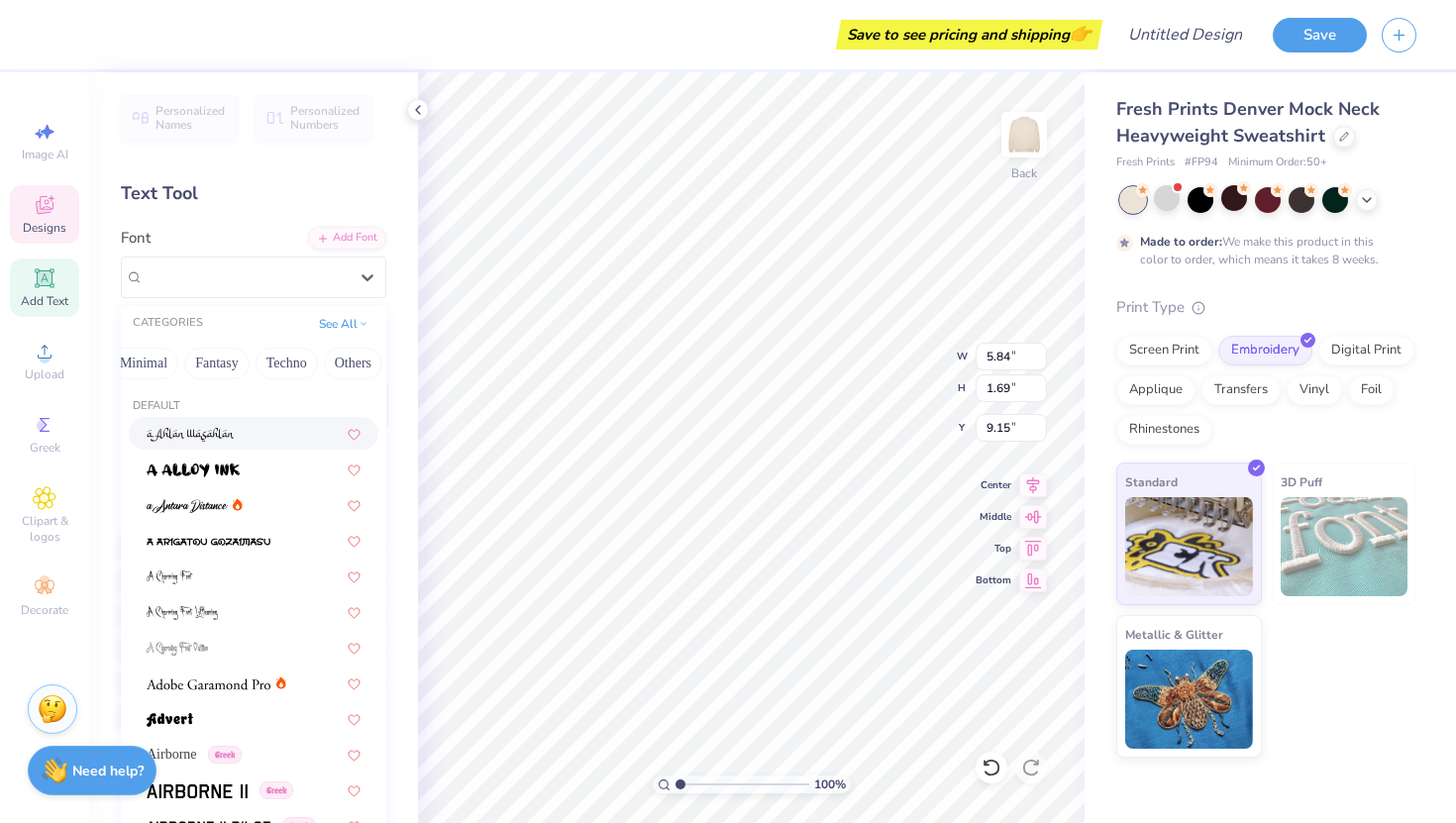 click 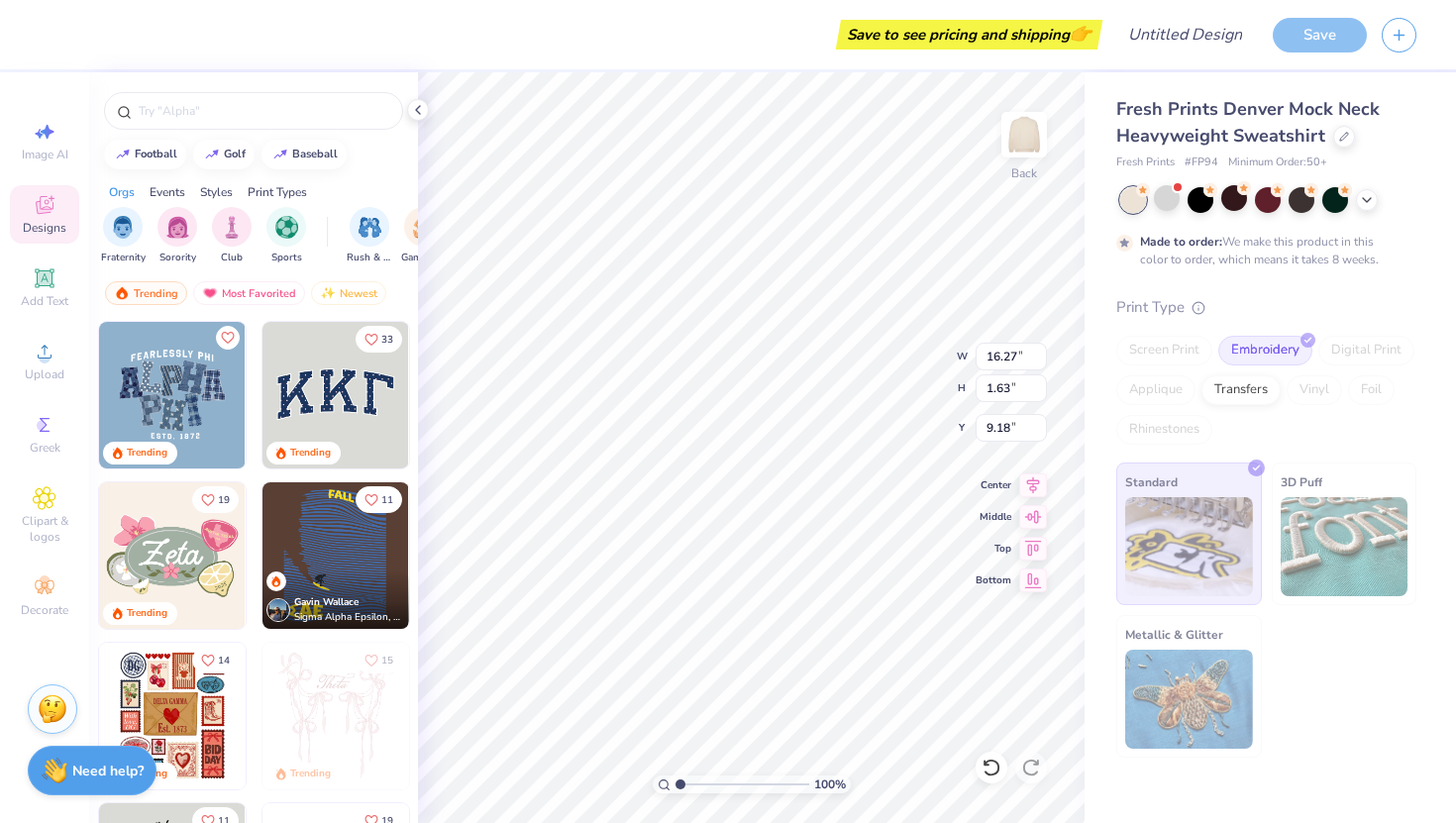 type on "16.27" 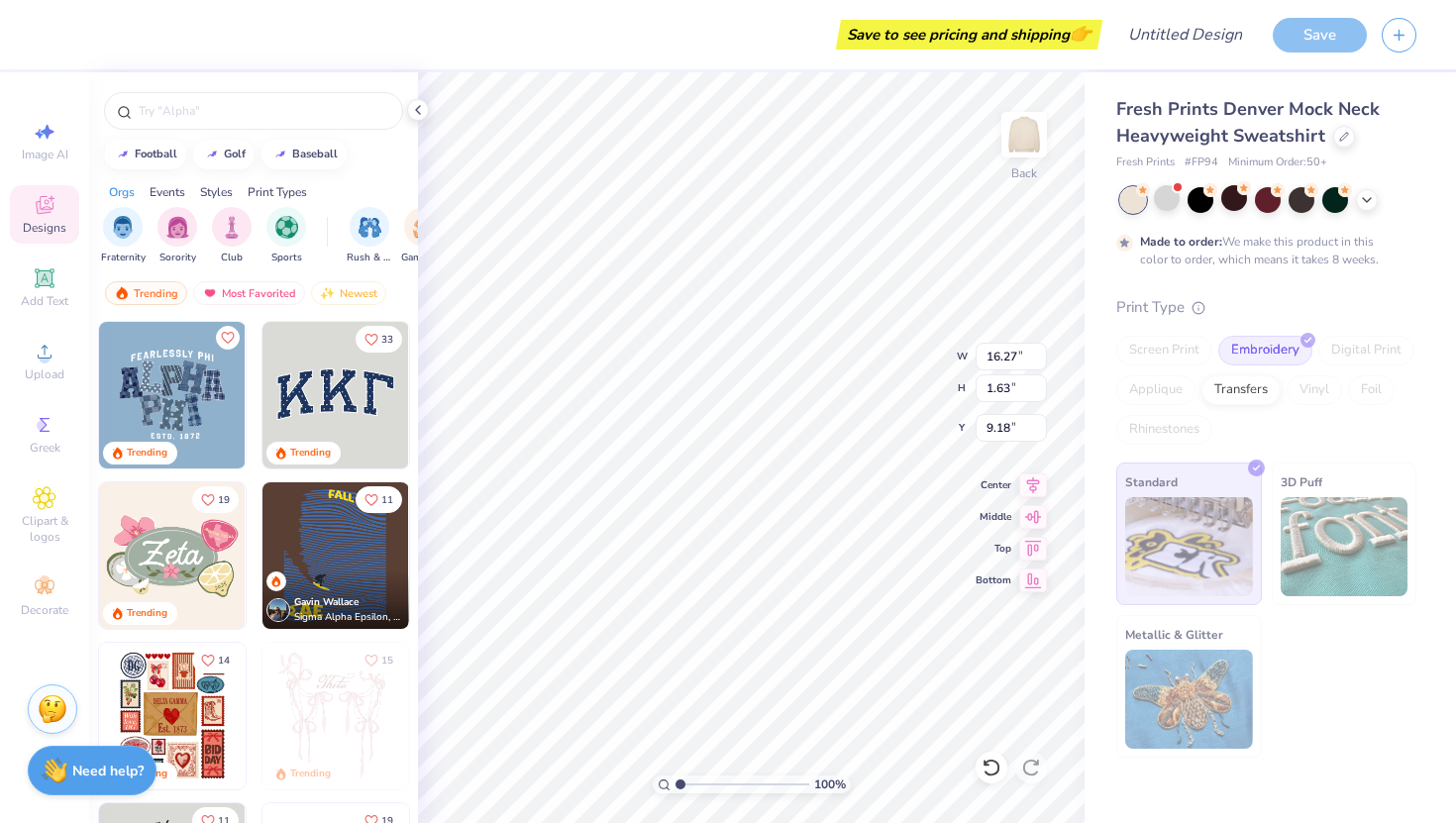 type on "1.63" 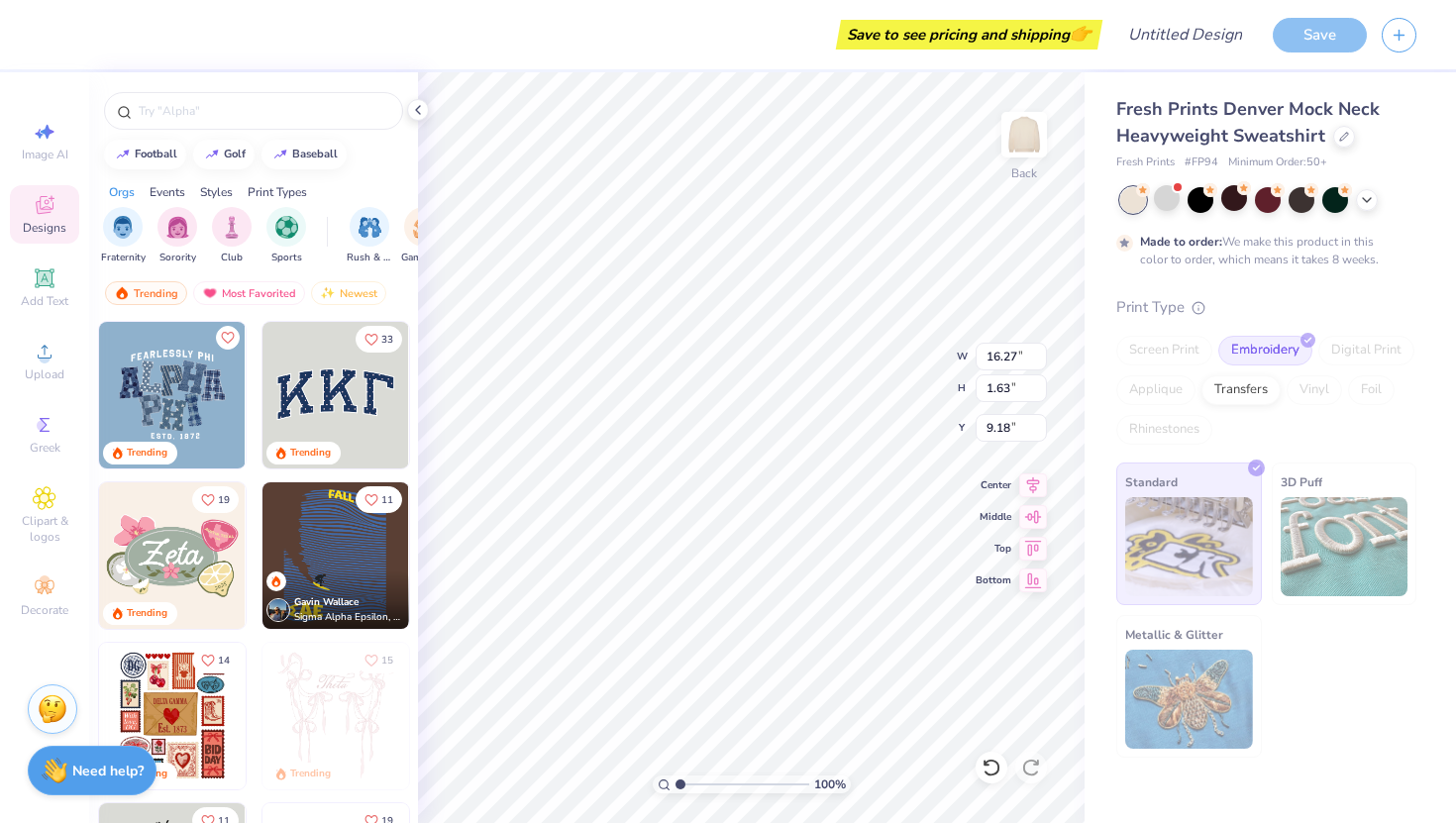 type on "9.18" 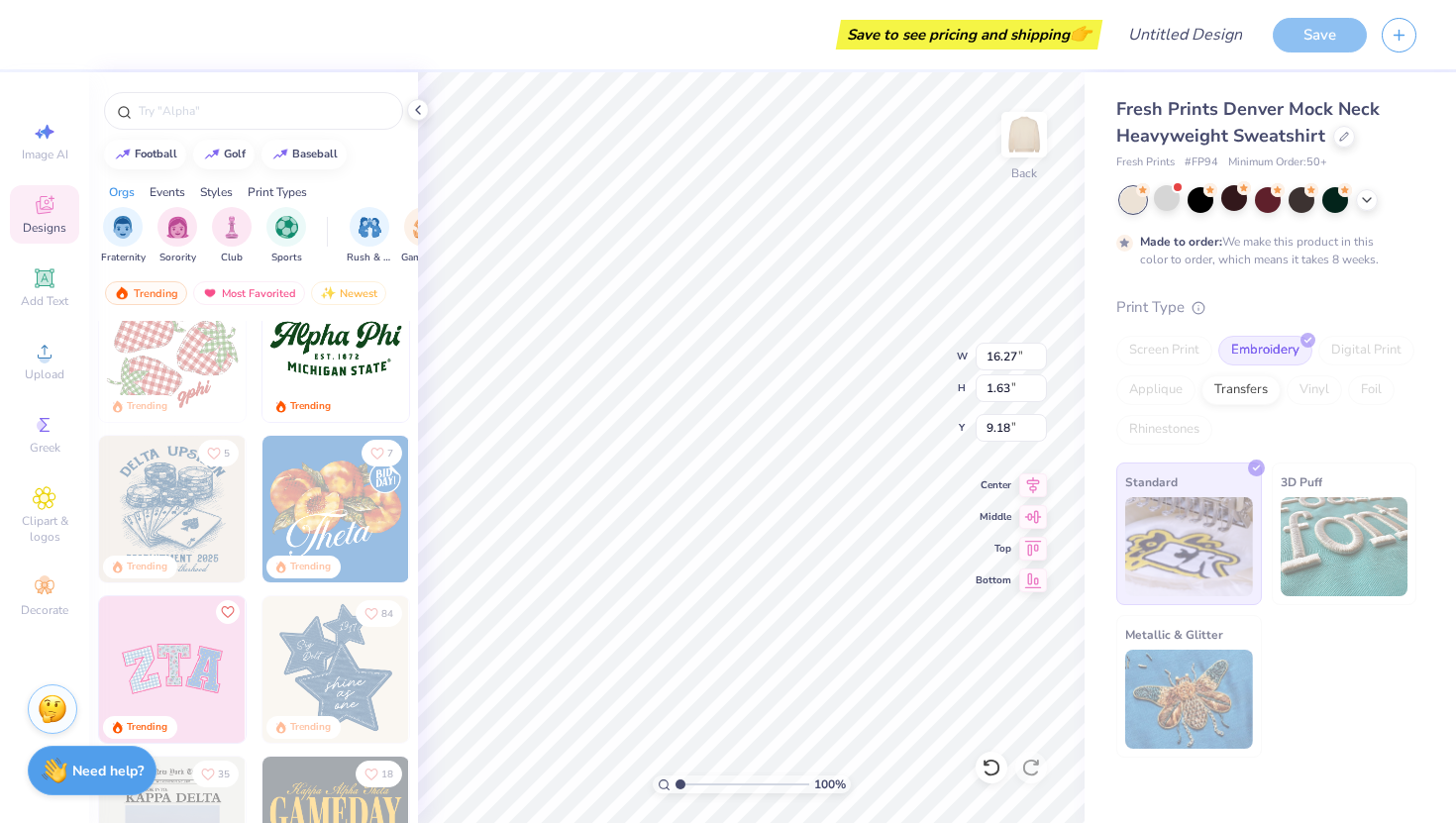 scroll, scrollTop: 991, scrollLeft: 0, axis: vertical 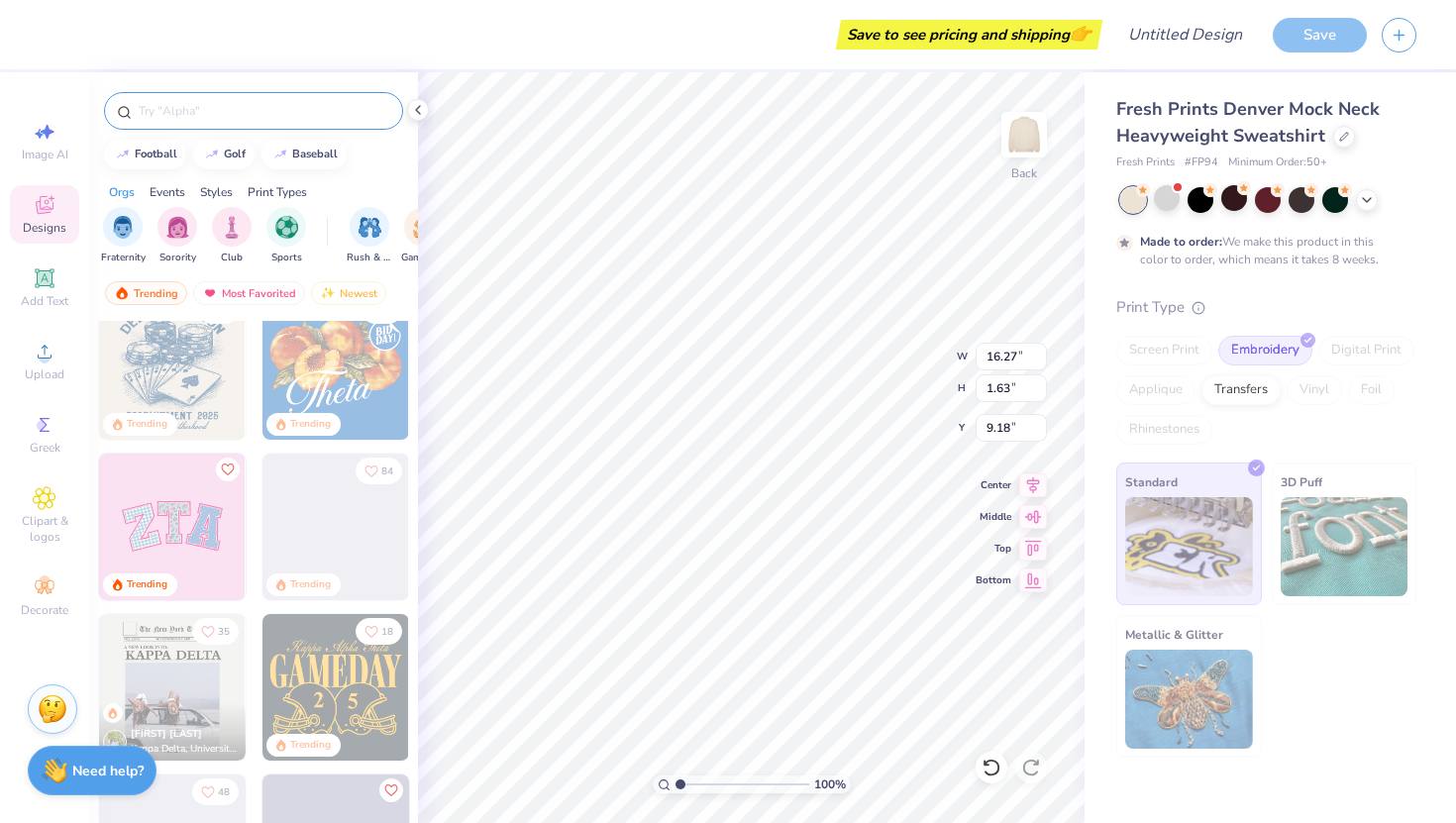 click at bounding box center [263, 111] 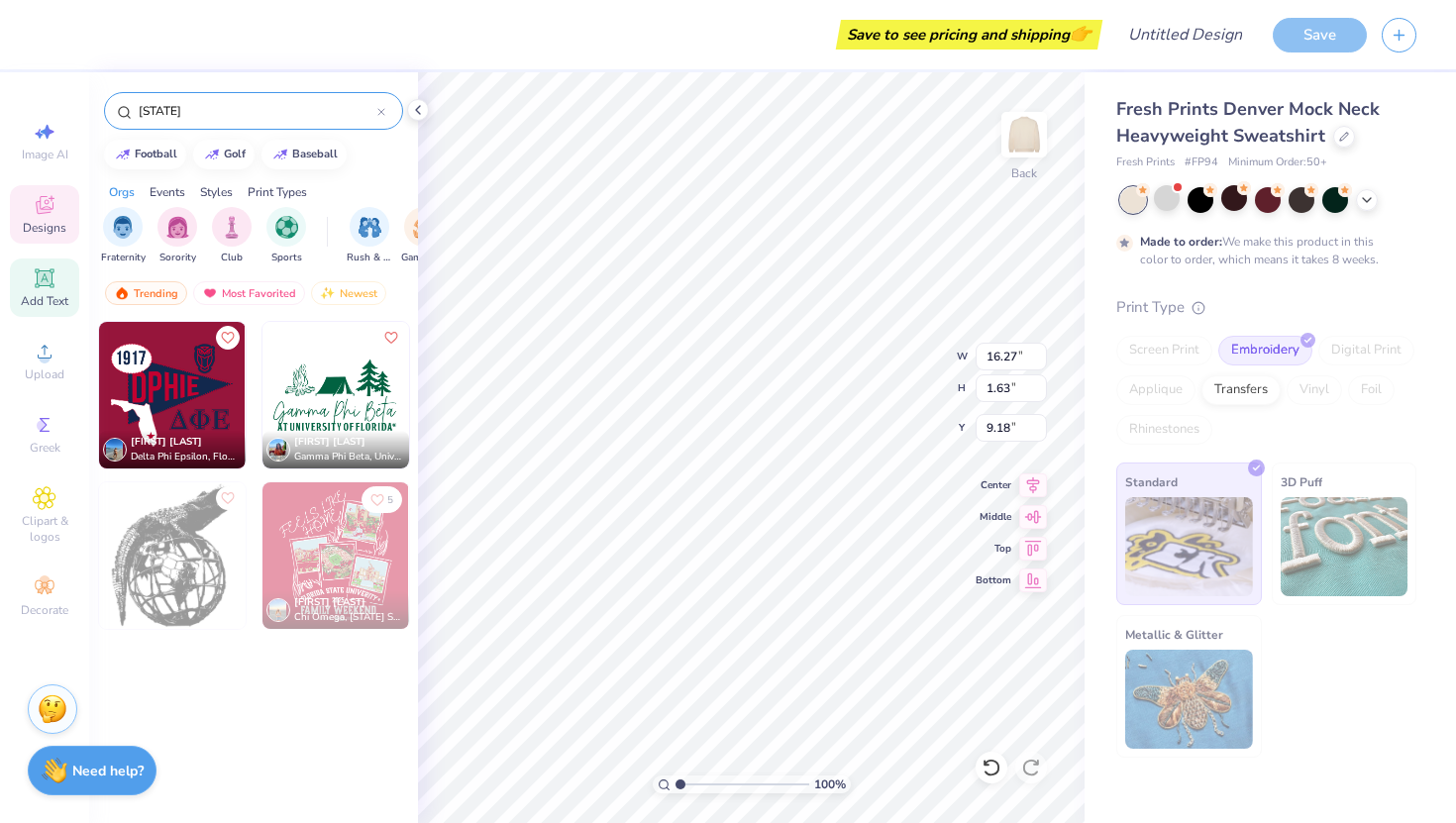 type on "[STATE]" 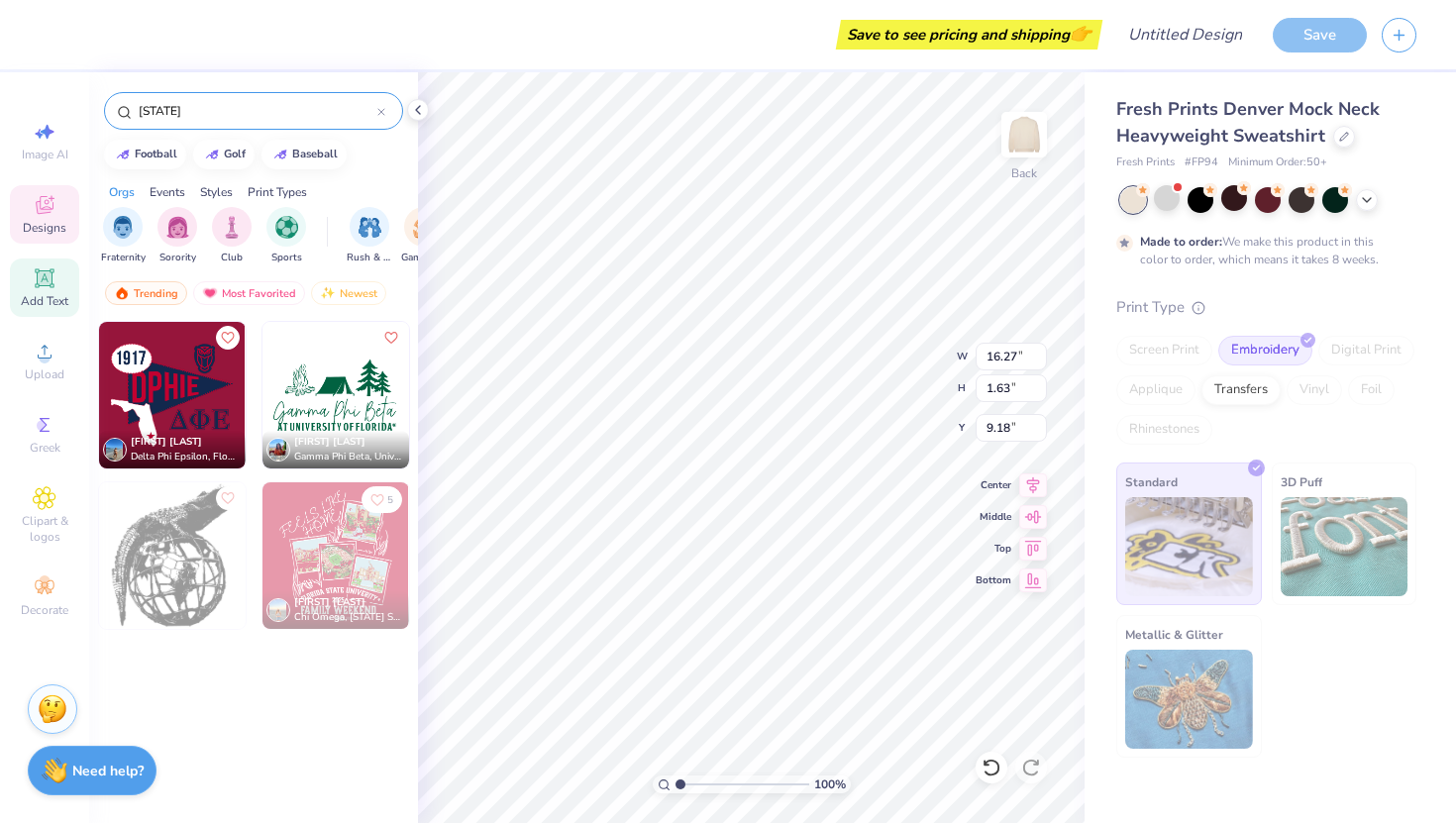 click on "Add Text" at bounding box center [45, 301] 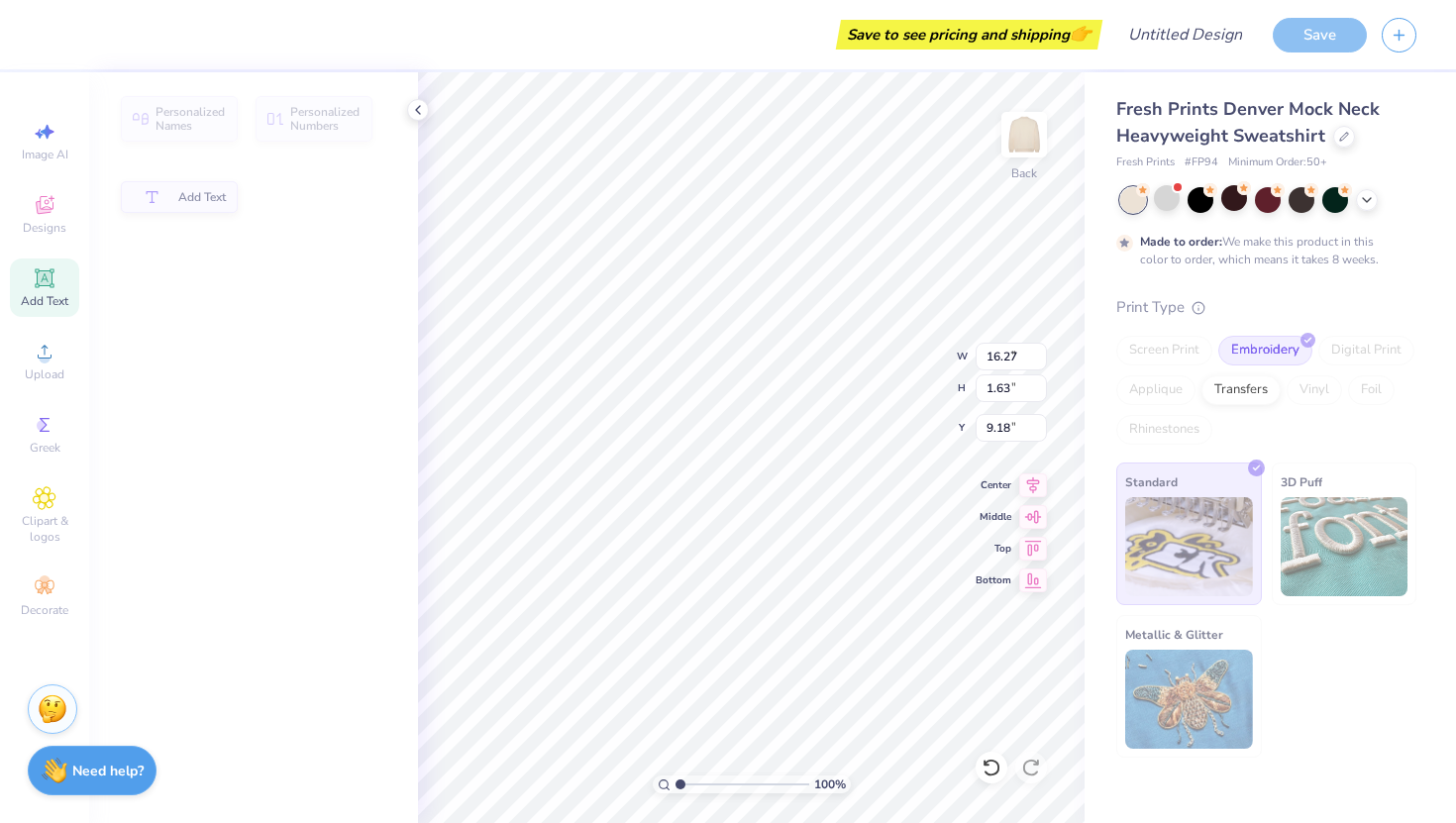 type on "5.84" 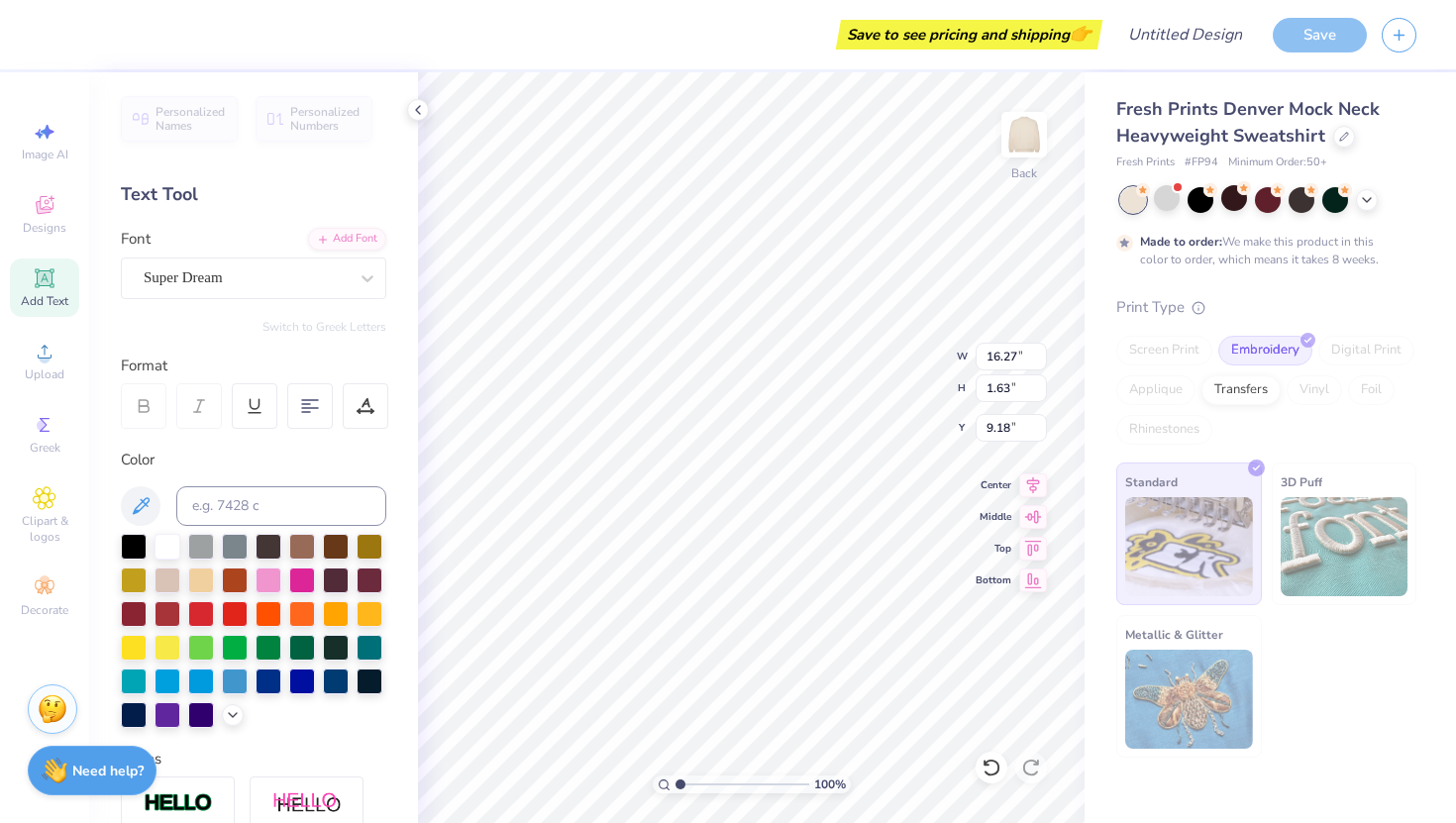 scroll, scrollTop: 328, scrollLeft: 0, axis: vertical 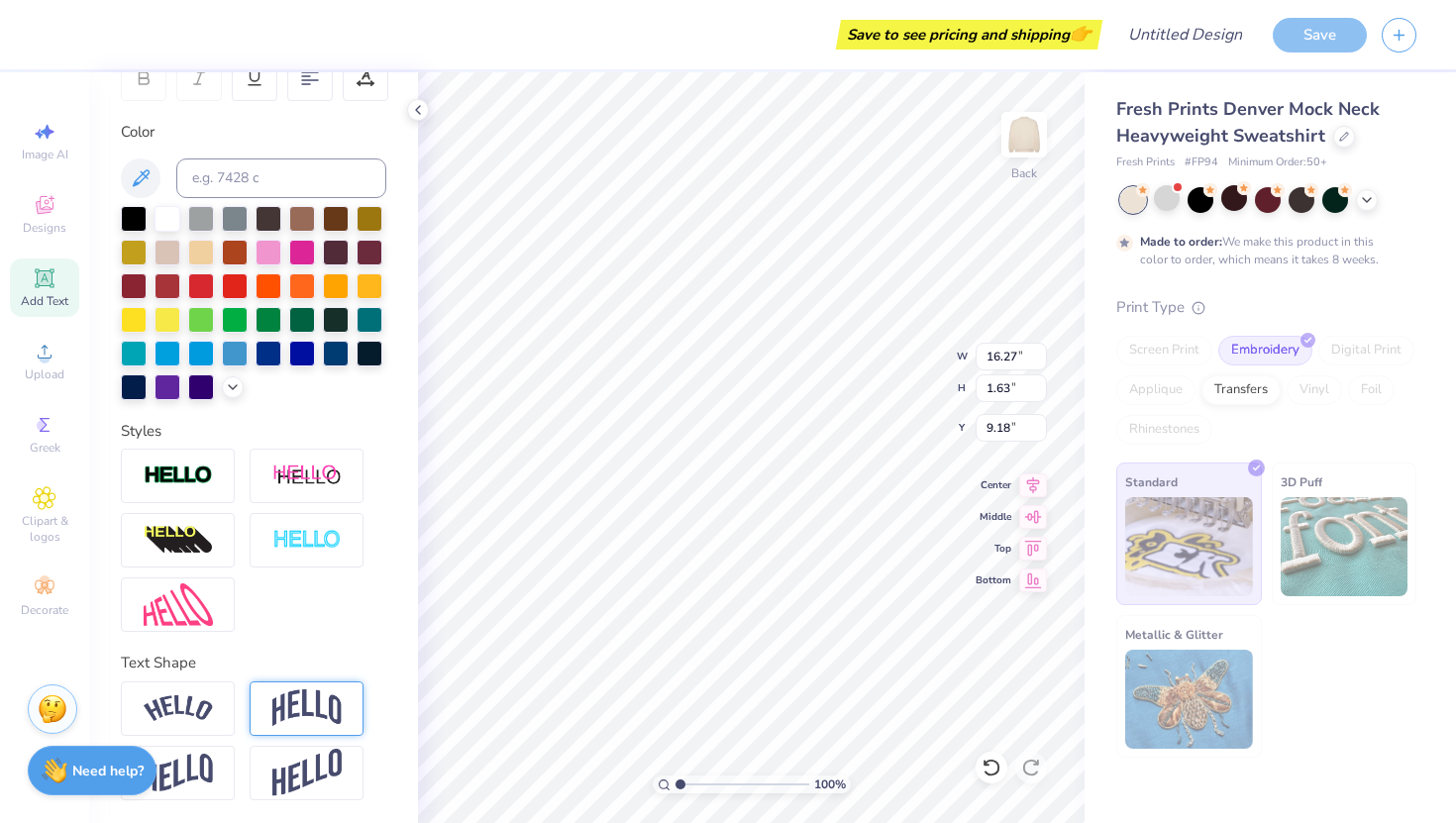 click at bounding box center (307, 708) 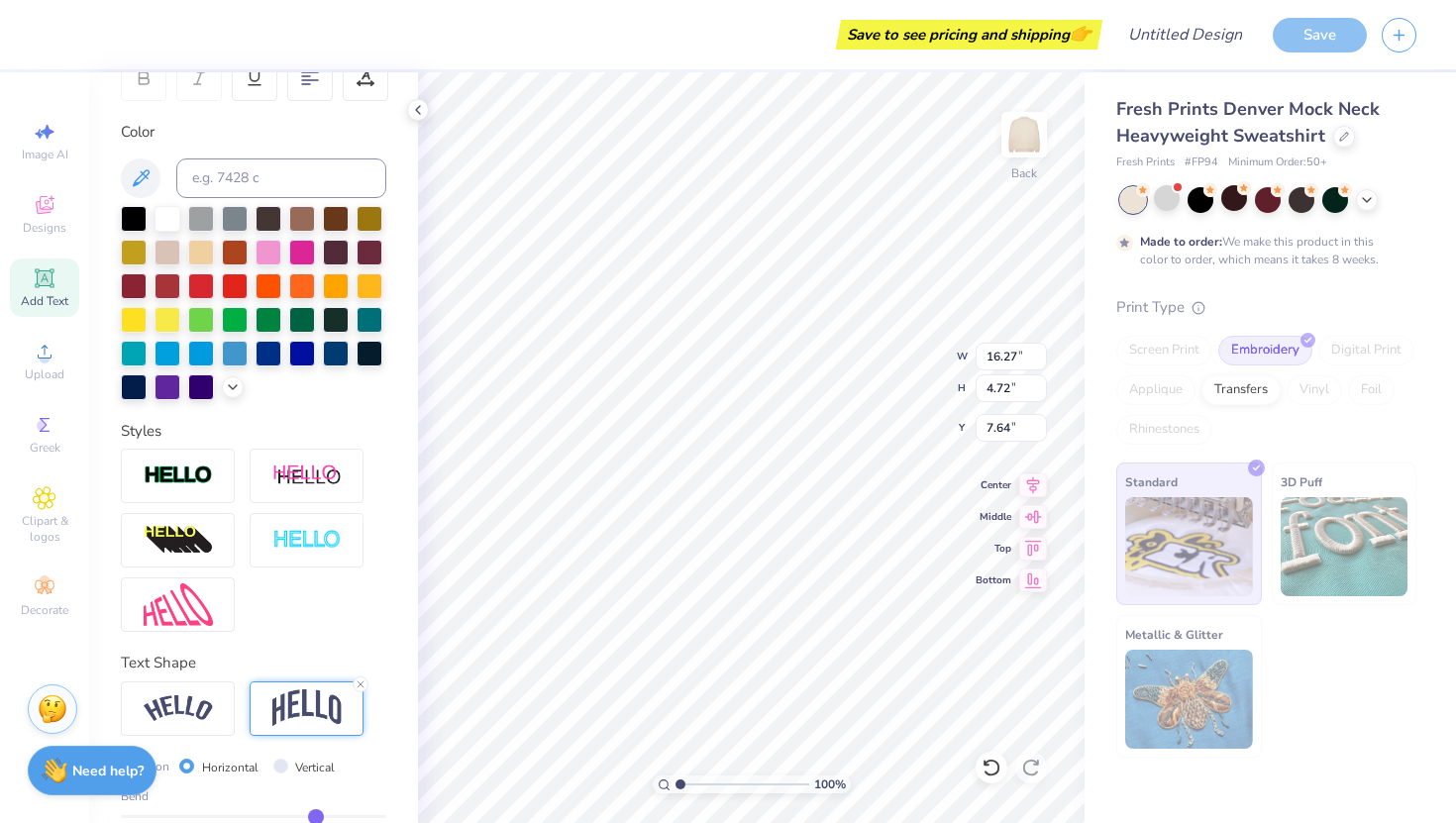 type on "4.72" 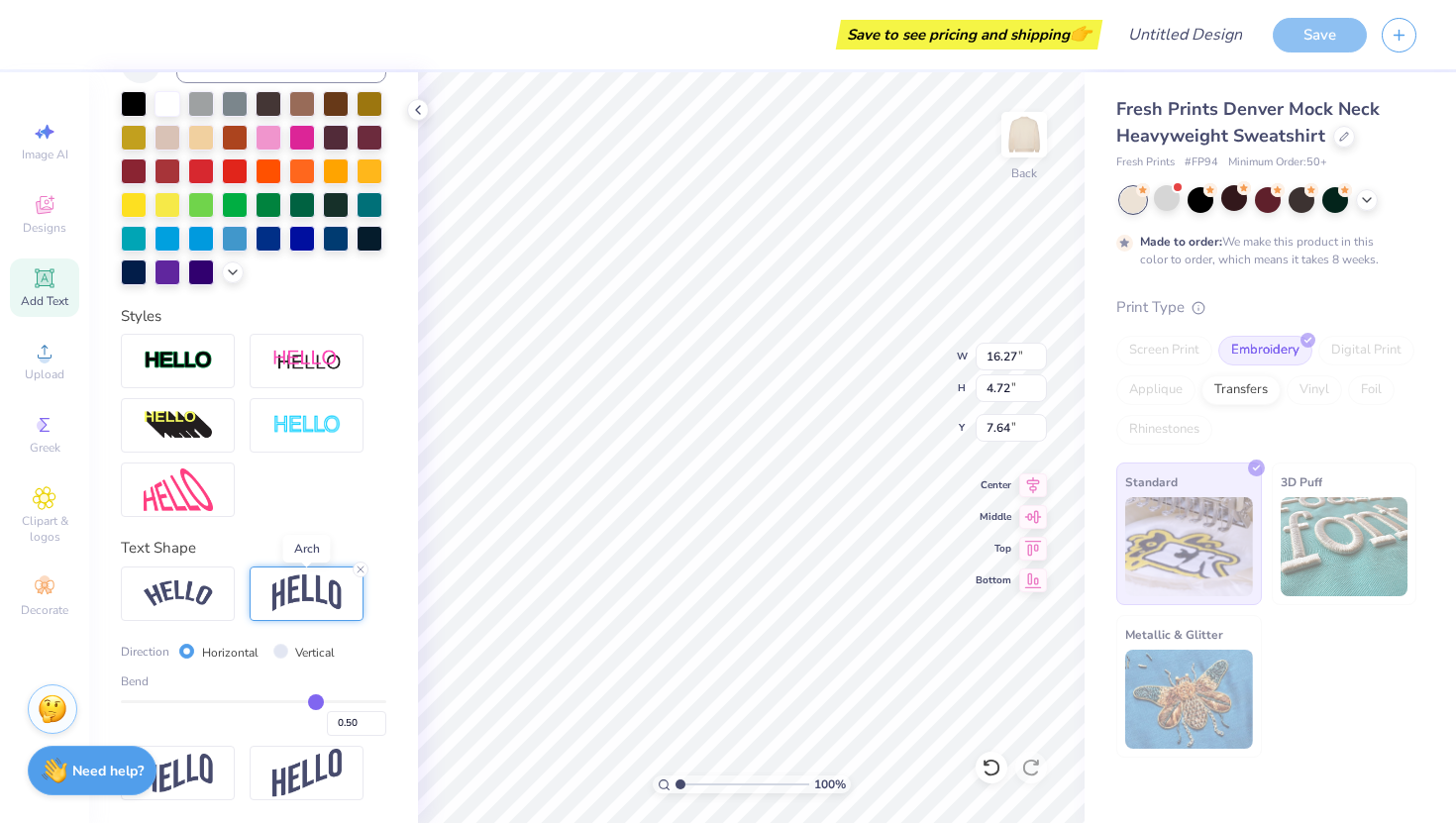 click at bounding box center (307, 593) 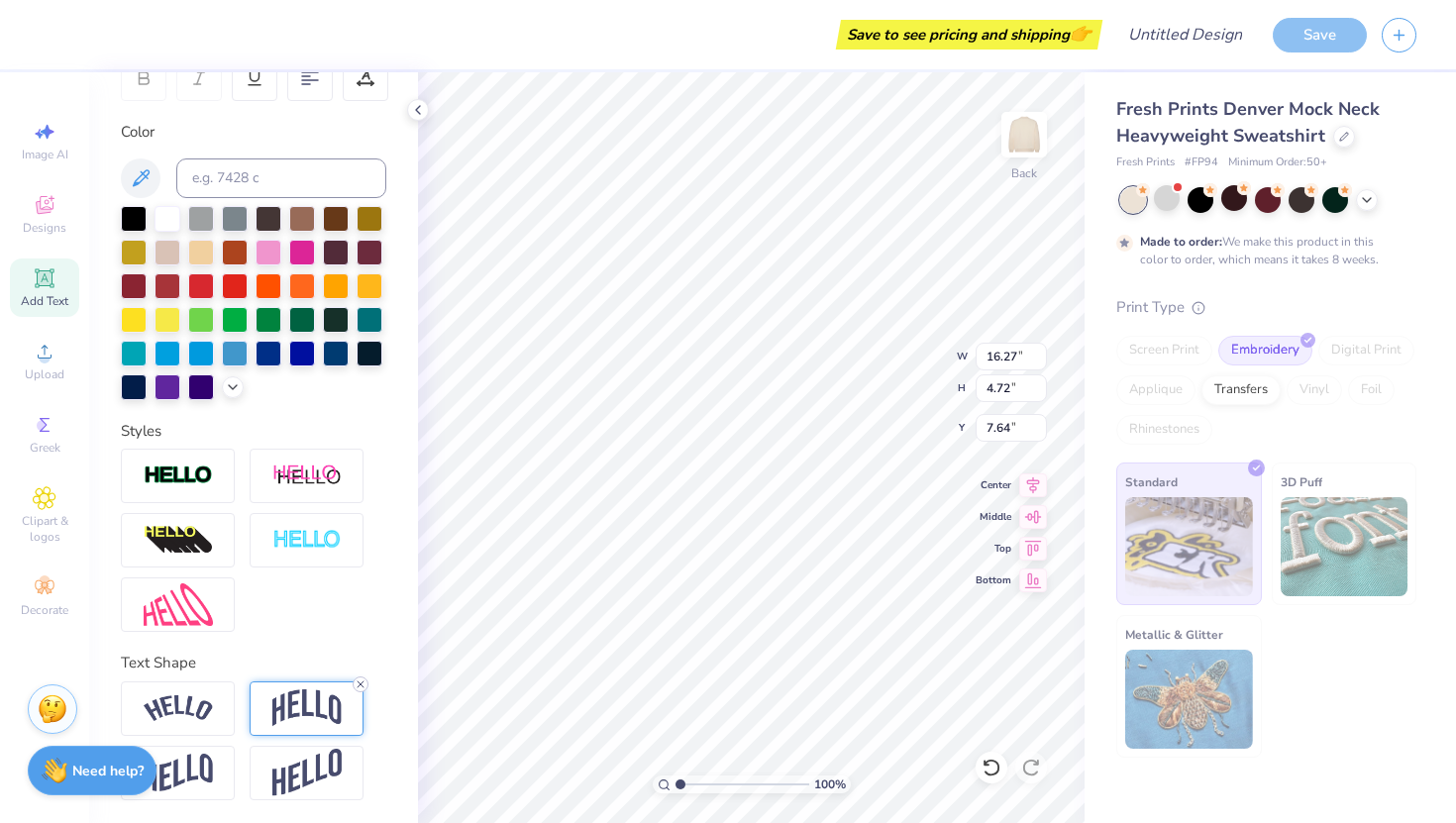click 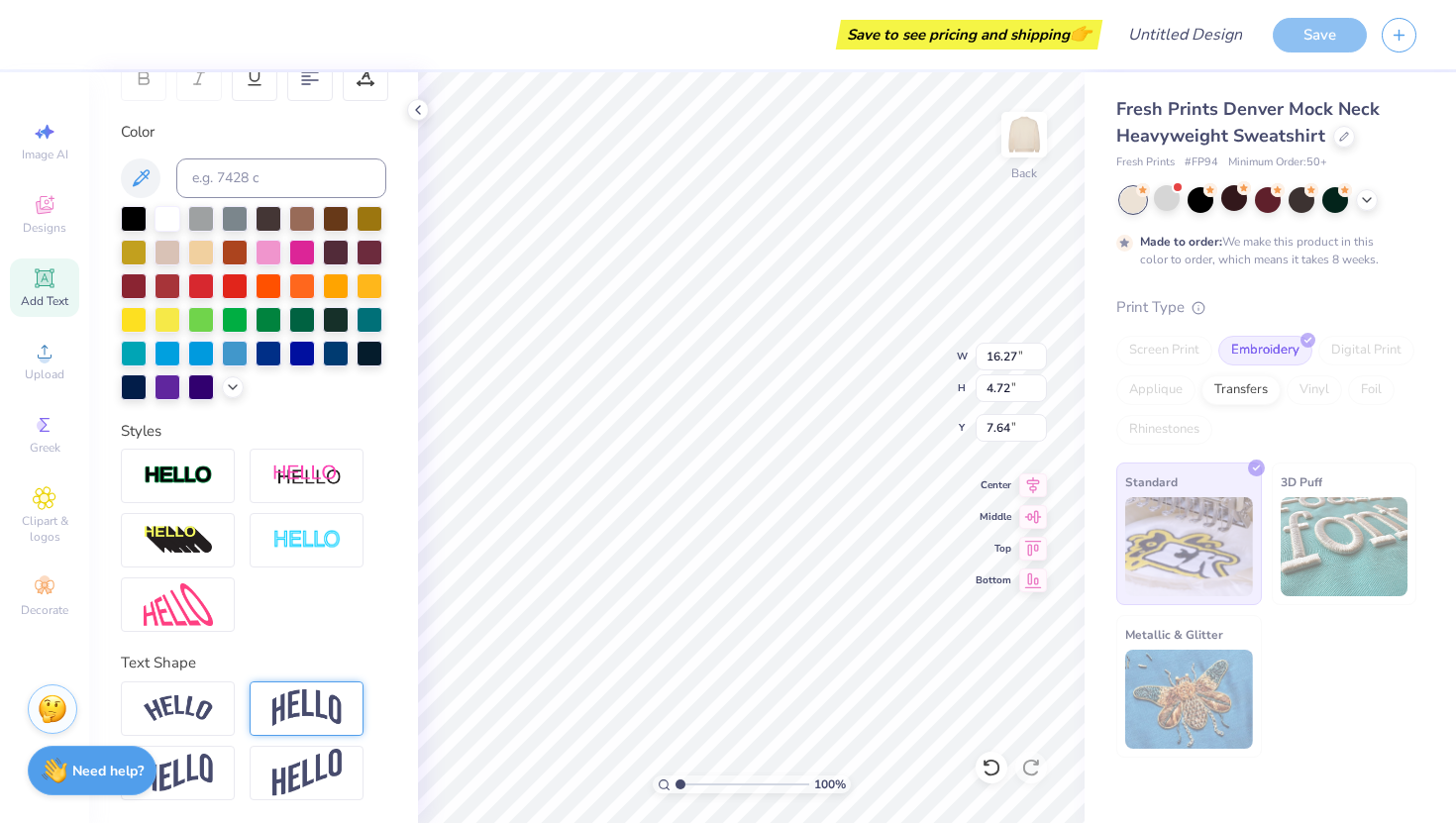 type on "1.63" 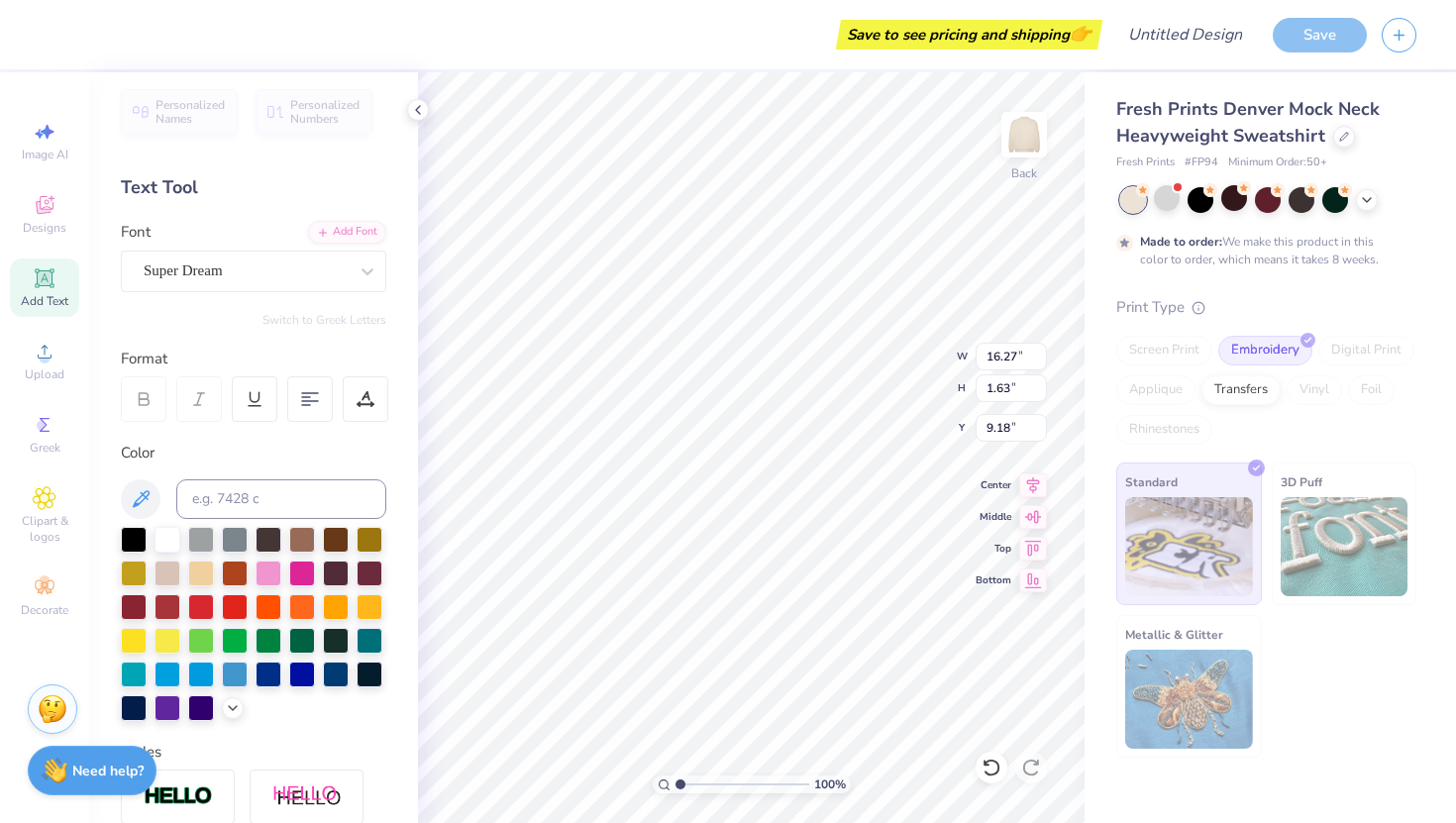 scroll, scrollTop: 0, scrollLeft: 0, axis: both 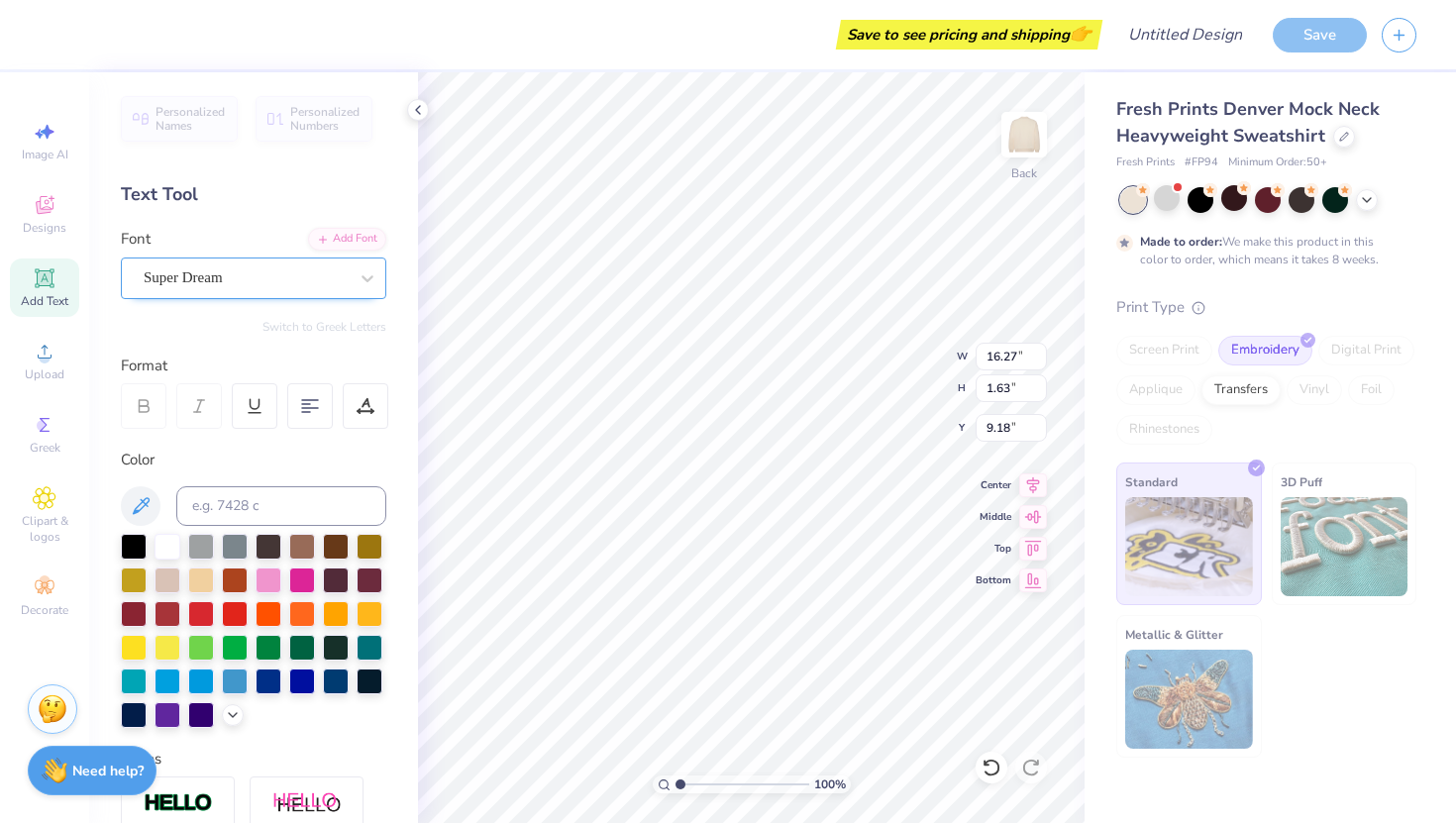 click on "Super Dream" at bounding box center (246, 277) 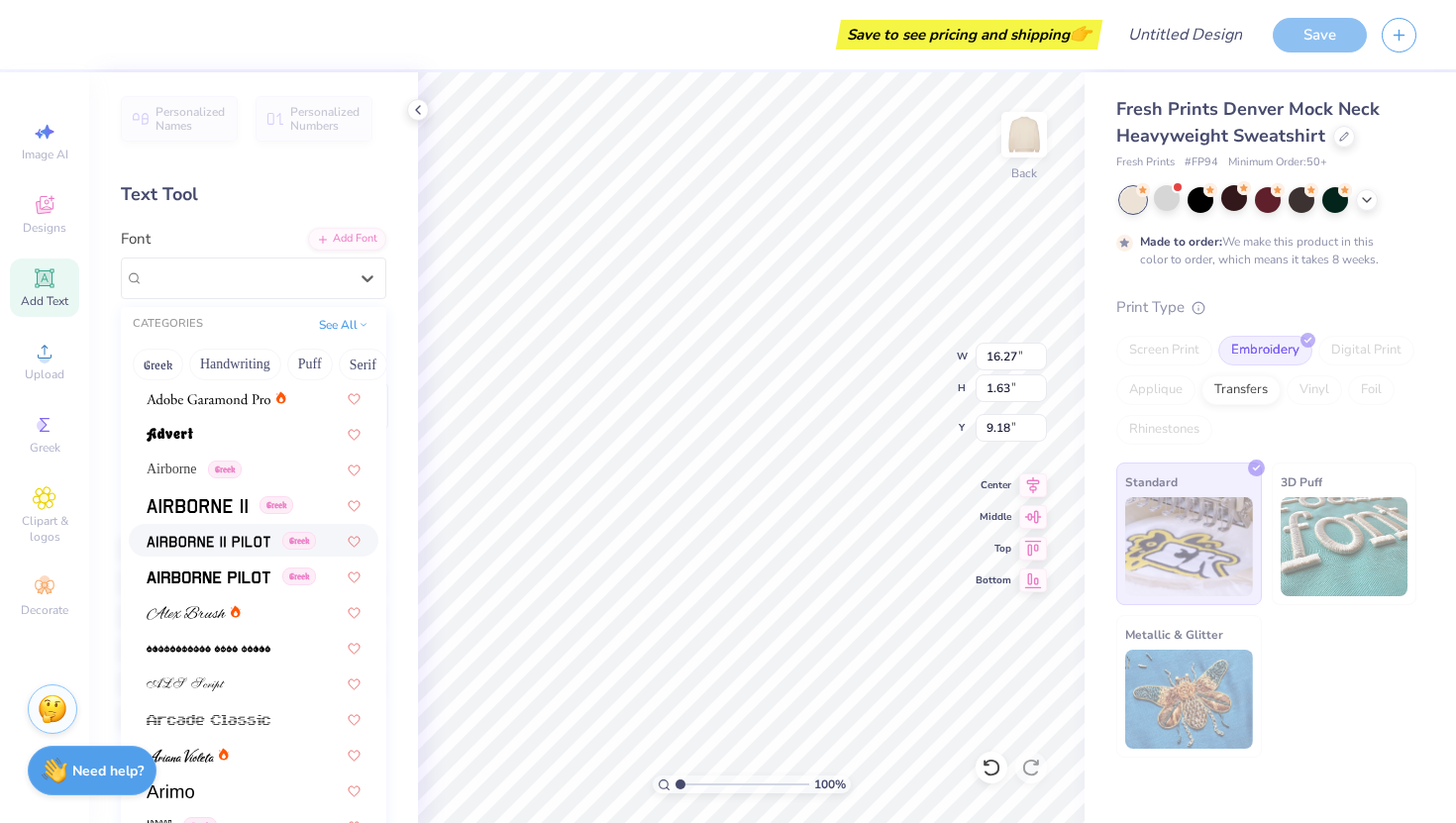 scroll, scrollTop: 288, scrollLeft: 0, axis: vertical 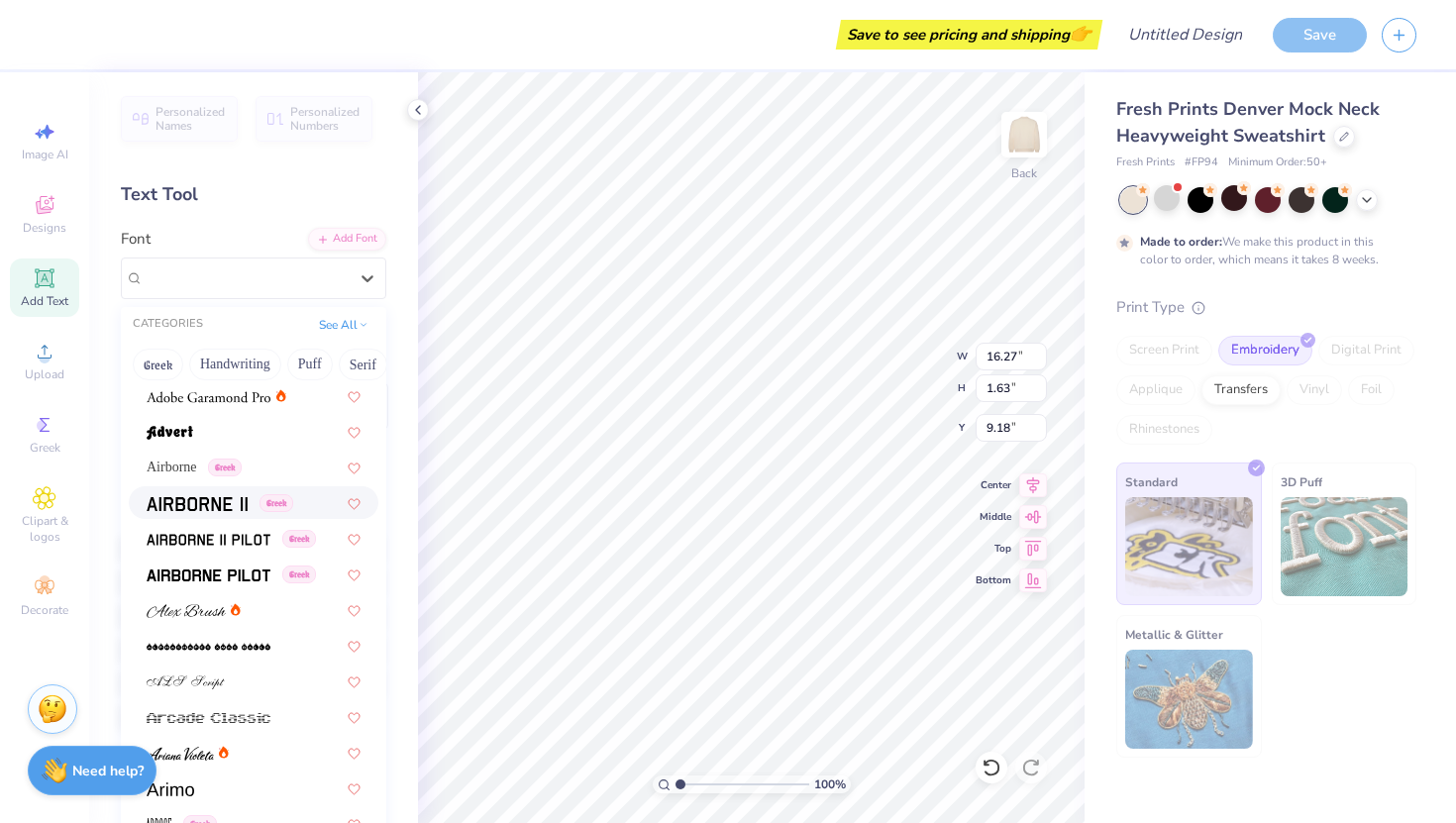 click at bounding box center [197, 504] 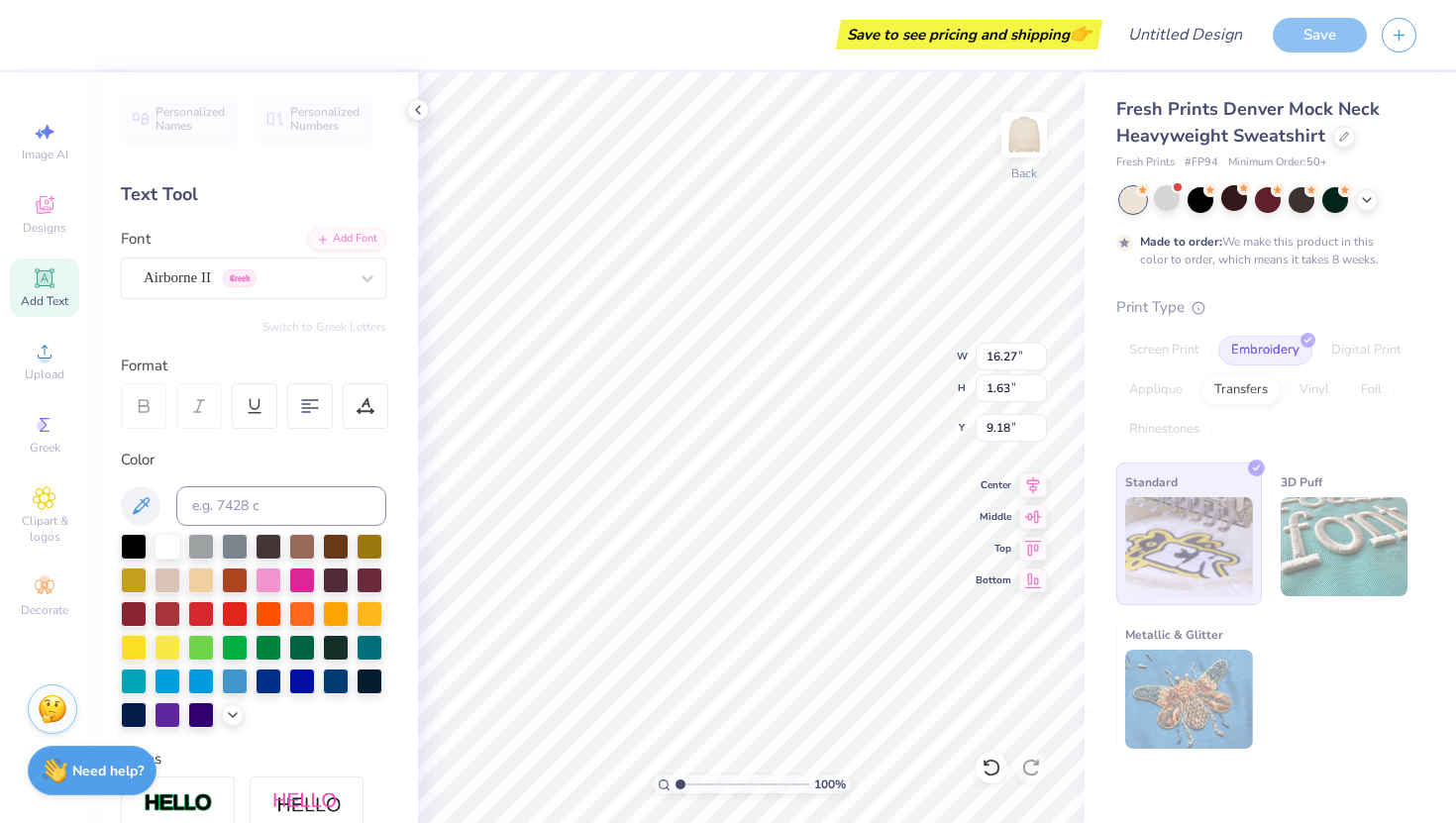 type on "16.11" 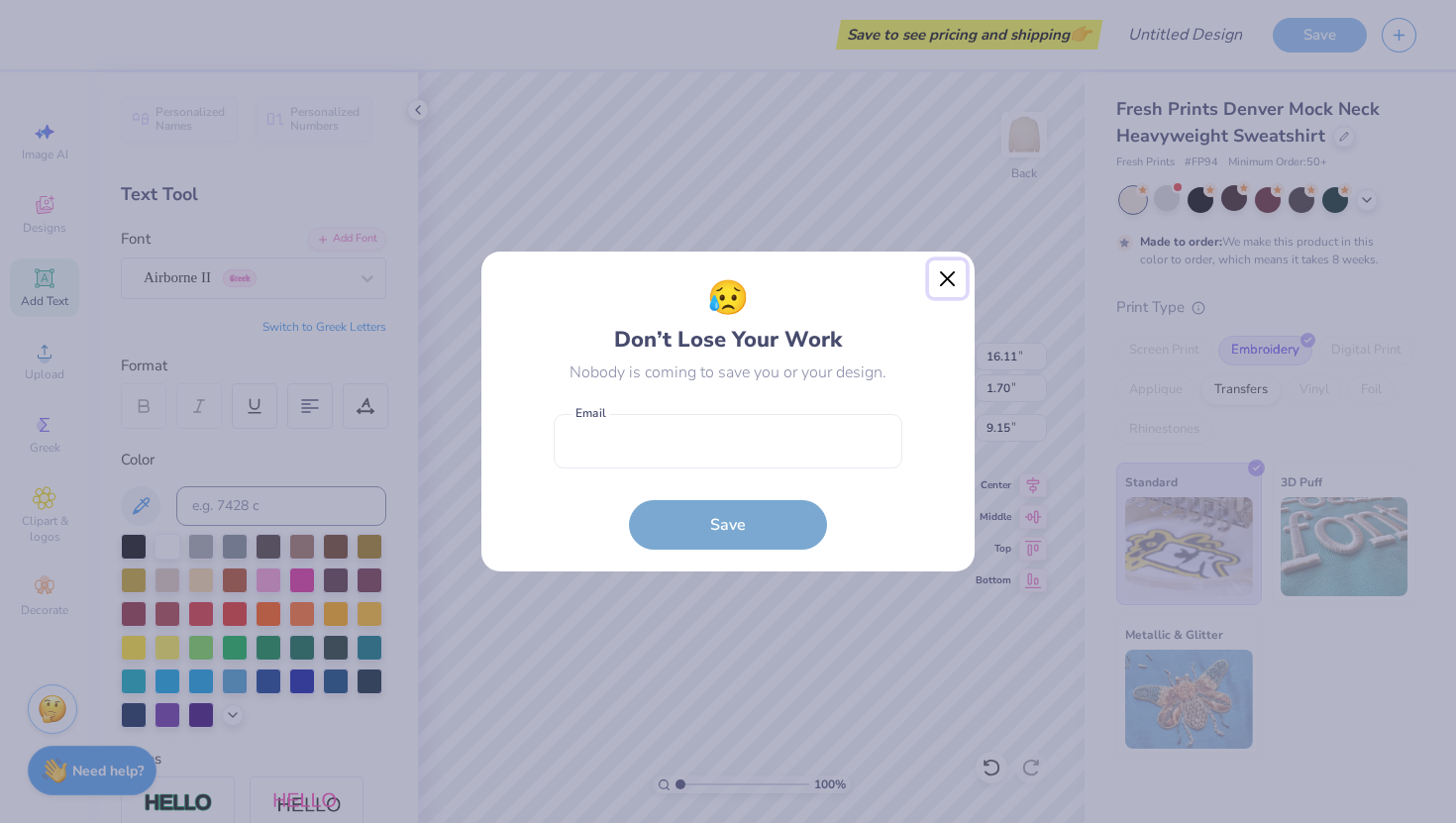 click at bounding box center (948, 279) 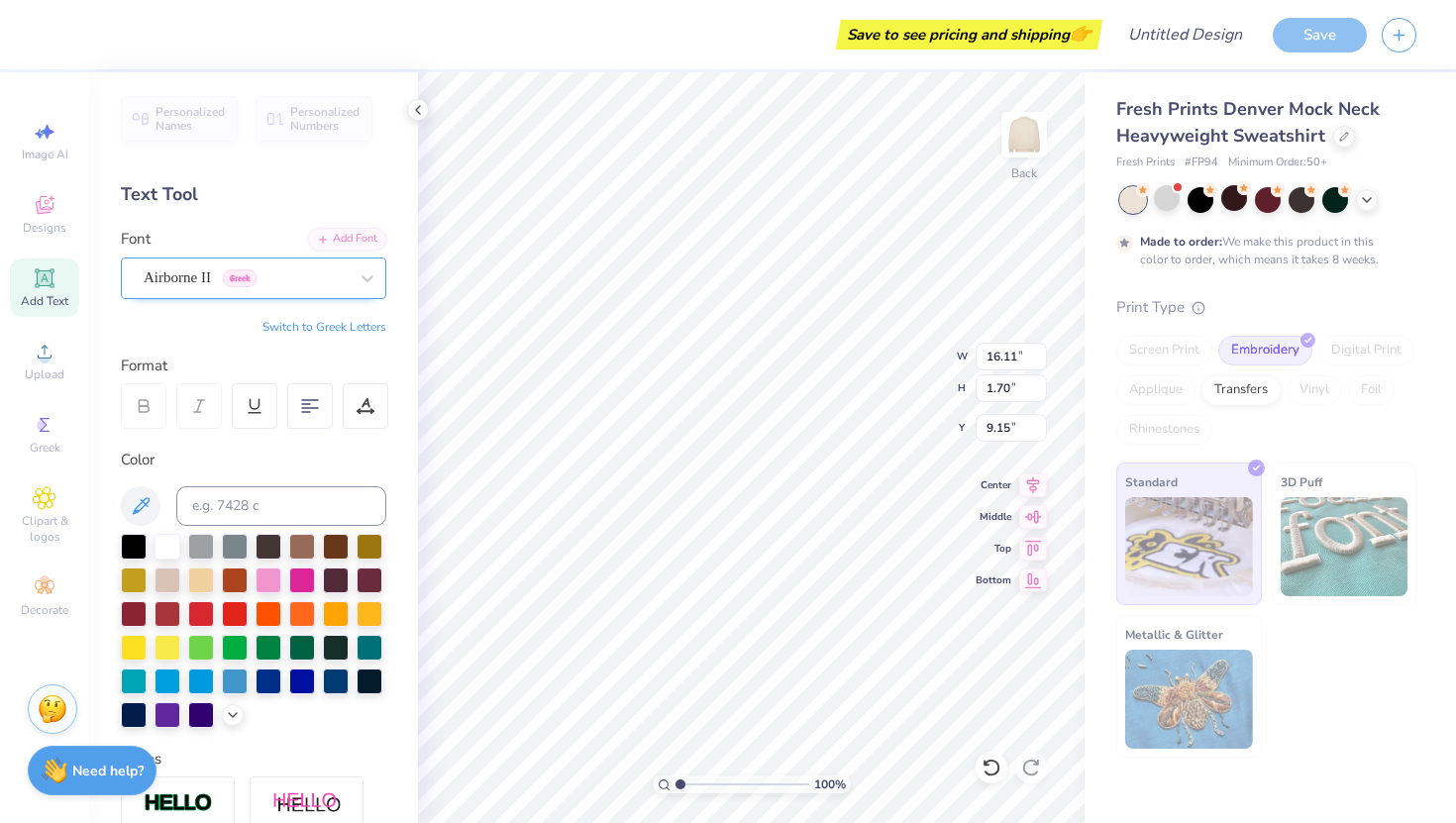 click on "Airborne II Greek" at bounding box center [246, 277] 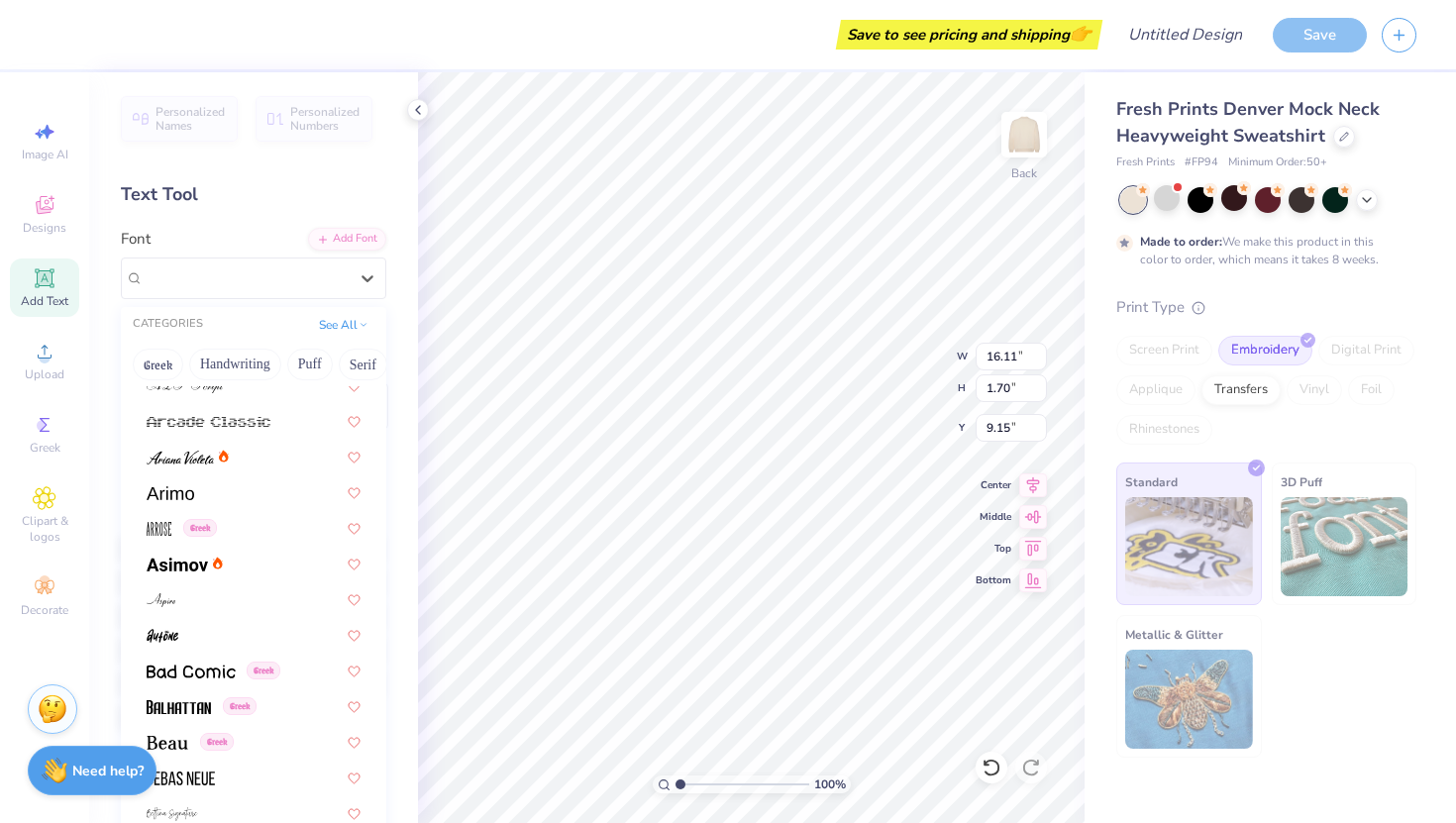 scroll, scrollTop: 0, scrollLeft: 0, axis: both 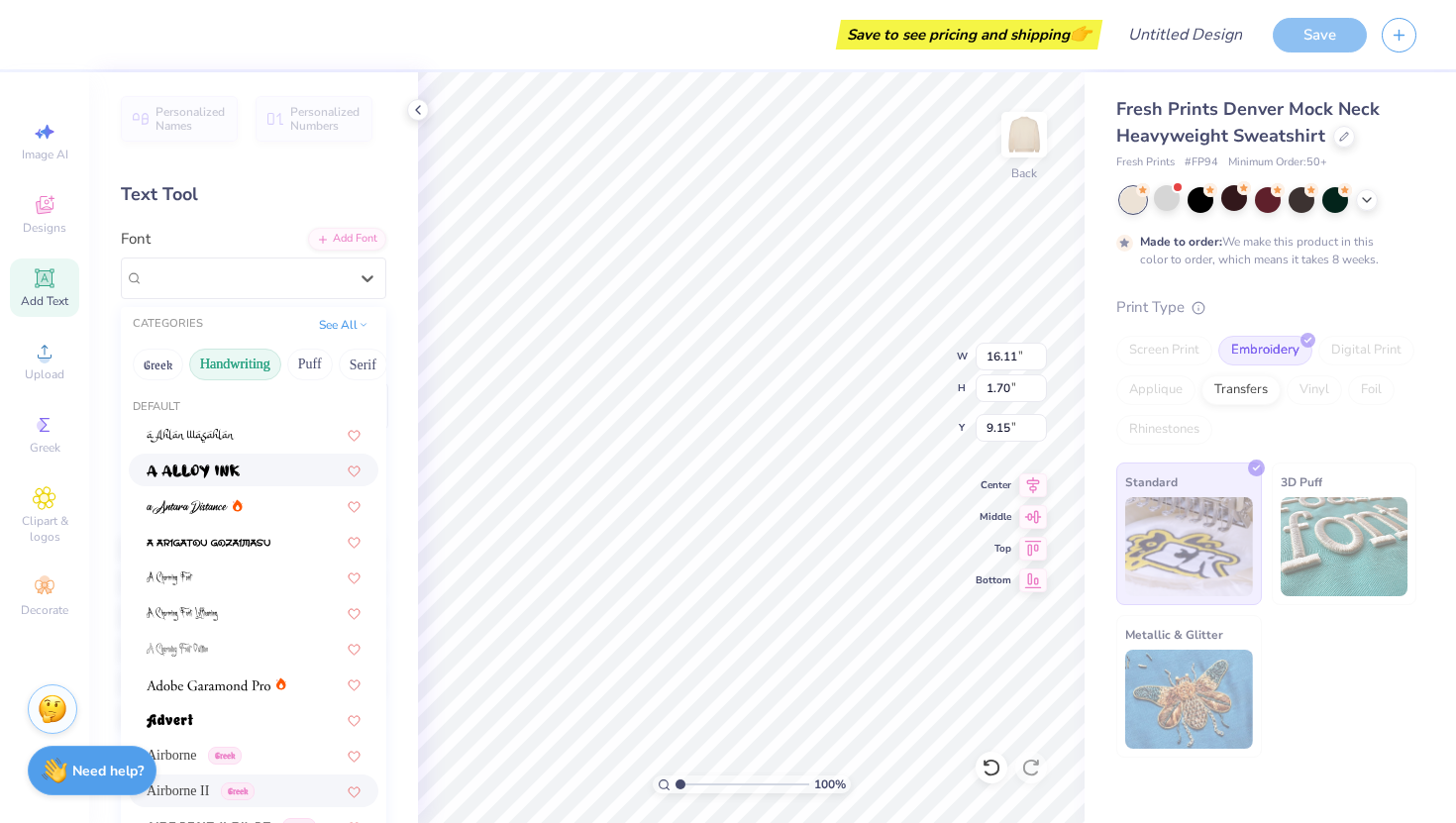 click on "Handwriting" at bounding box center (235, 364) 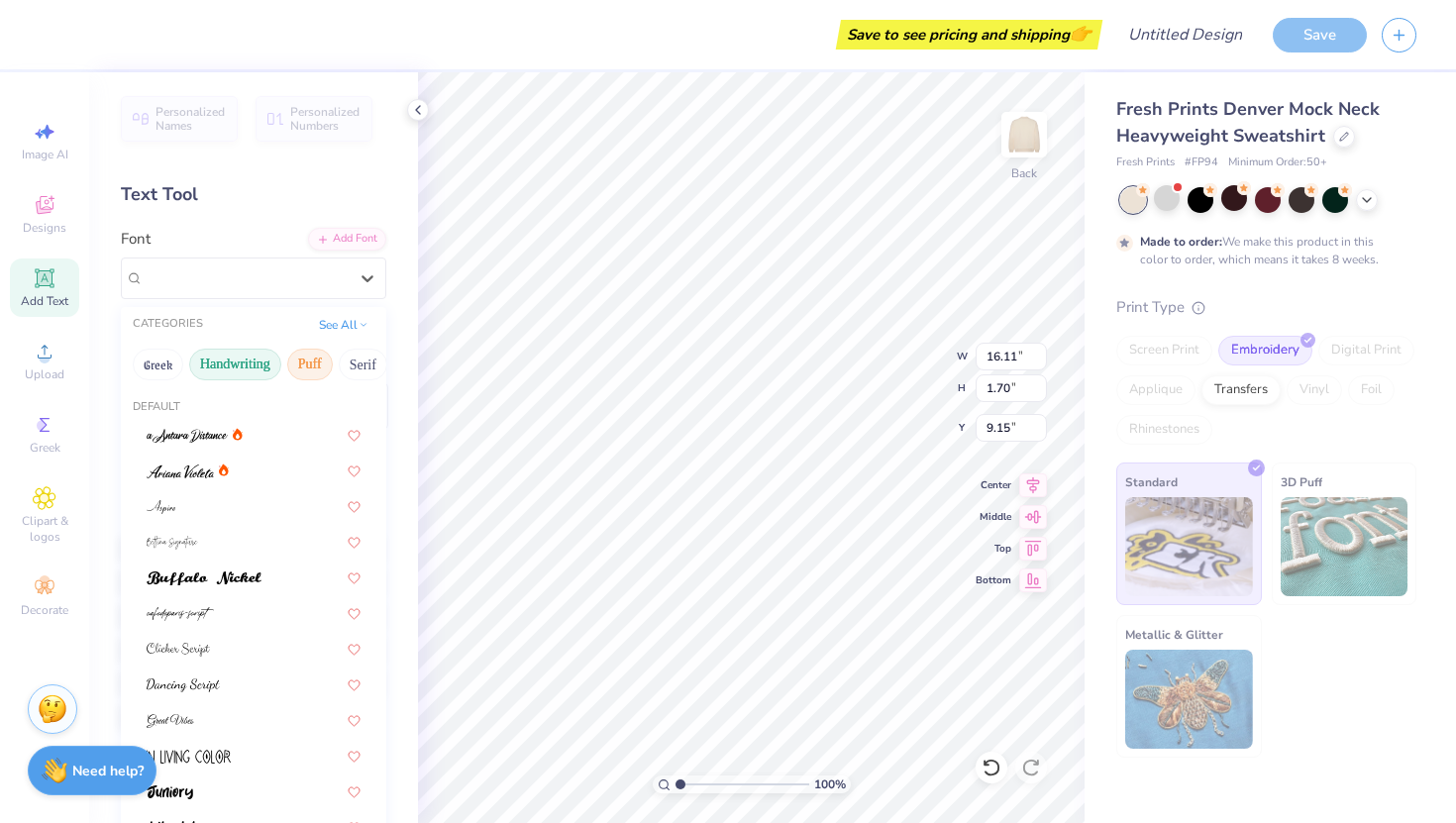click on "Puff" at bounding box center (310, 364) 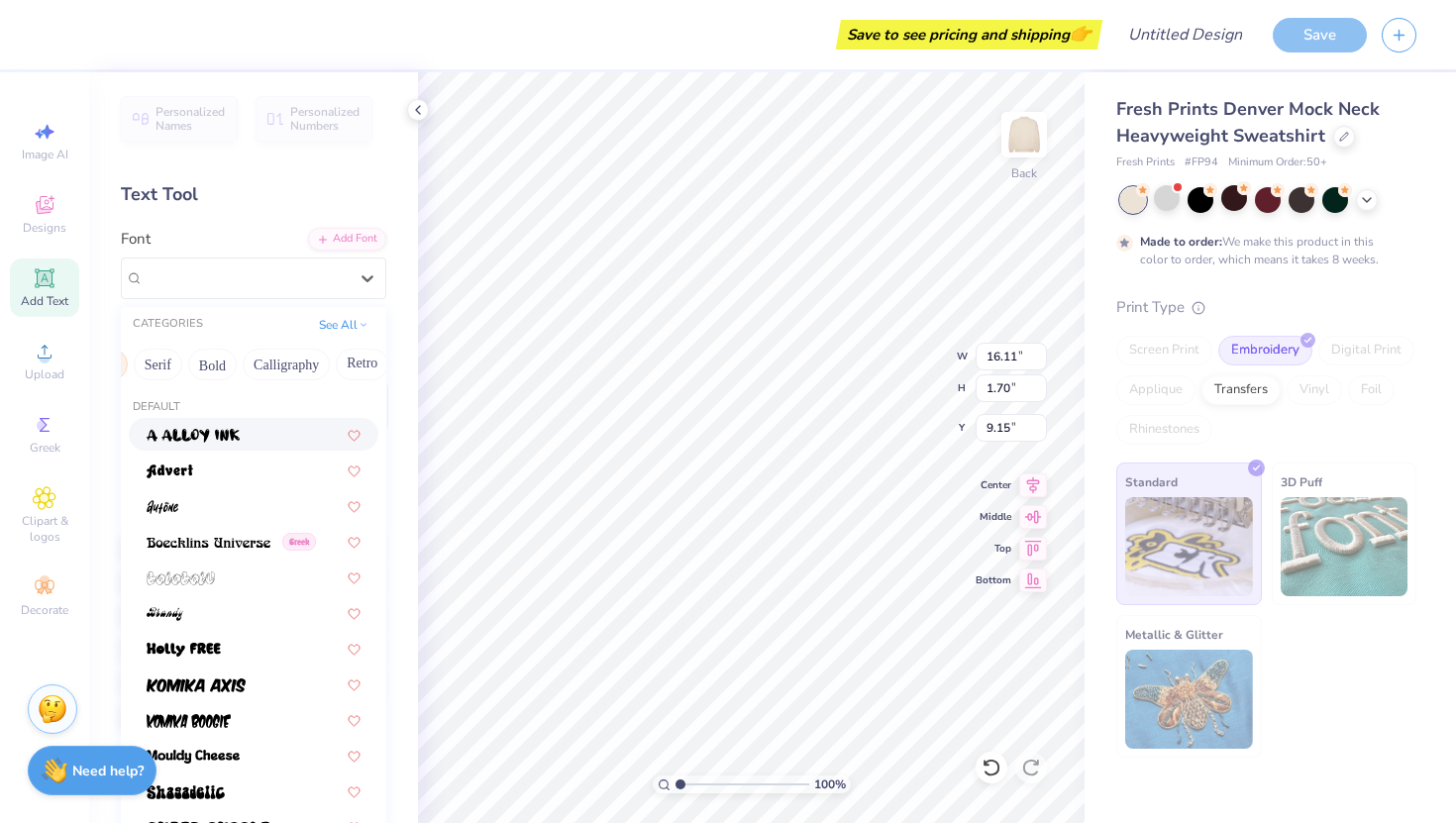 scroll, scrollTop: 0, scrollLeft: 204, axis: horizontal 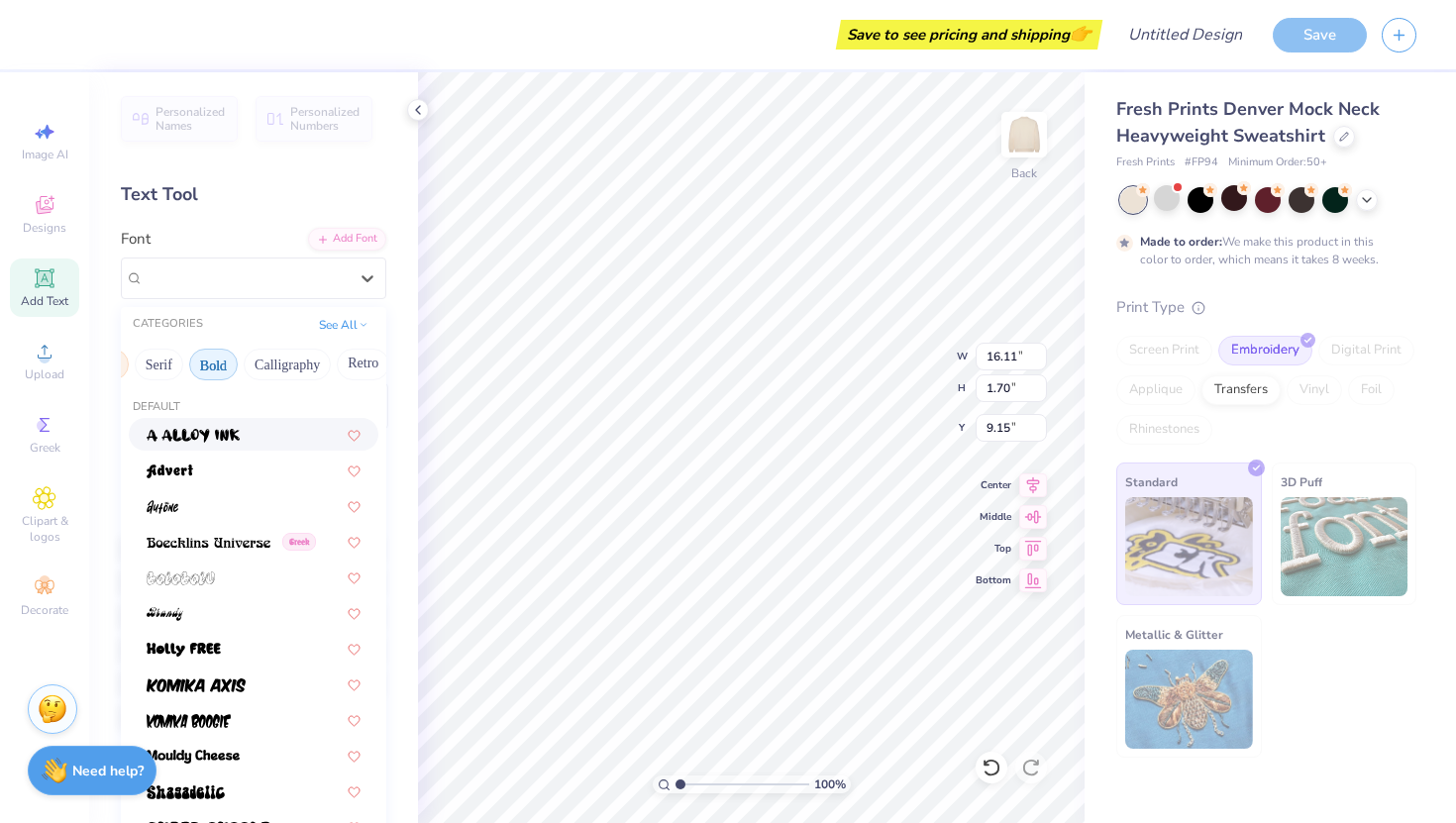 click on "Bold" at bounding box center [213, 364] 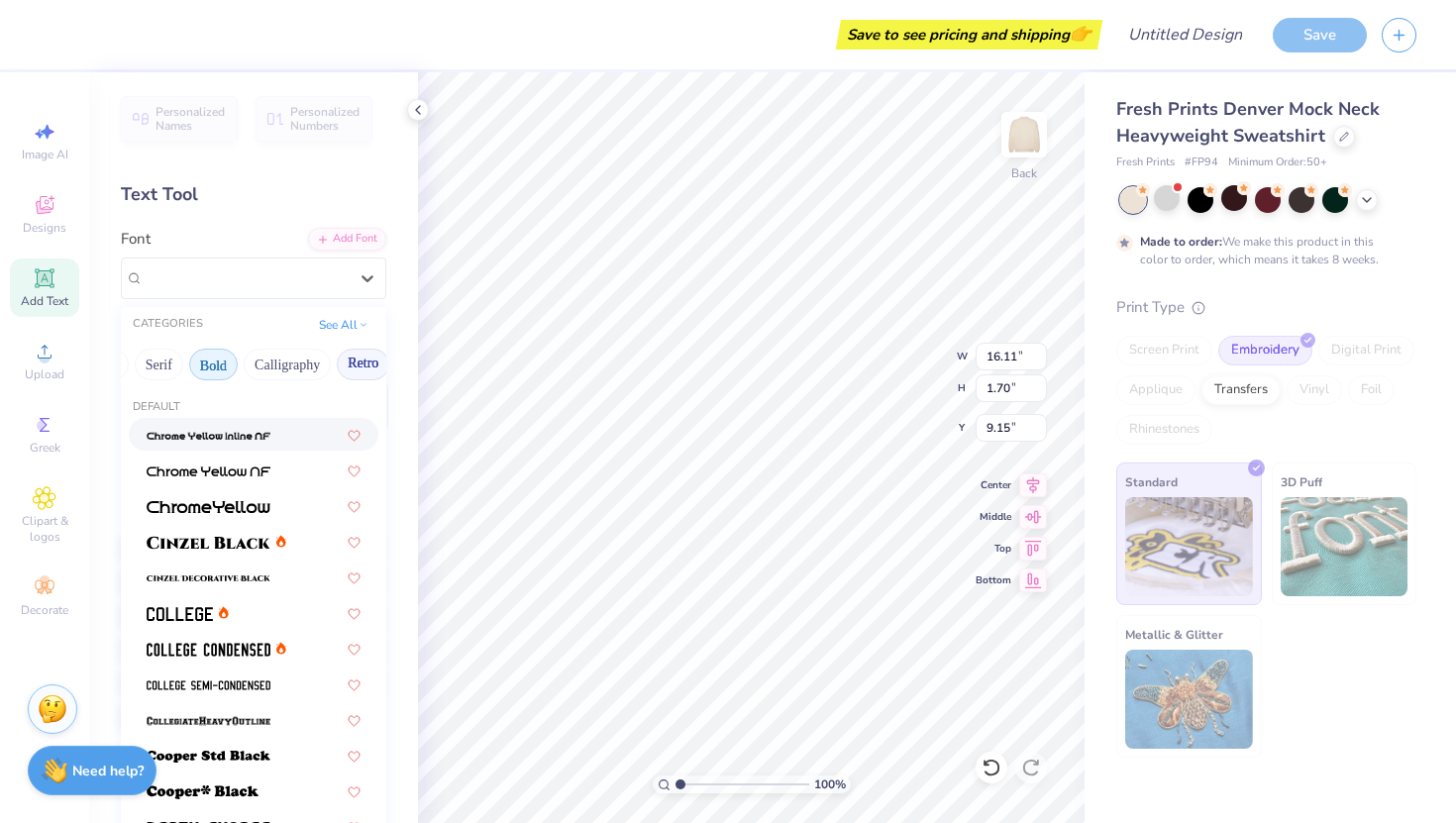 click on "Retro" at bounding box center (363, 364) 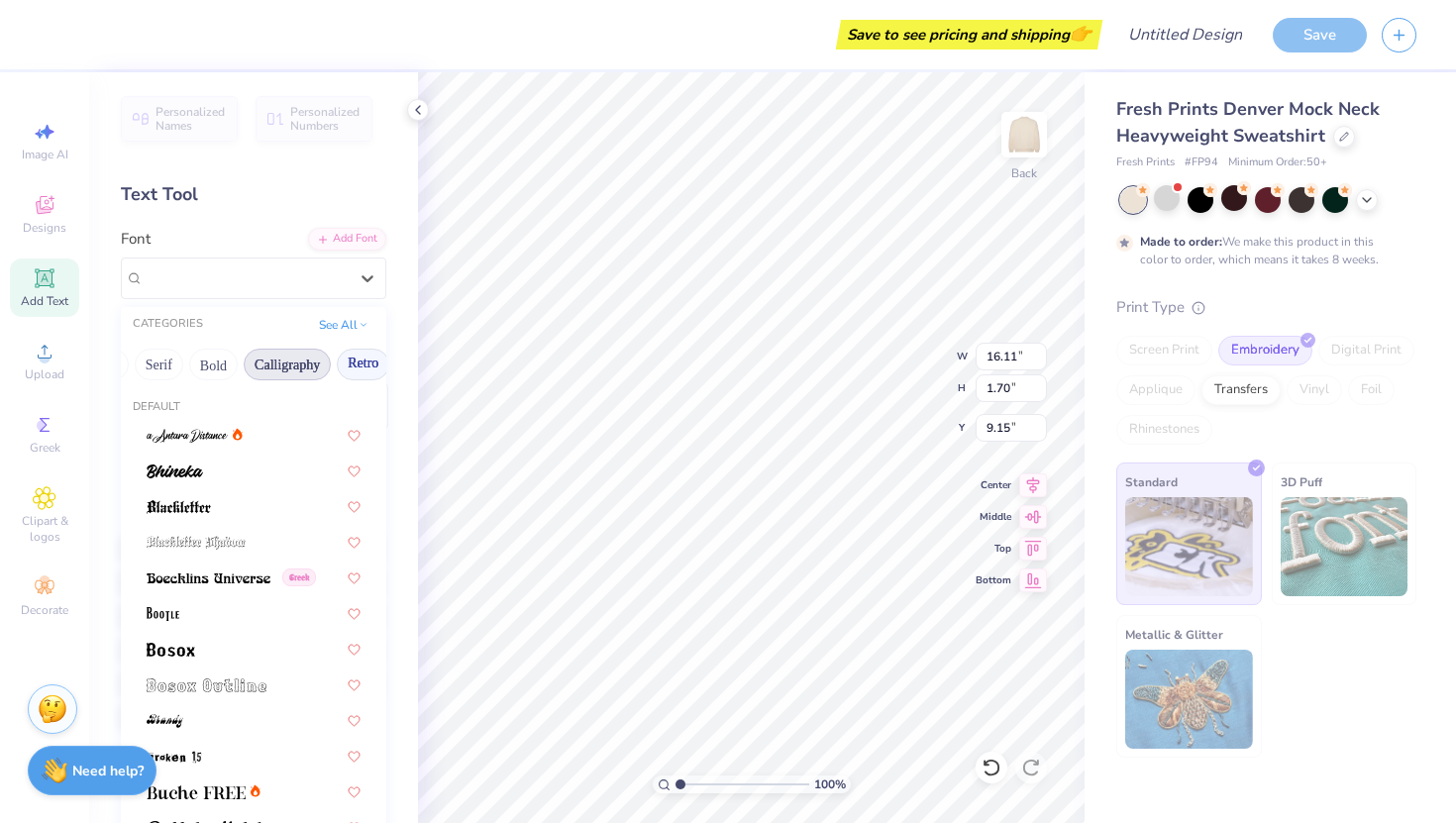 click on "Calligraphy" at bounding box center [287, 364] 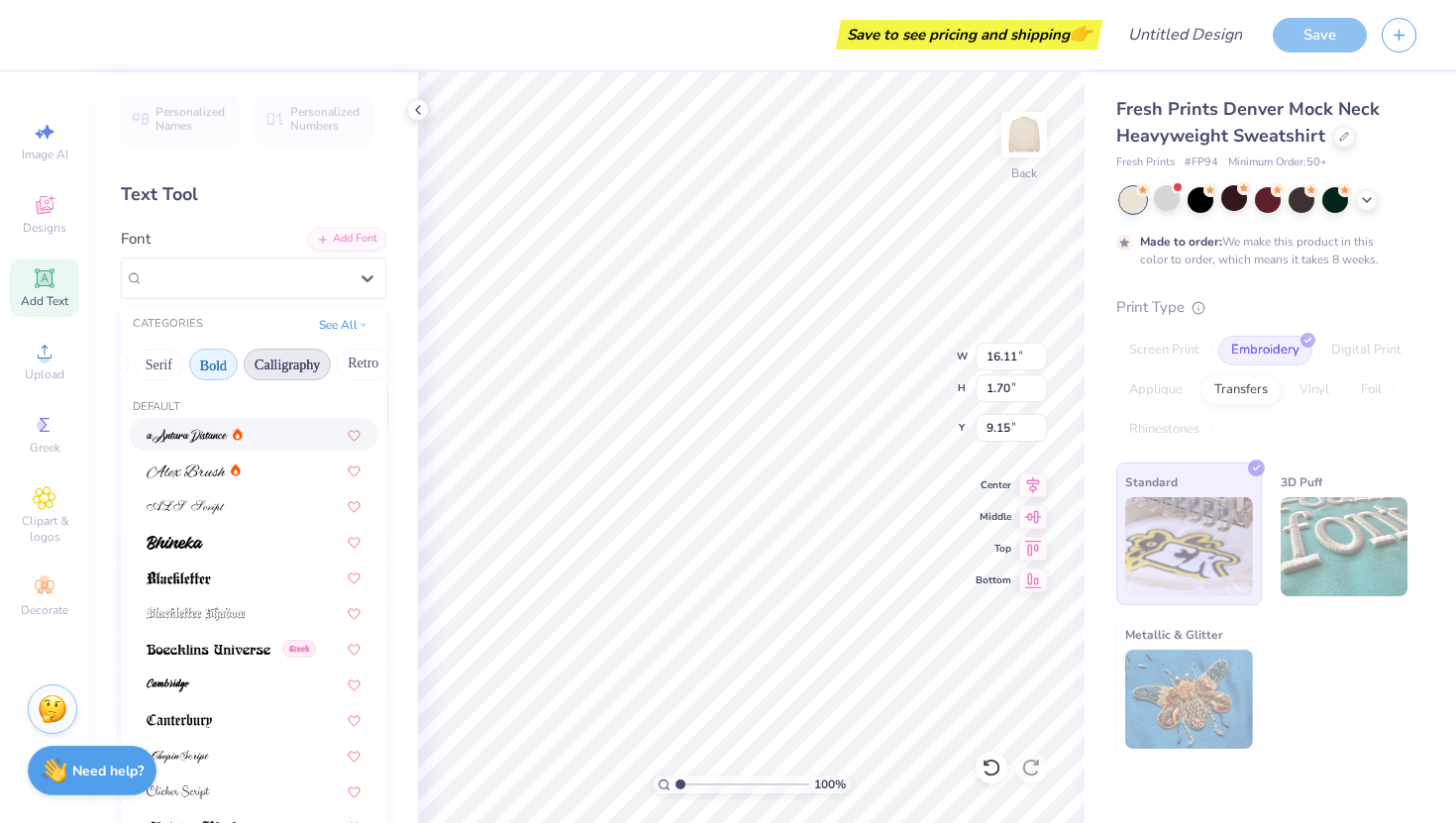 click on "Bold" at bounding box center [213, 364] 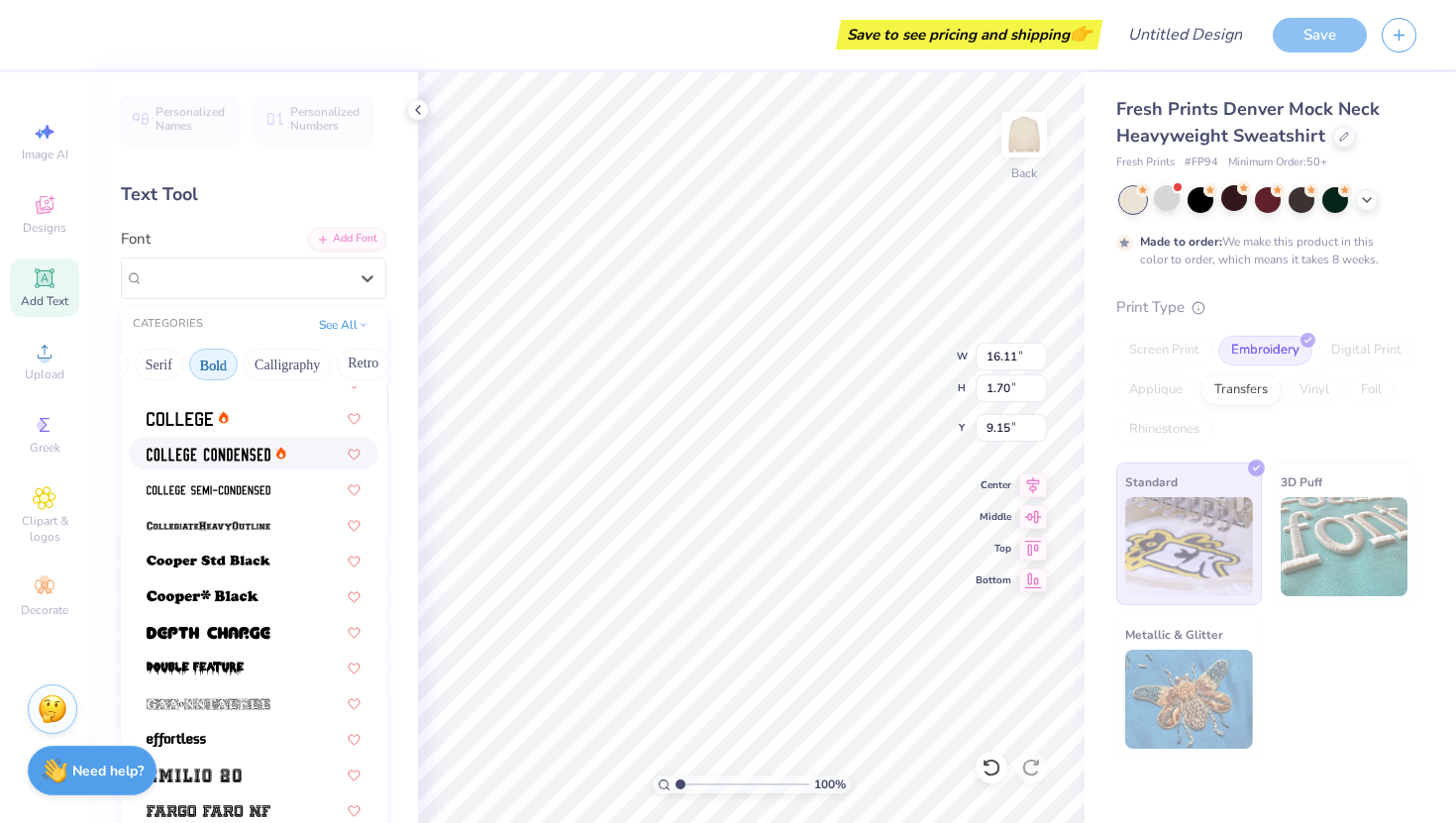 scroll, scrollTop: 91, scrollLeft: 0, axis: vertical 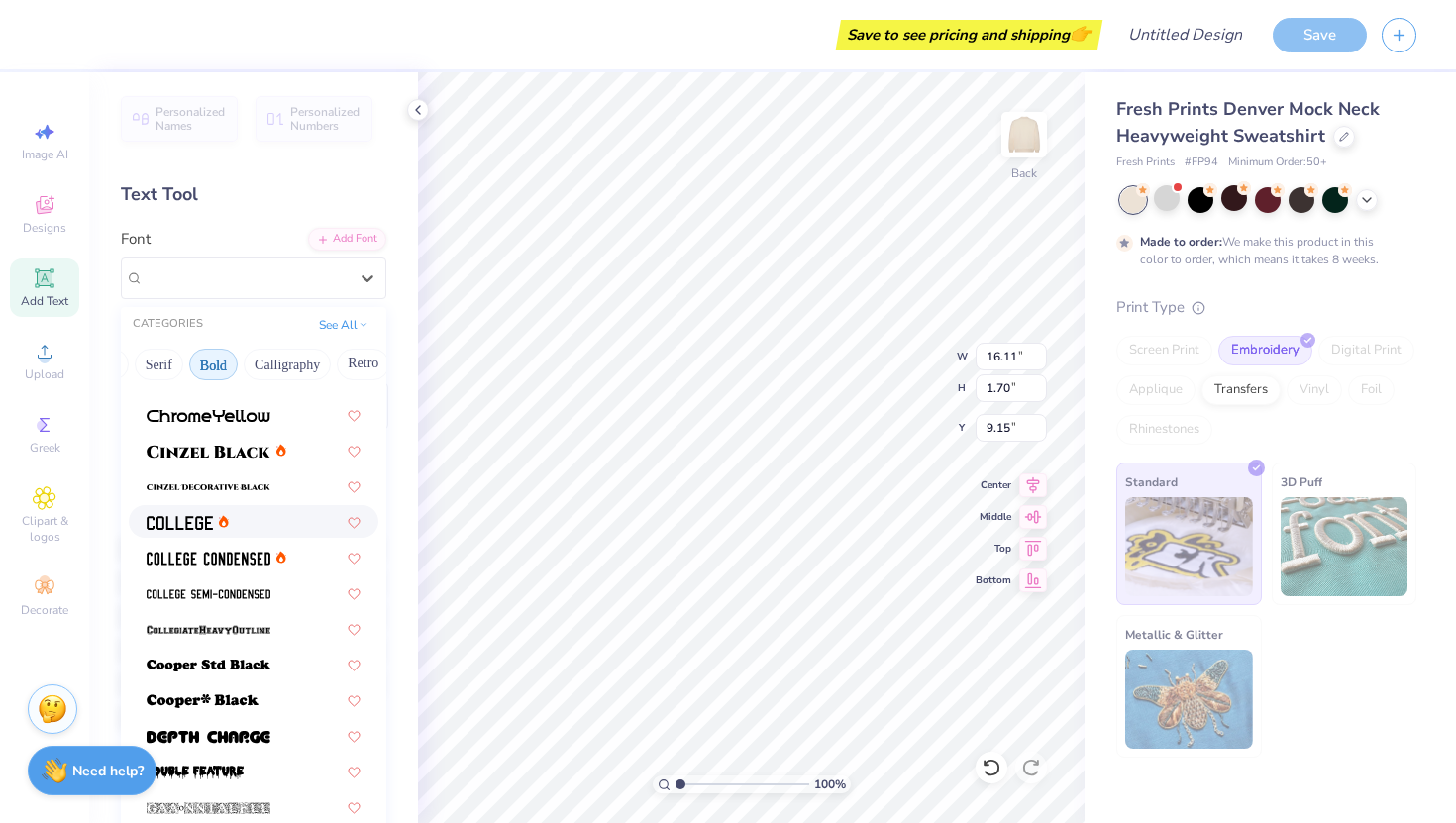 click at bounding box center (187, 521) 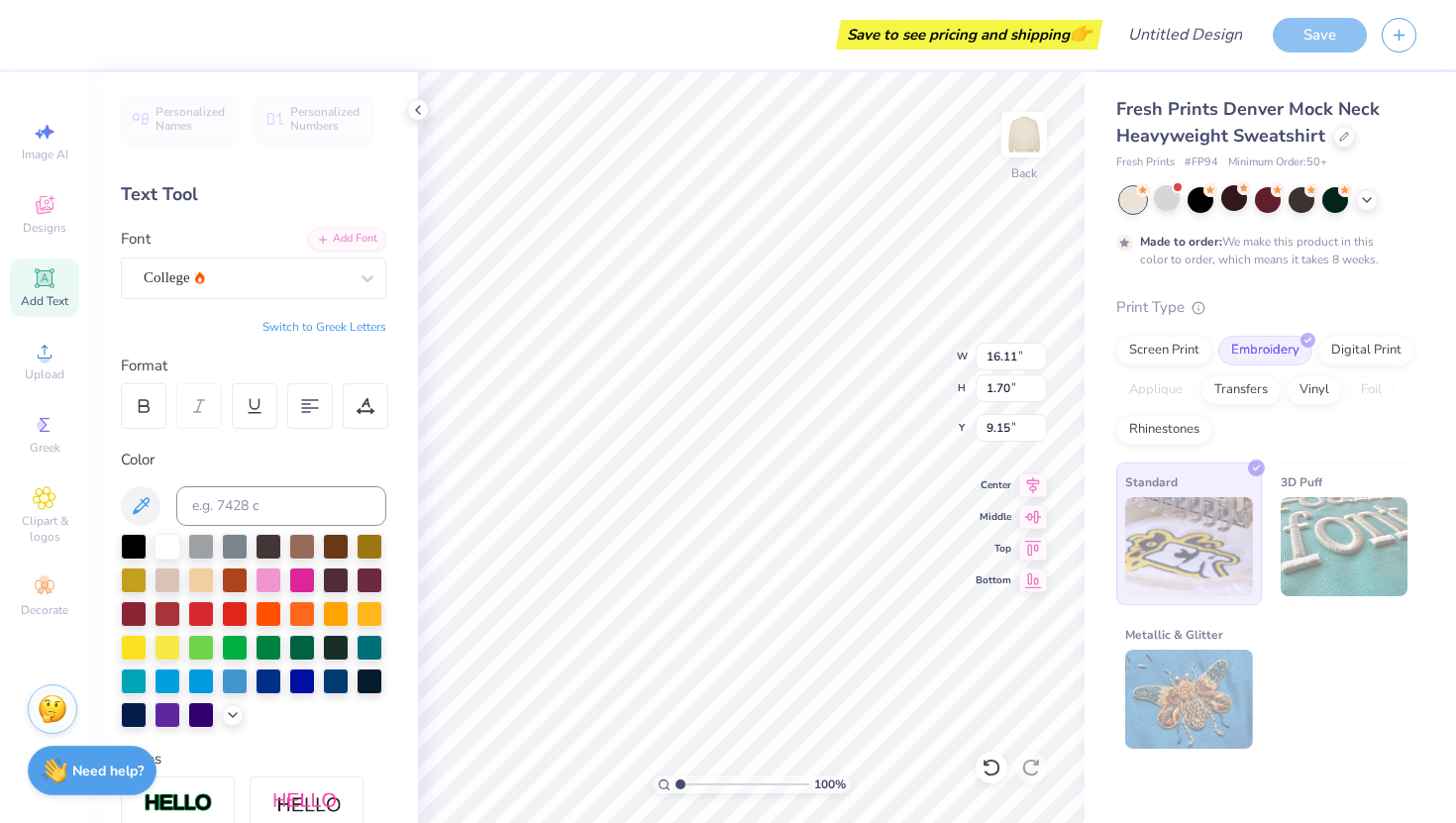 type on "14.52" 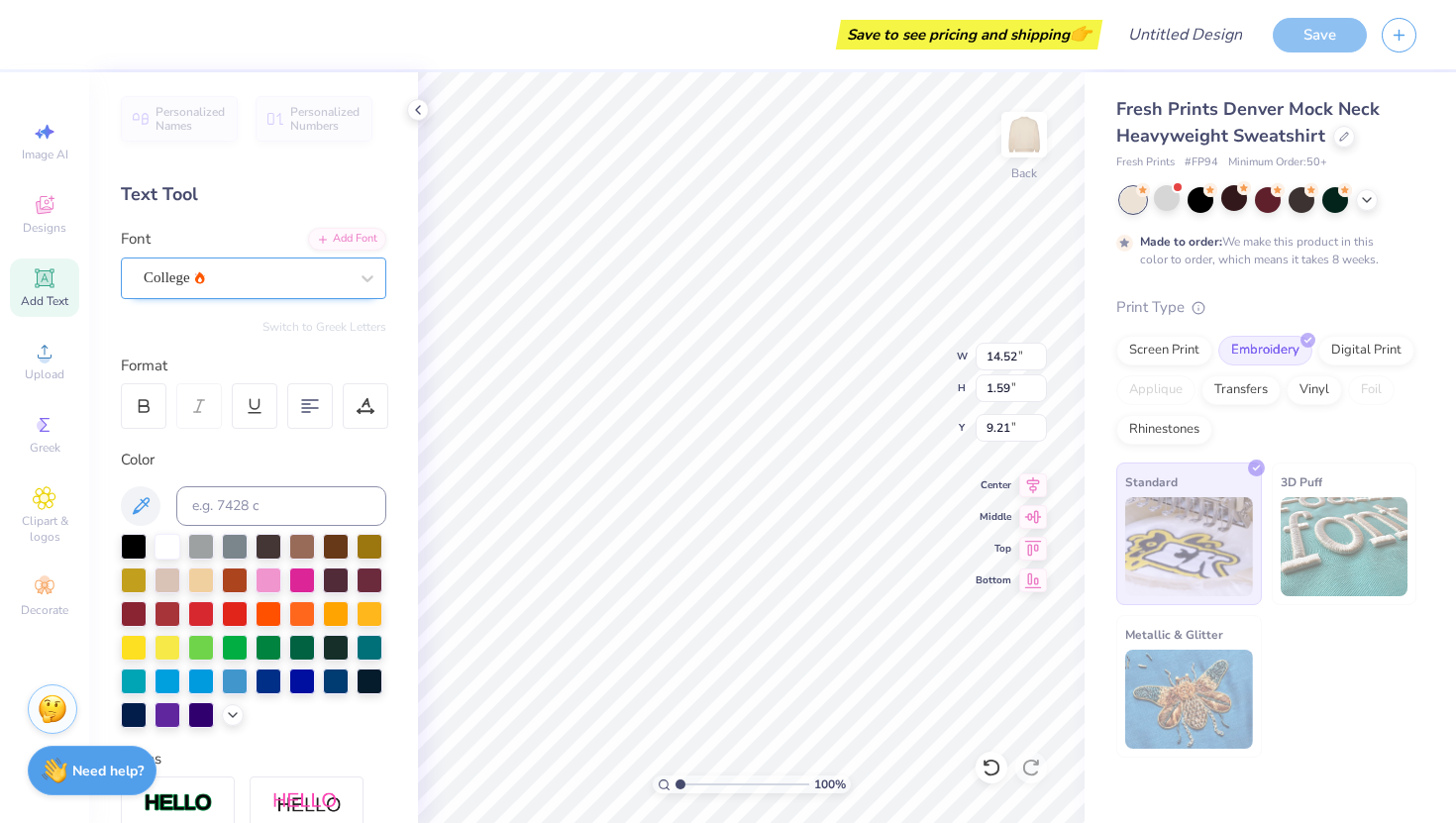 click on "College" at bounding box center (246, 277) 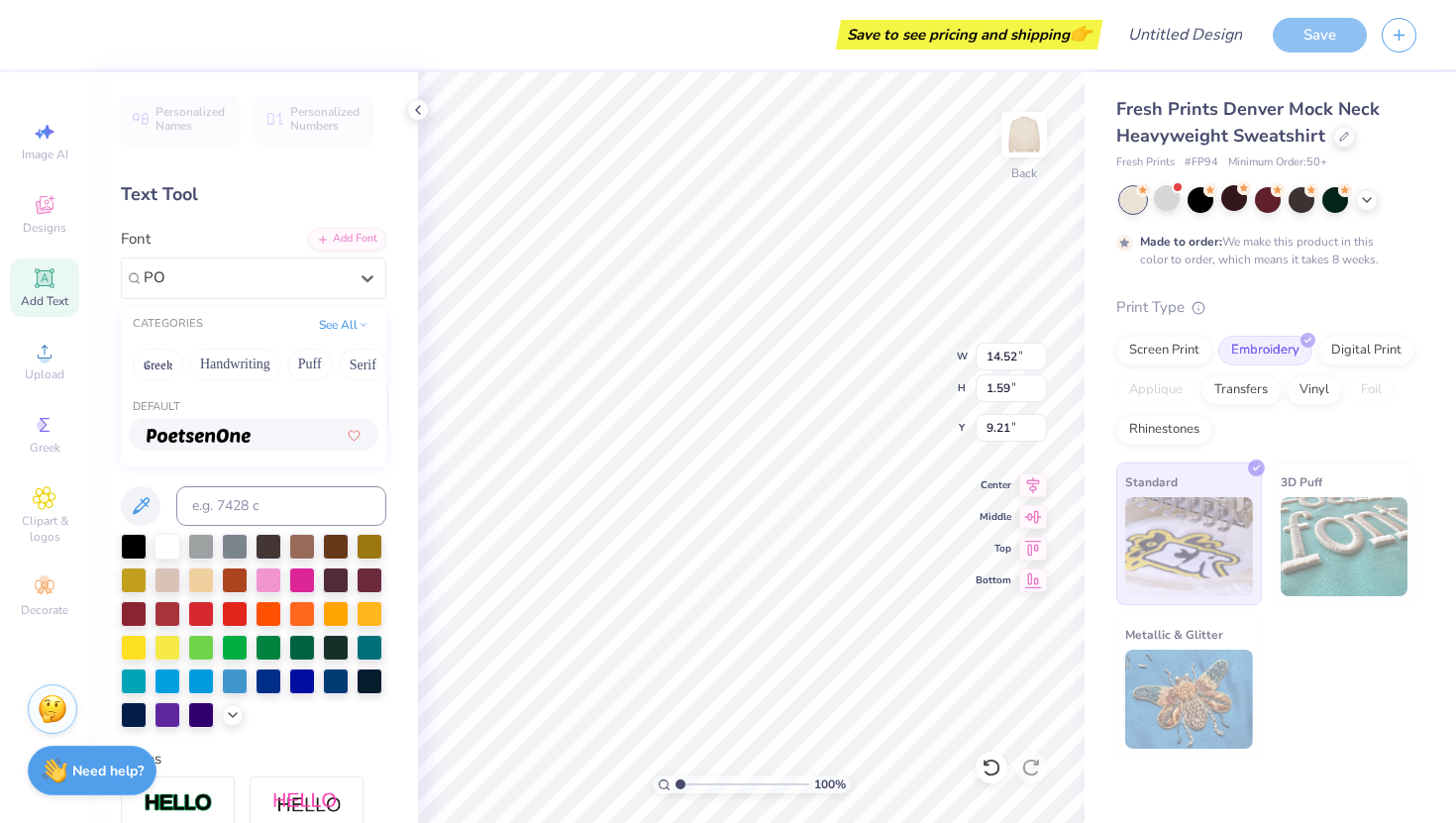 scroll, scrollTop: 0, scrollLeft: 0, axis: both 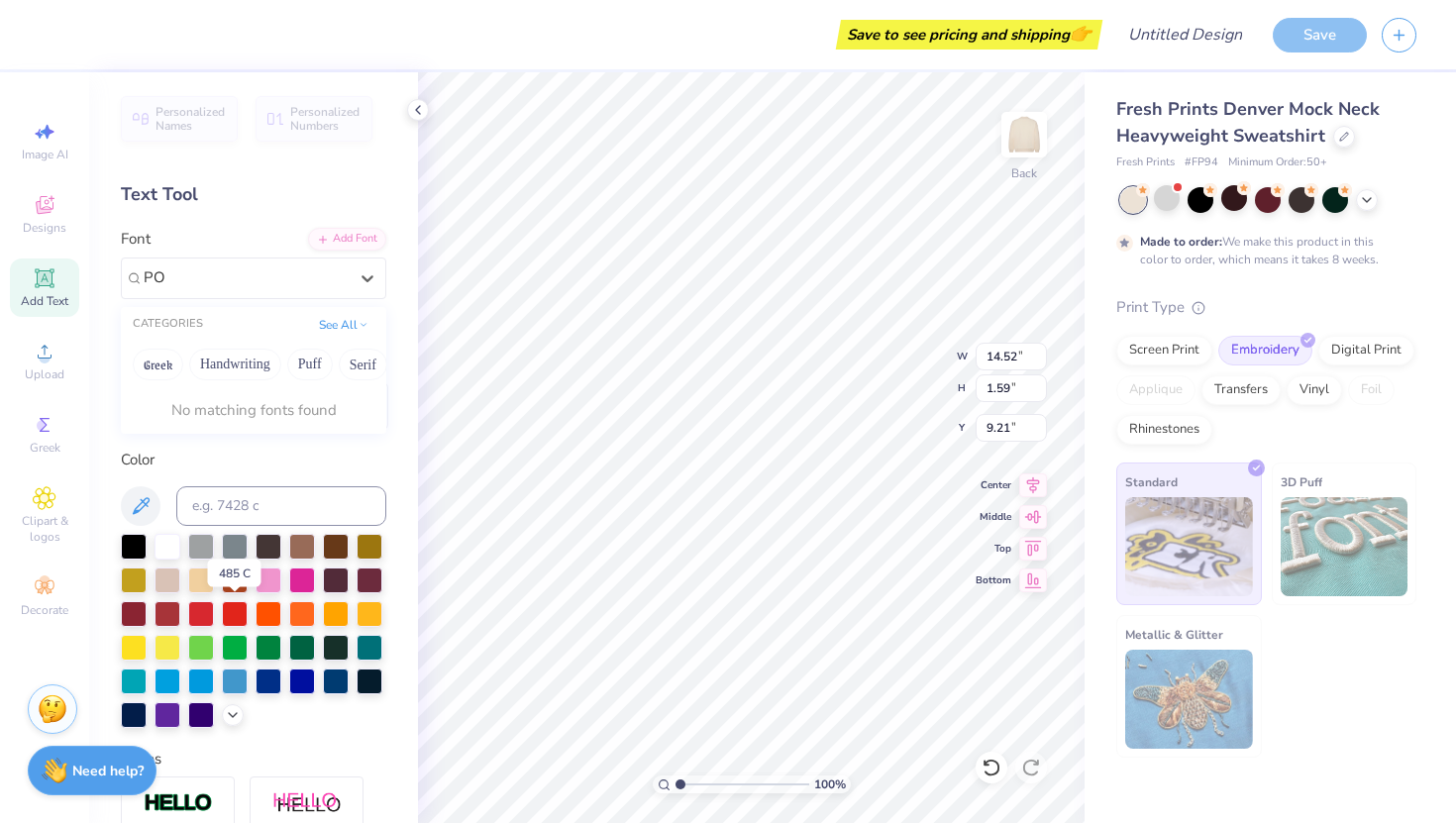 type on "P" 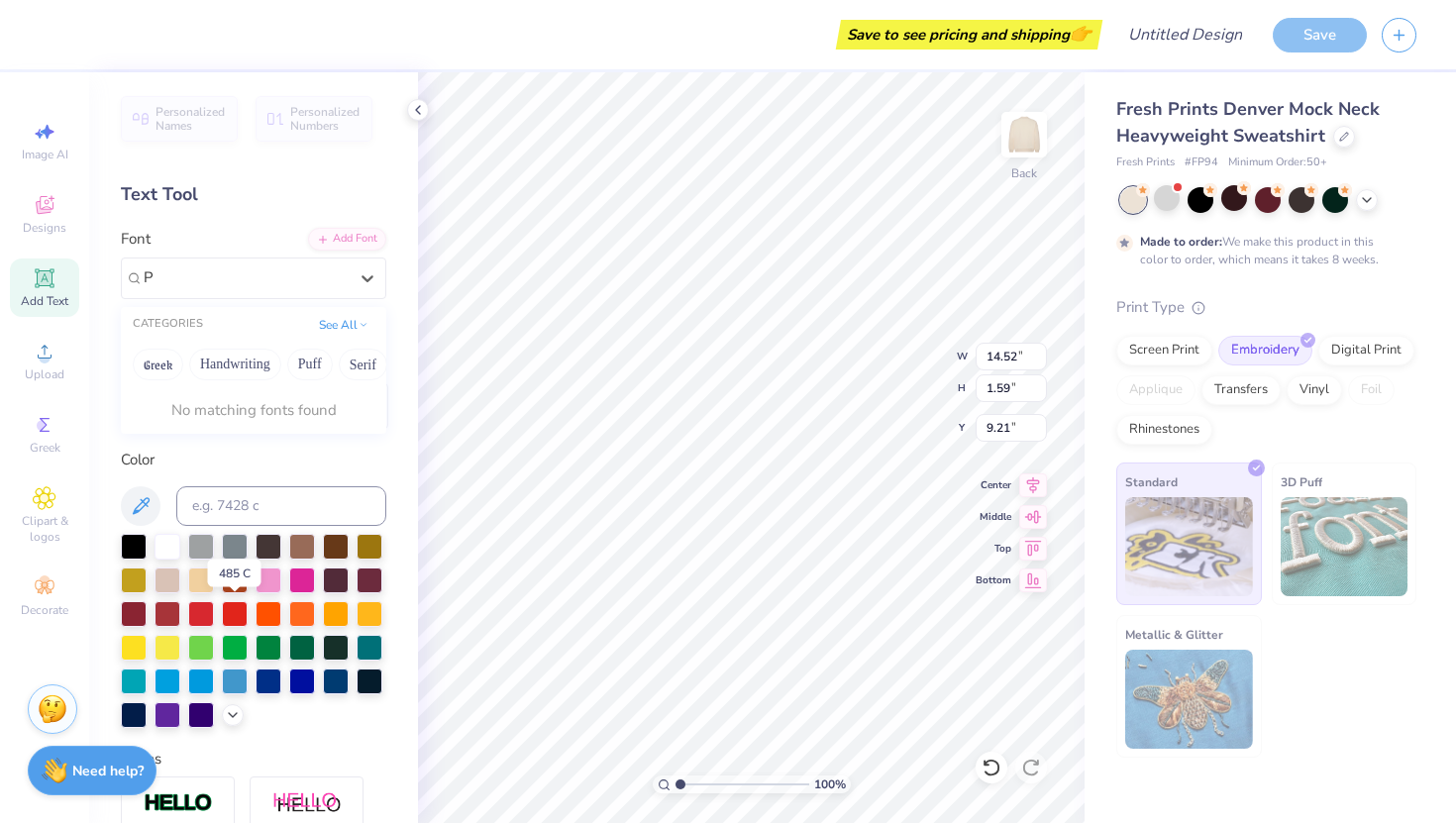 type 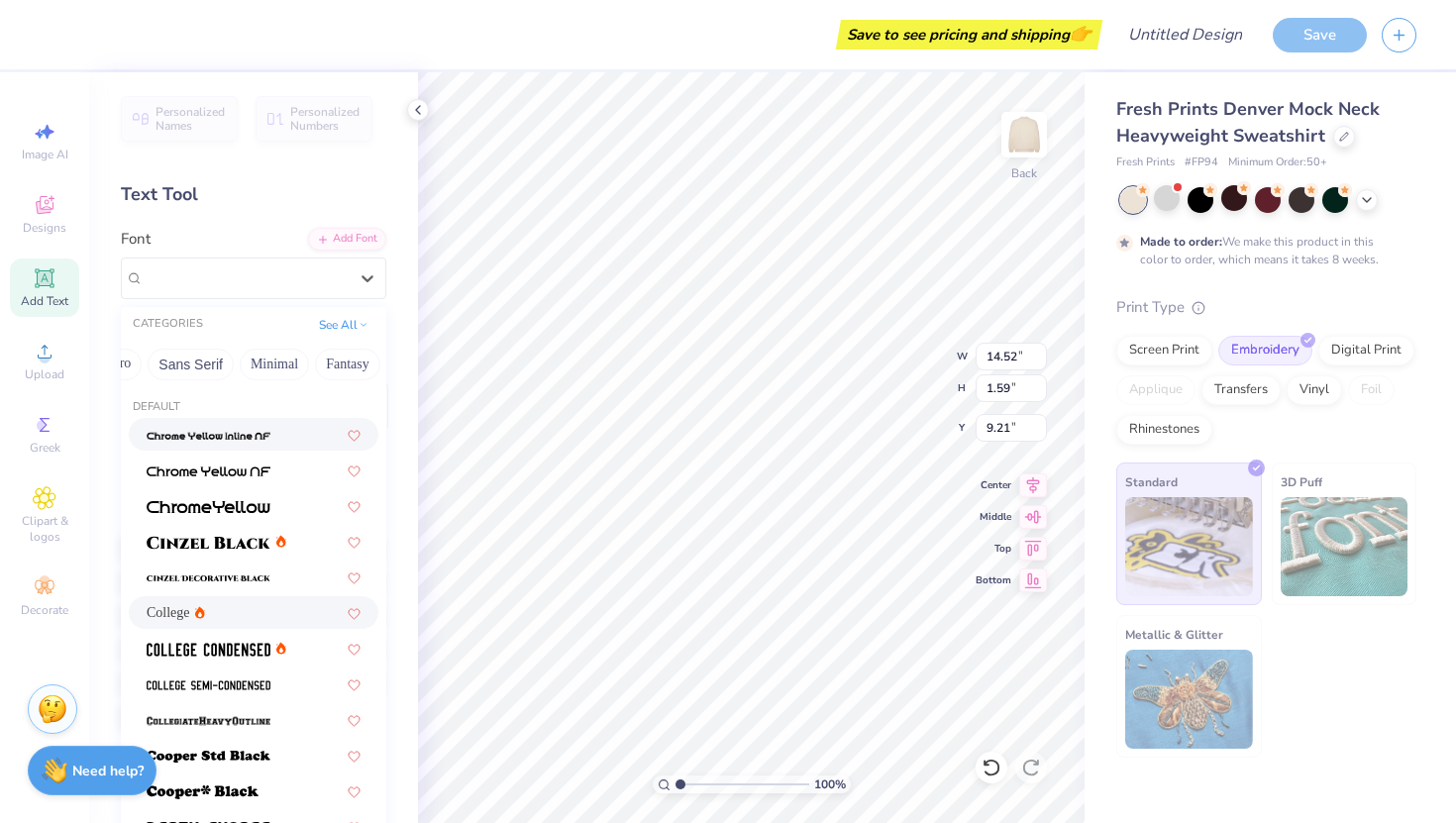 scroll, scrollTop: 0, scrollLeft: 463, axis: horizontal 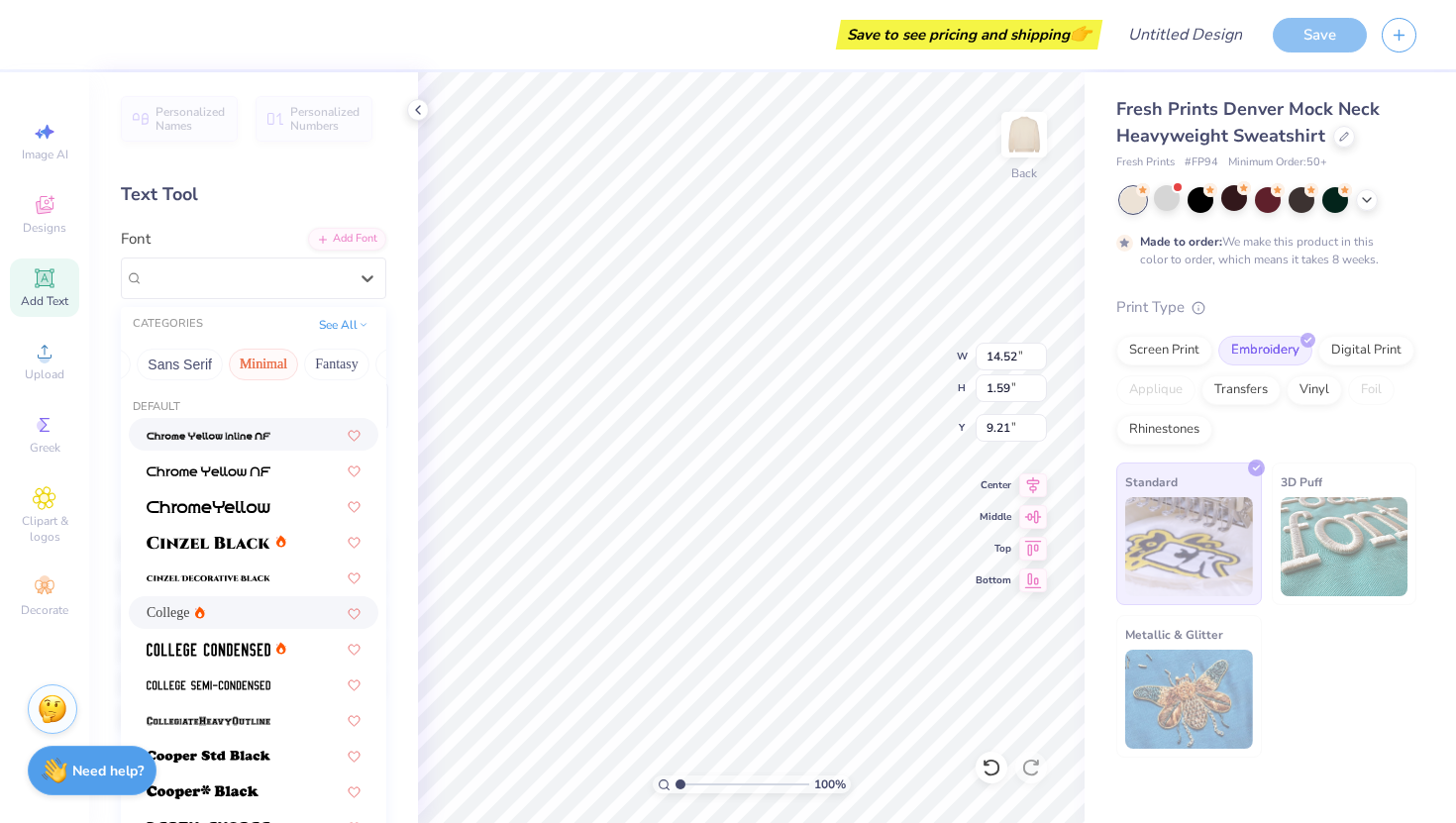 click on "Minimal" at bounding box center (263, 364) 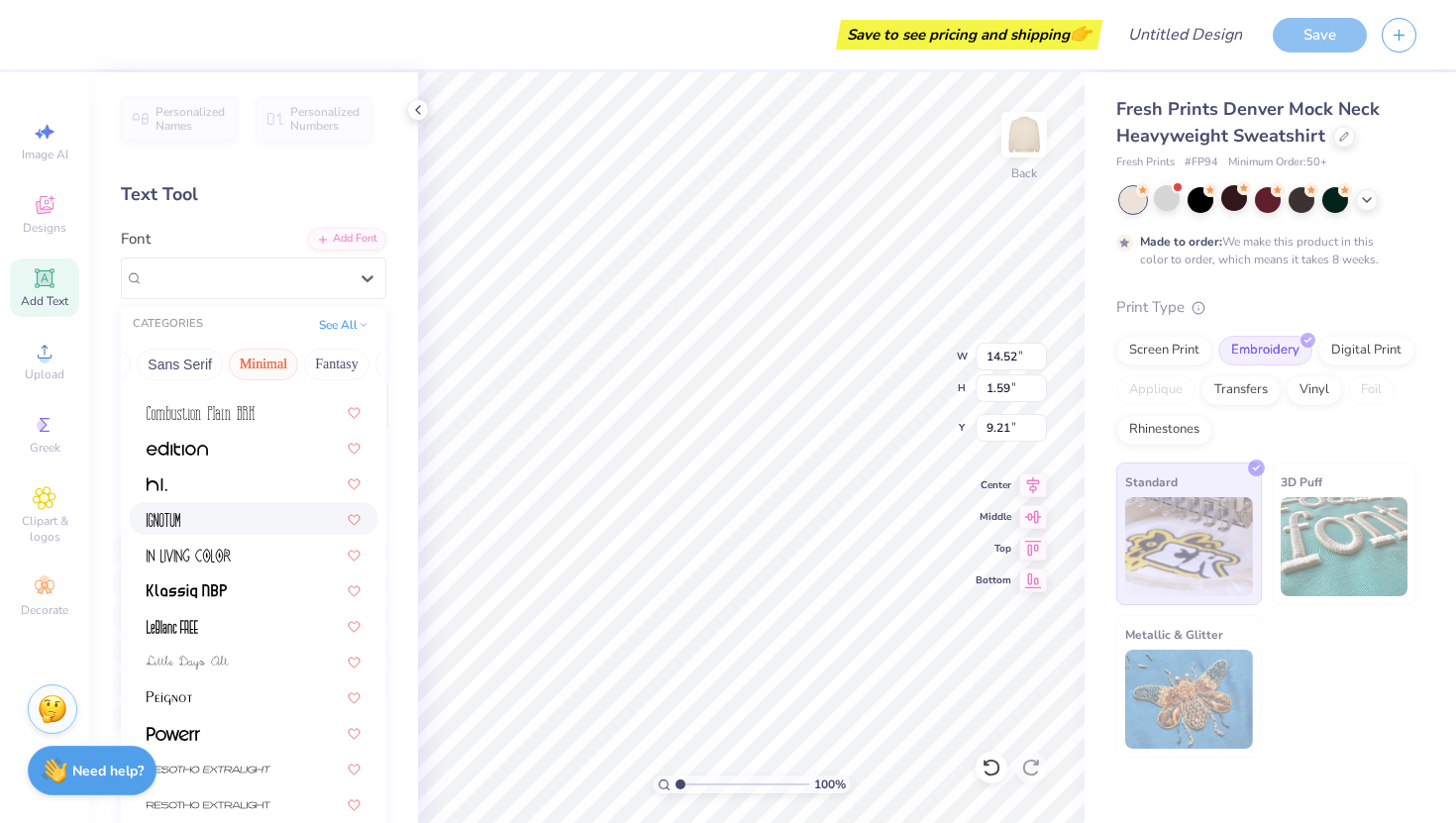 scroll, scrollTop: 378, scrollLeft: 0, axis: vertical 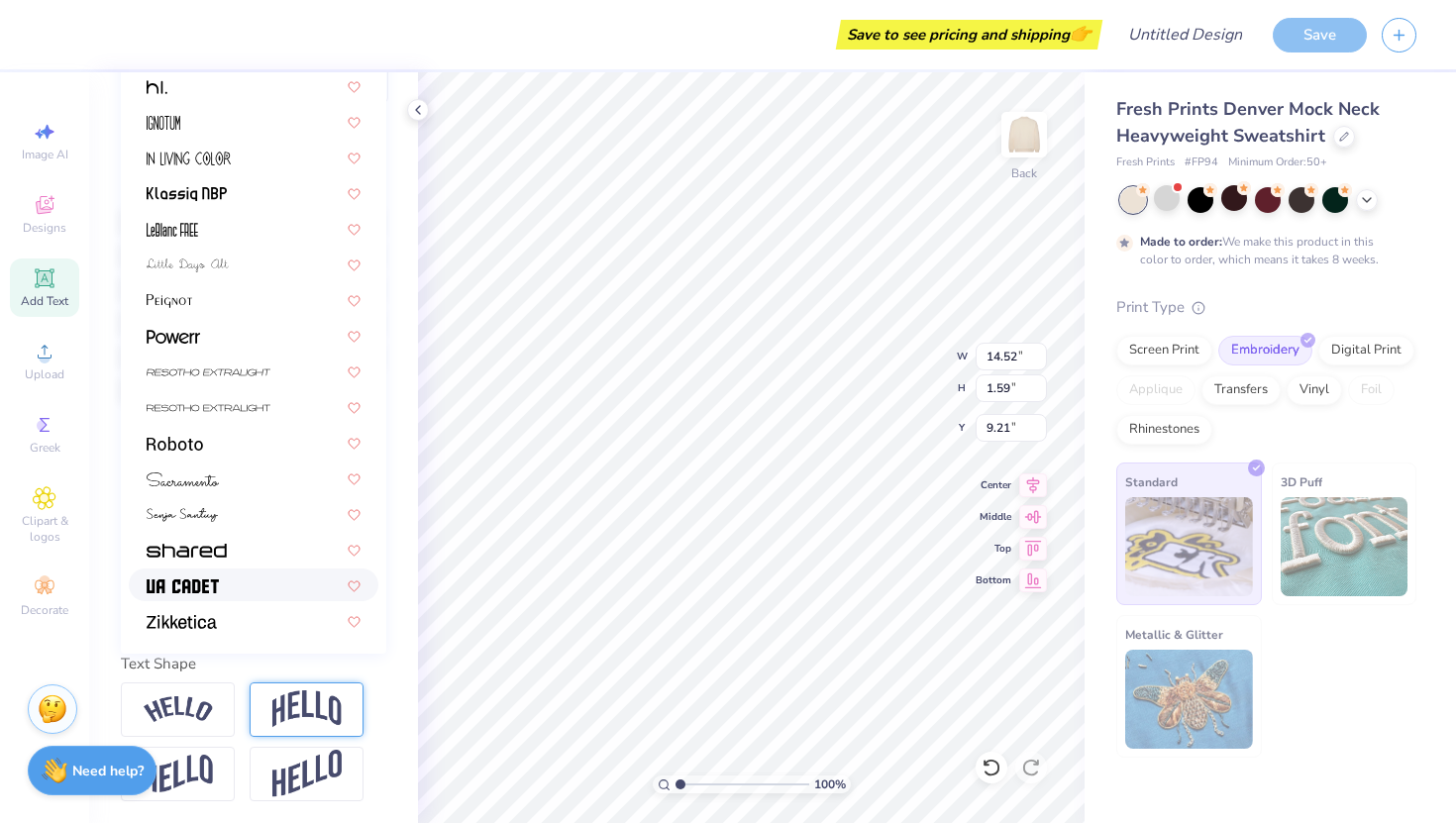 click at bounding box center [254, 584] 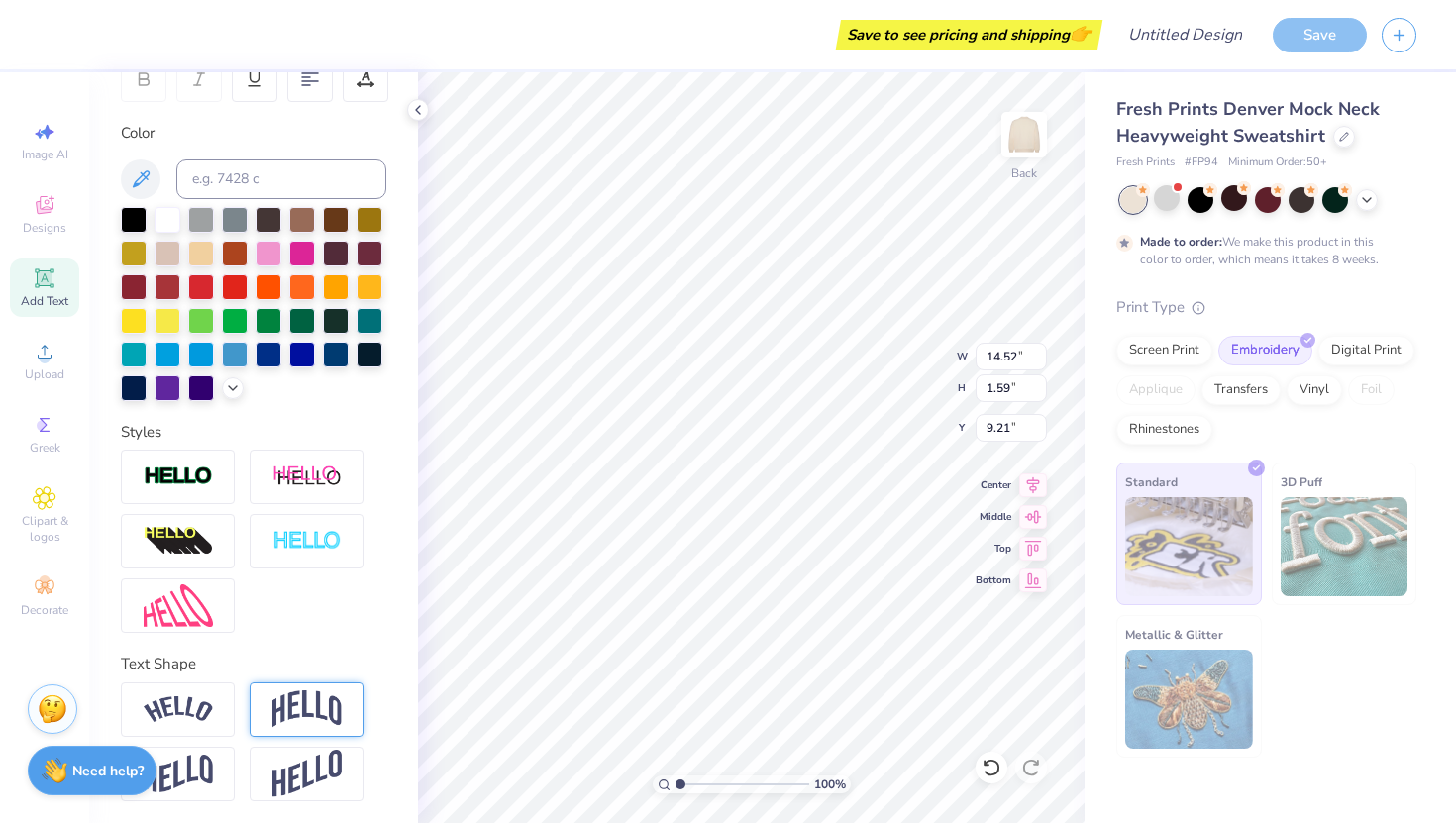 type on "14.59" 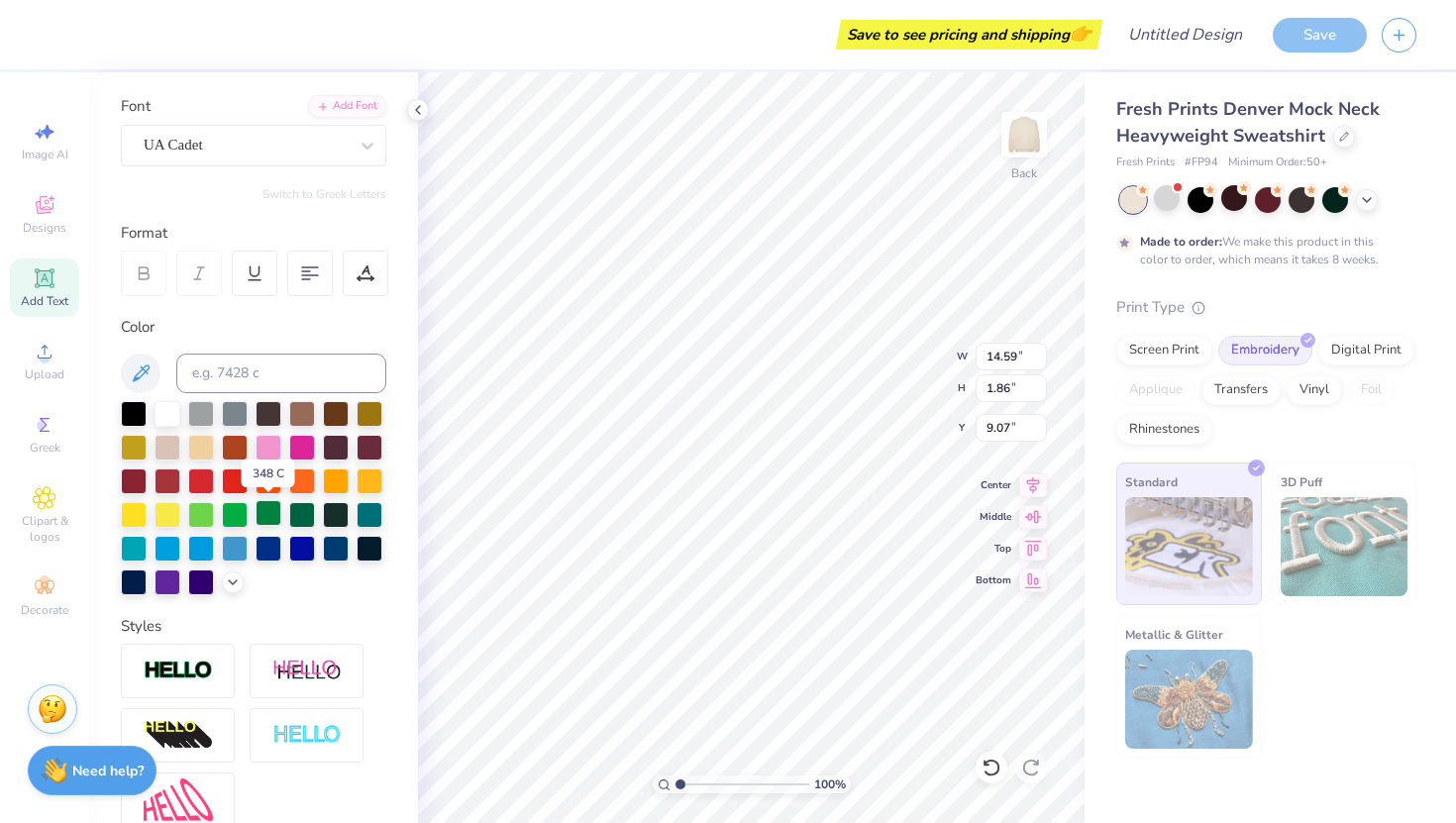 scroll, scrollTop: 0, scrollLeft: 0, axis: both 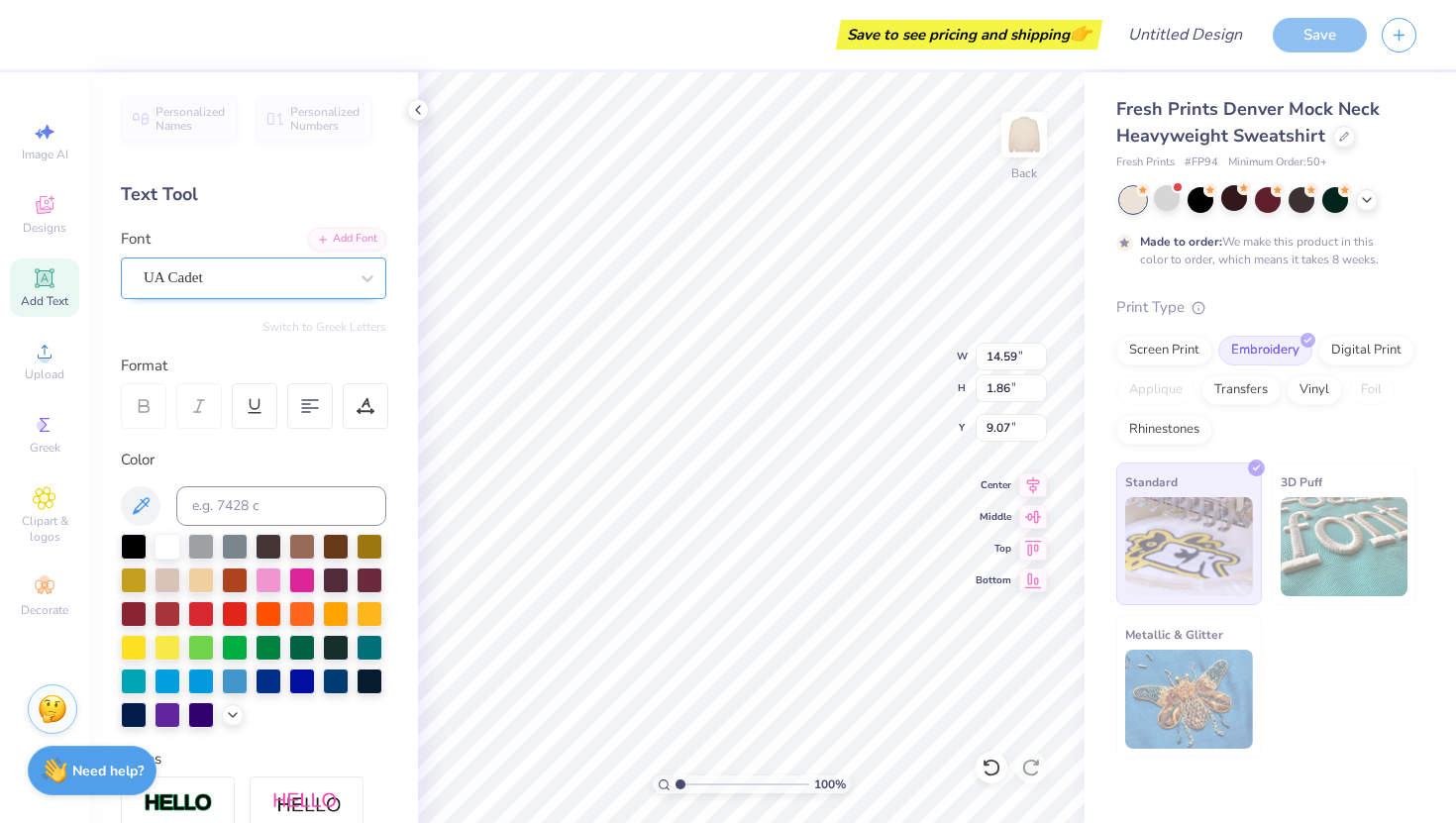 click on "UA Cadet" at bounding box center (246, 277) 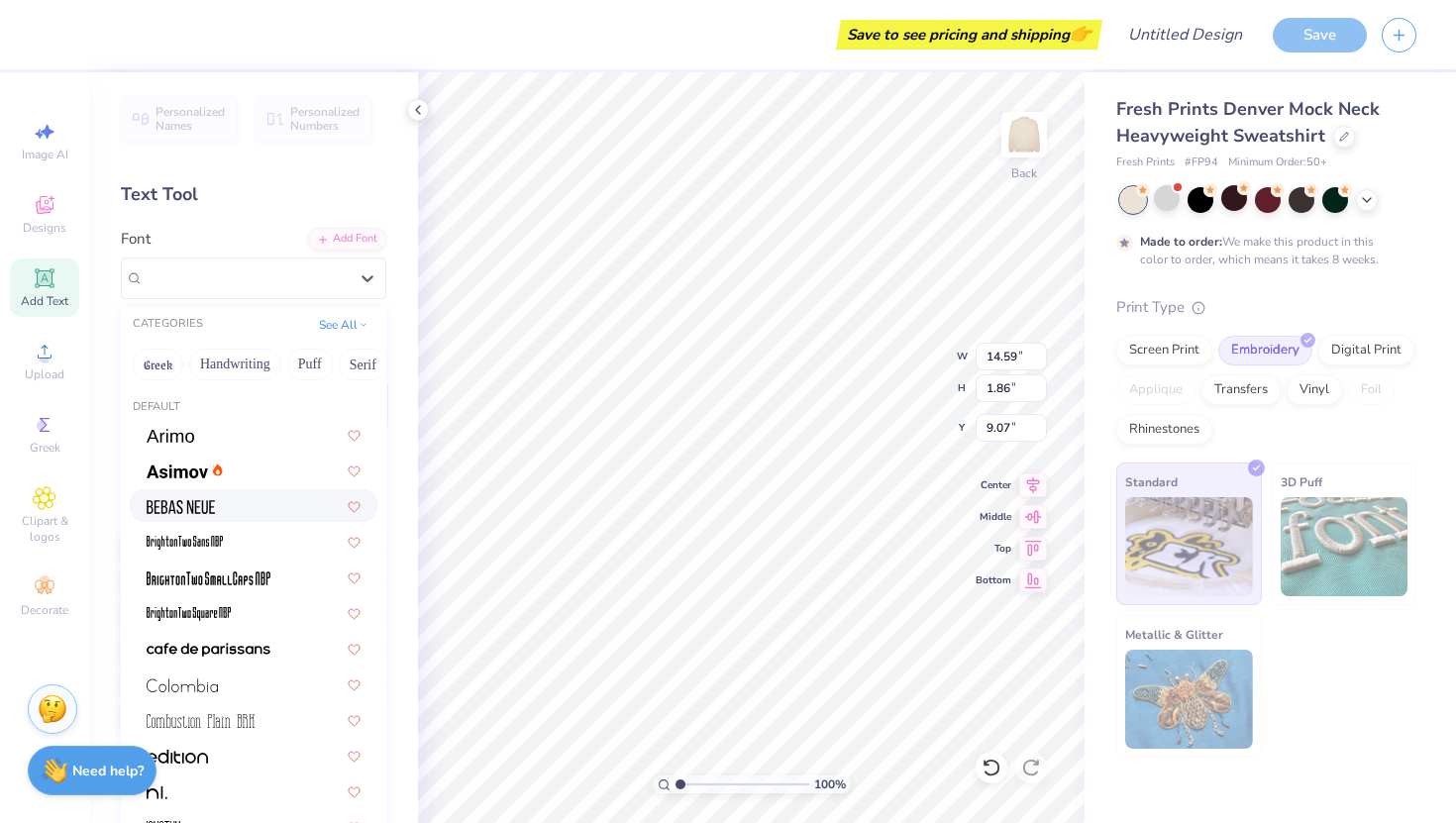 scroll, scrollTop: 2, scrollLeft: 0, axis: vertical 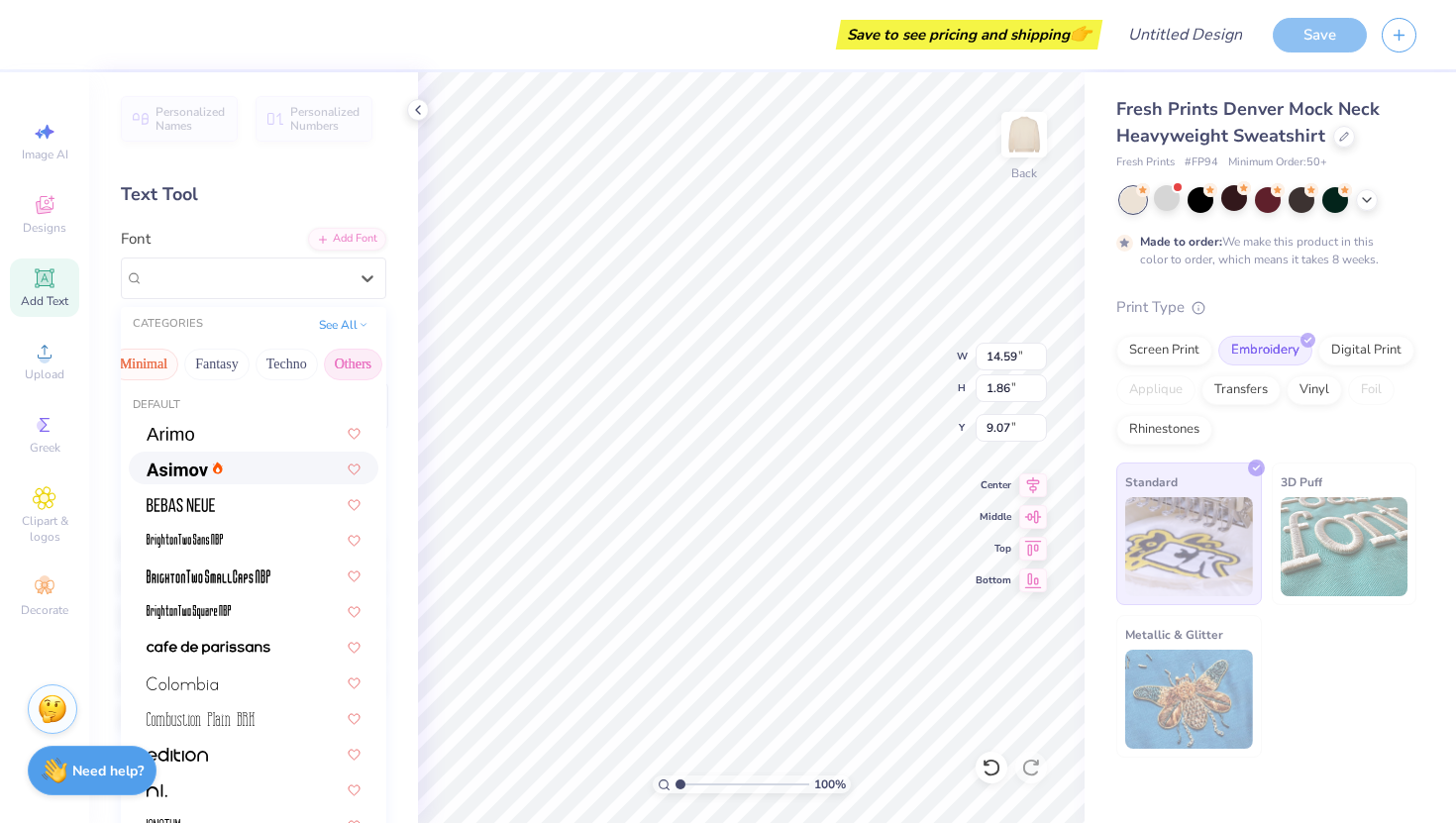 click on "Others" at bounding box center (353, 364) 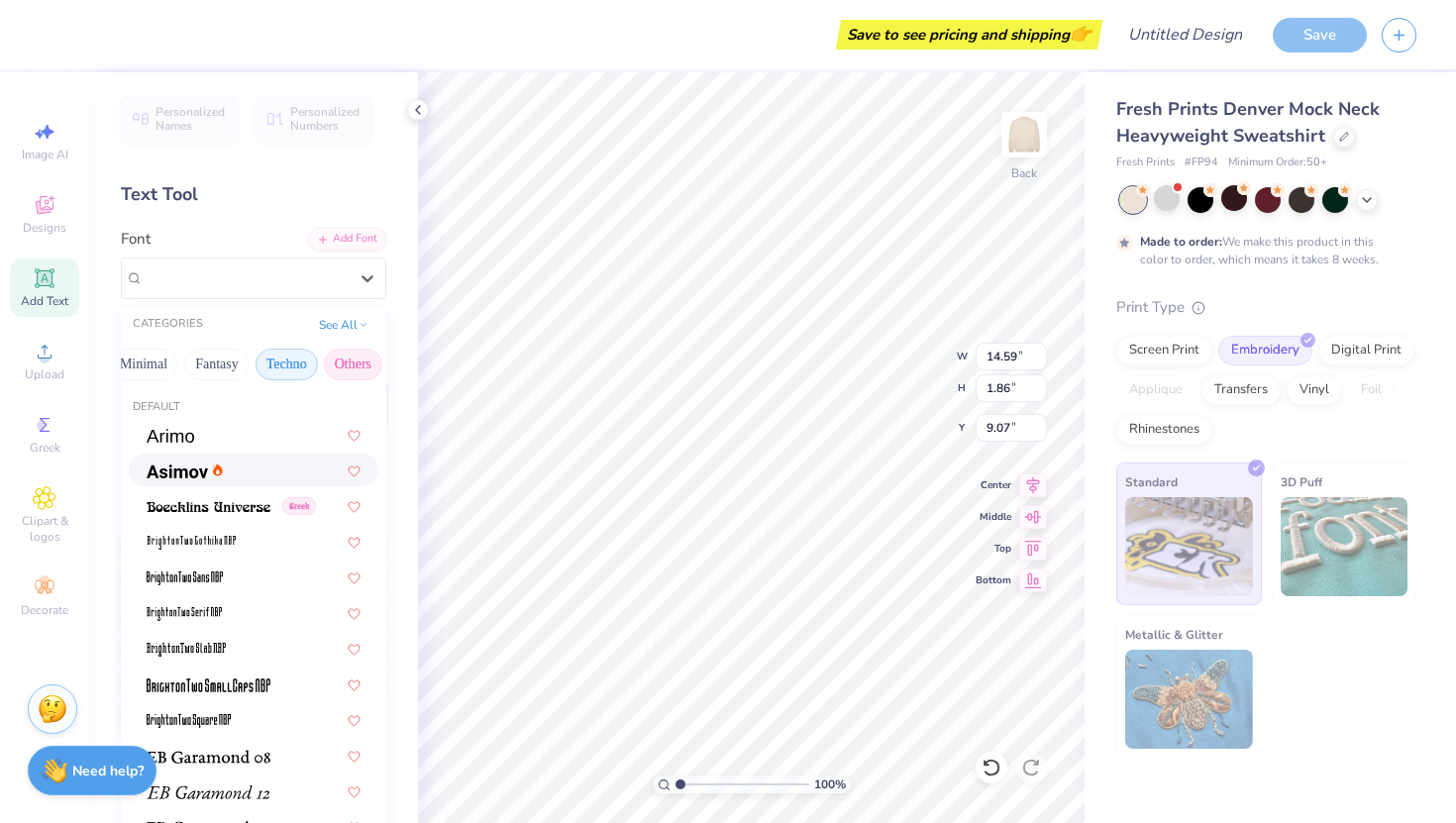 click on "Techno" at bounding box center [286, 364] 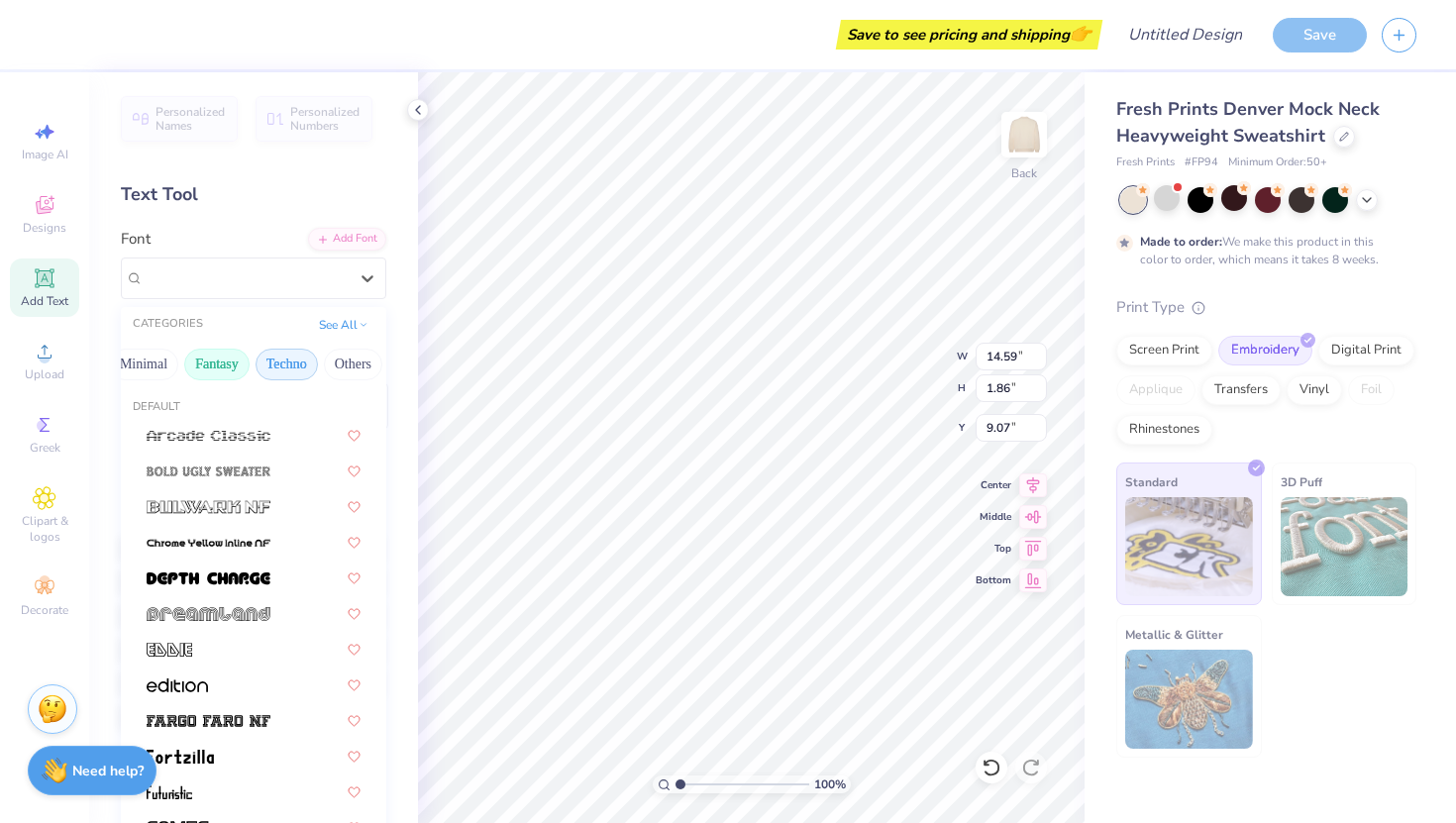 click on "Fantasy" at bounding box center [217, 364] 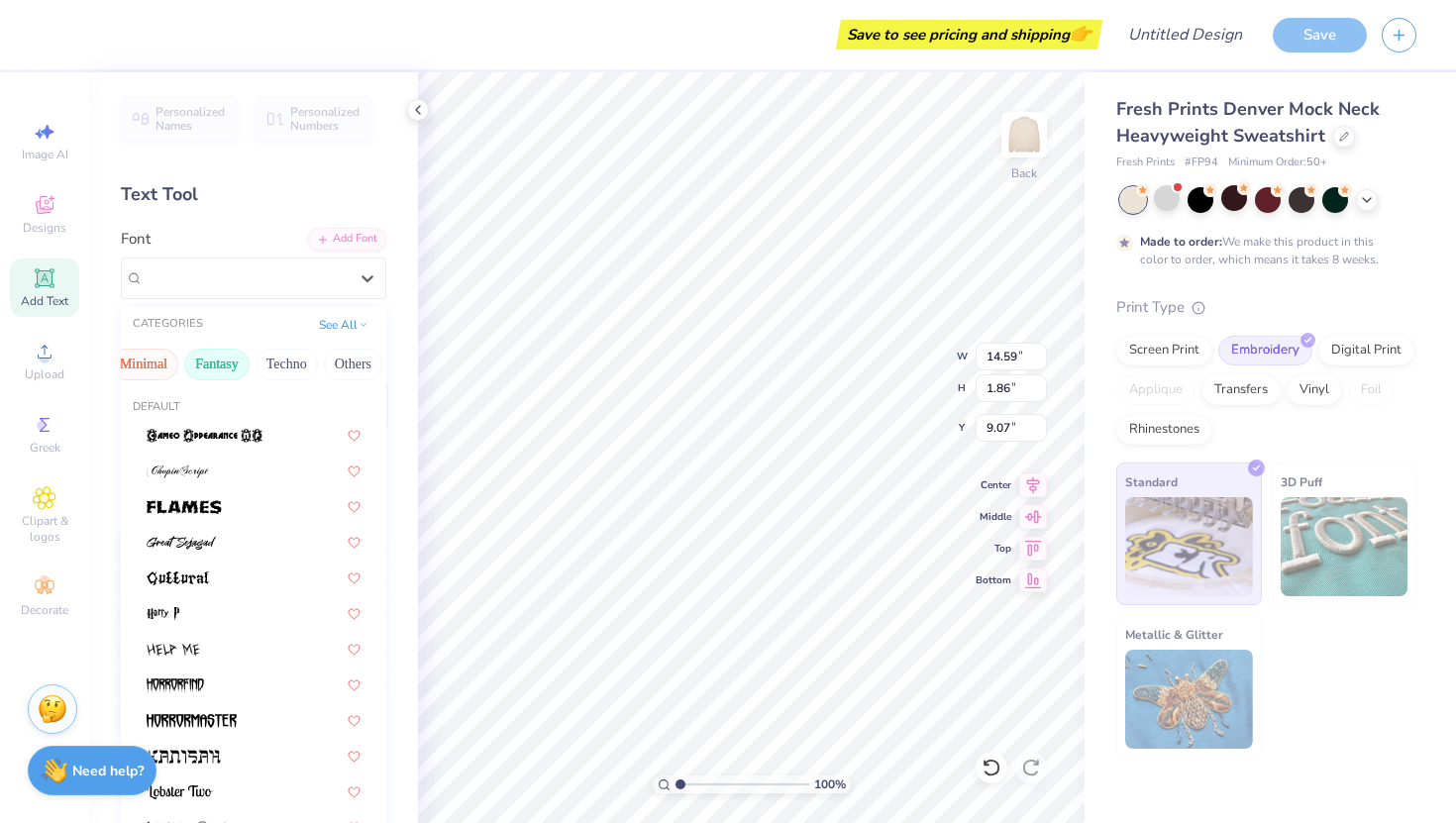 click on "Minimal" at bounding box center [144, 364] 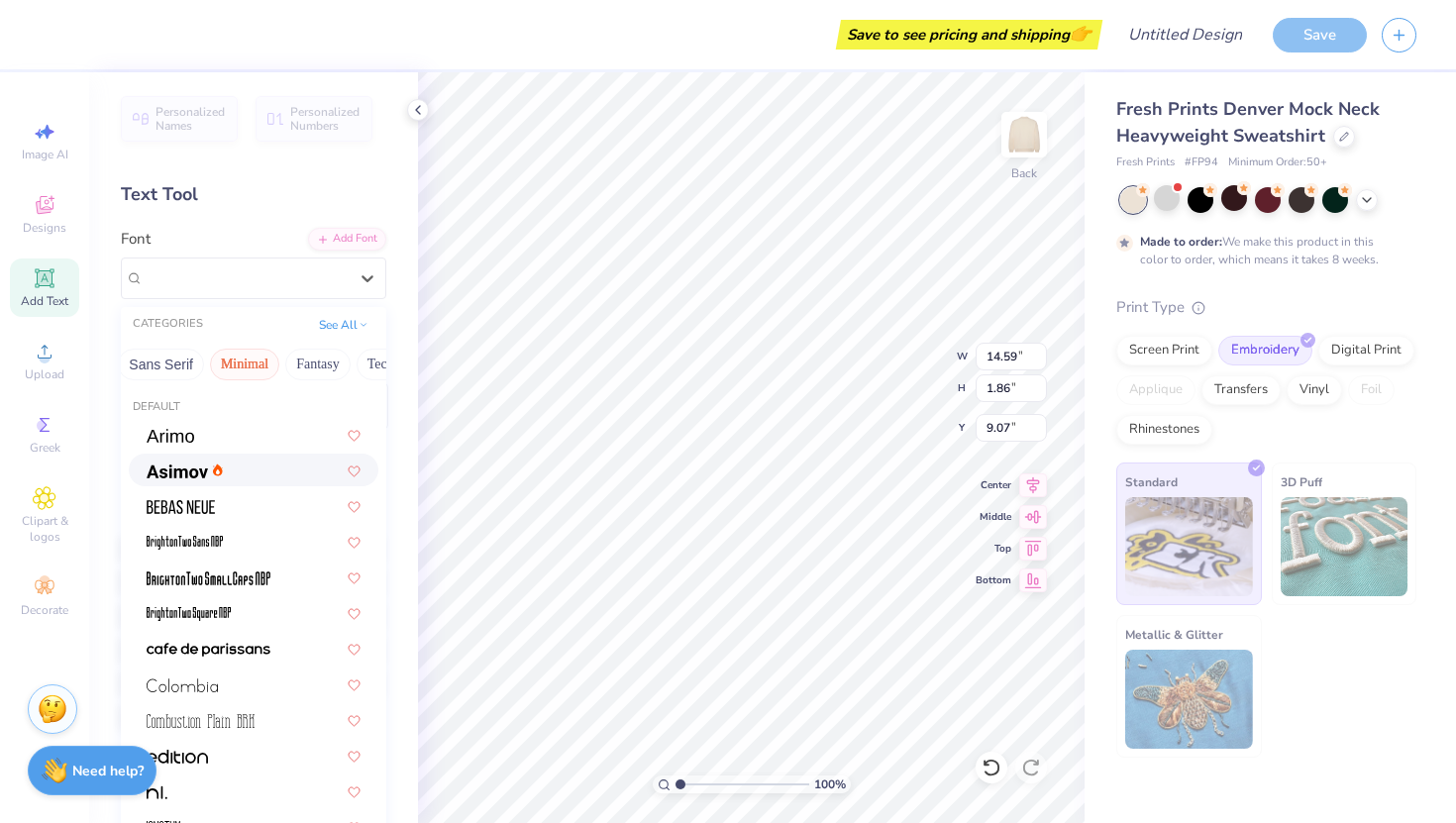 scroll, scrollTop: 0, scrollLeft: 480, axis: horizontal 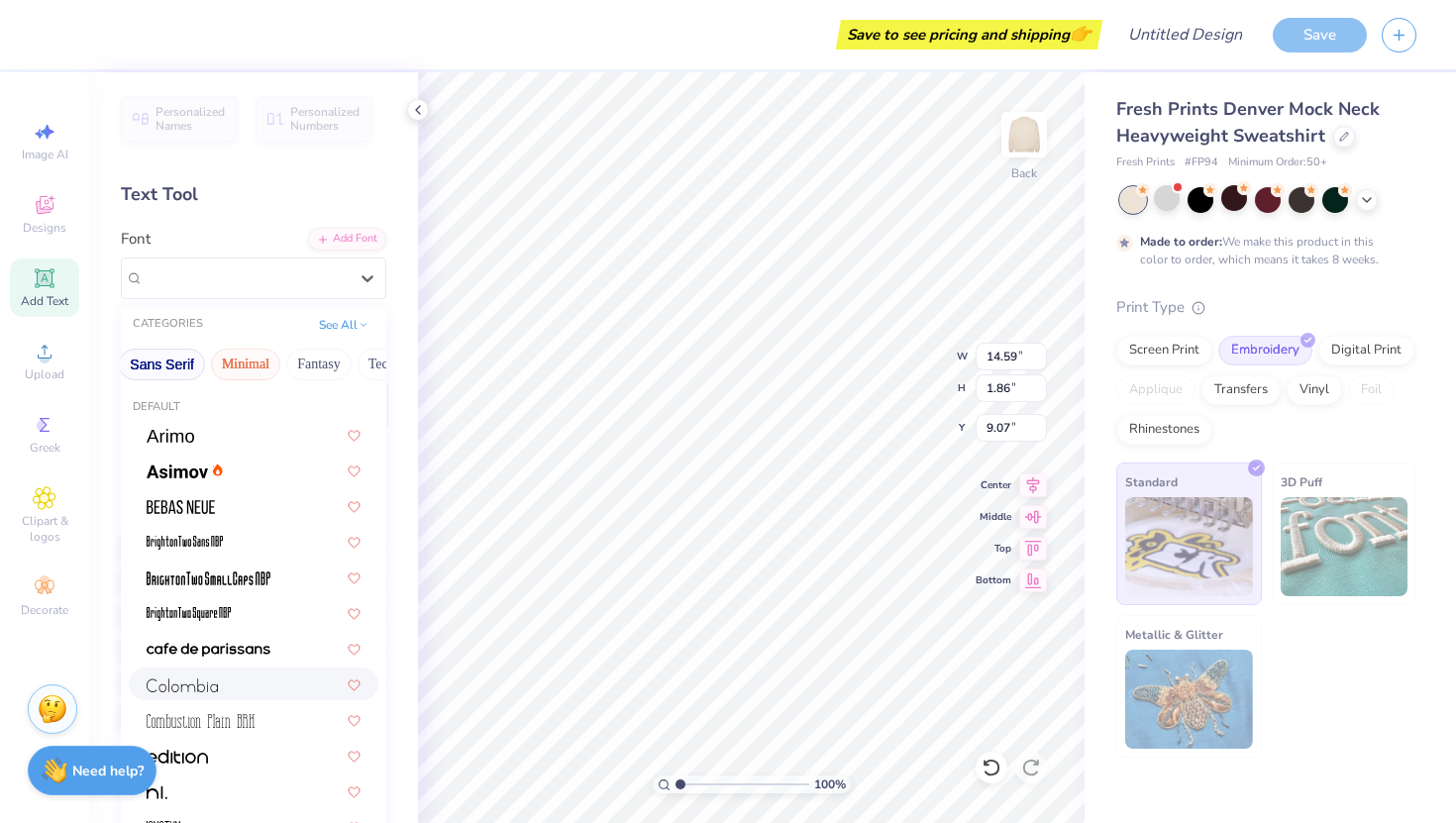 click on "Sans Serif" at bounding box center (161, 364) 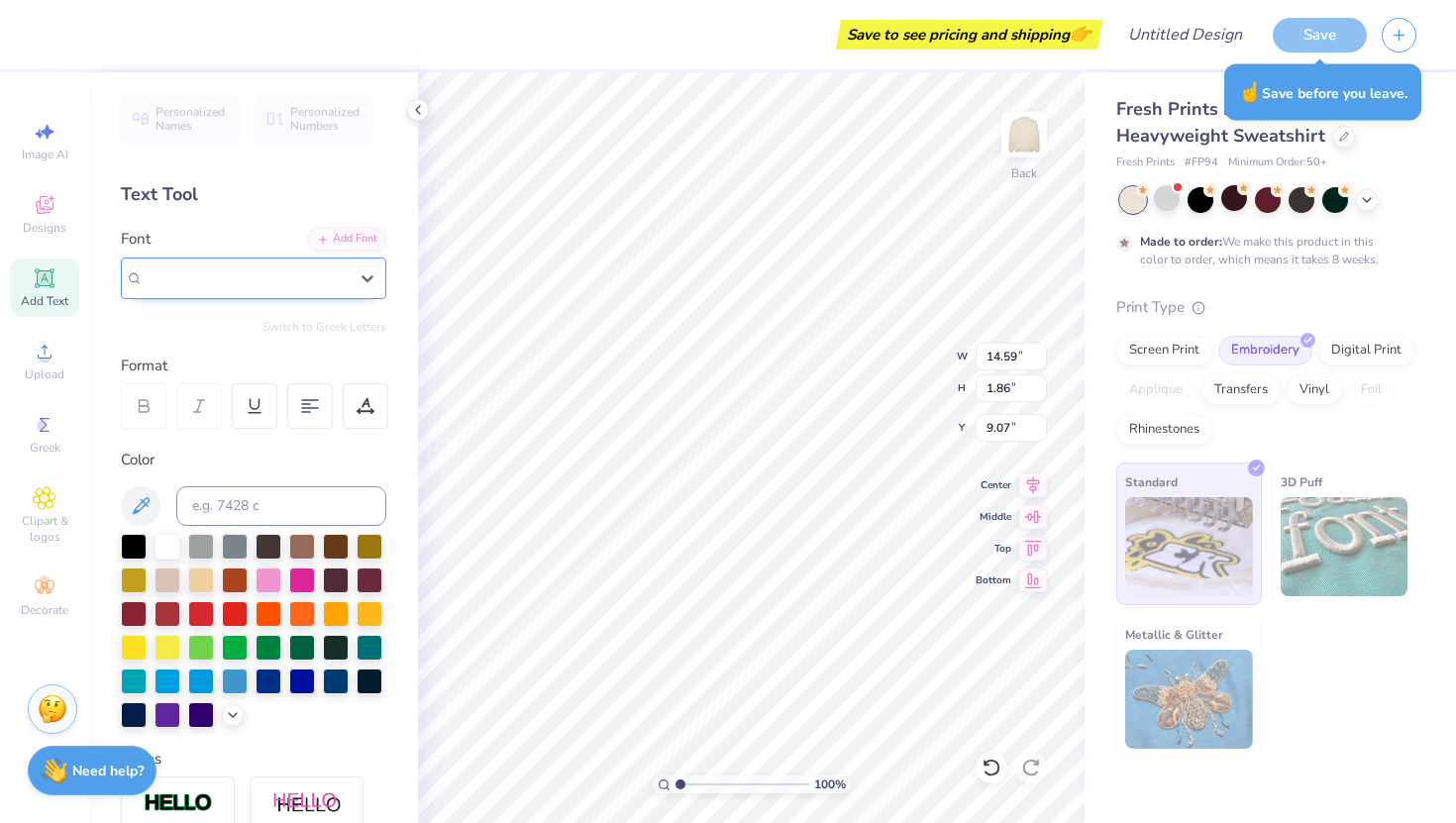 click at bounding box center (246, 277) 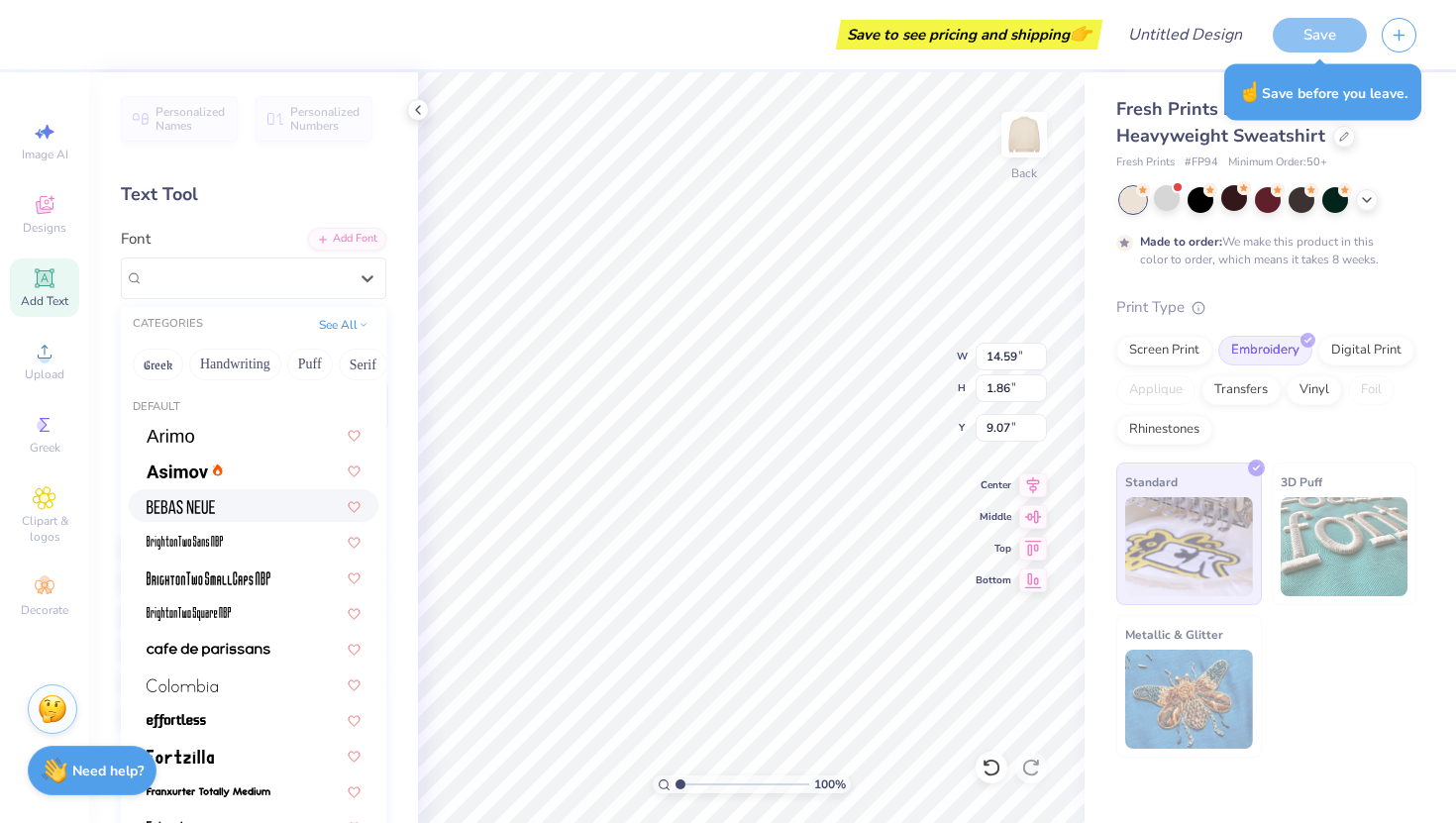click on "Super Dream UA Cadet Greek" at bounding box center [254, 1878] 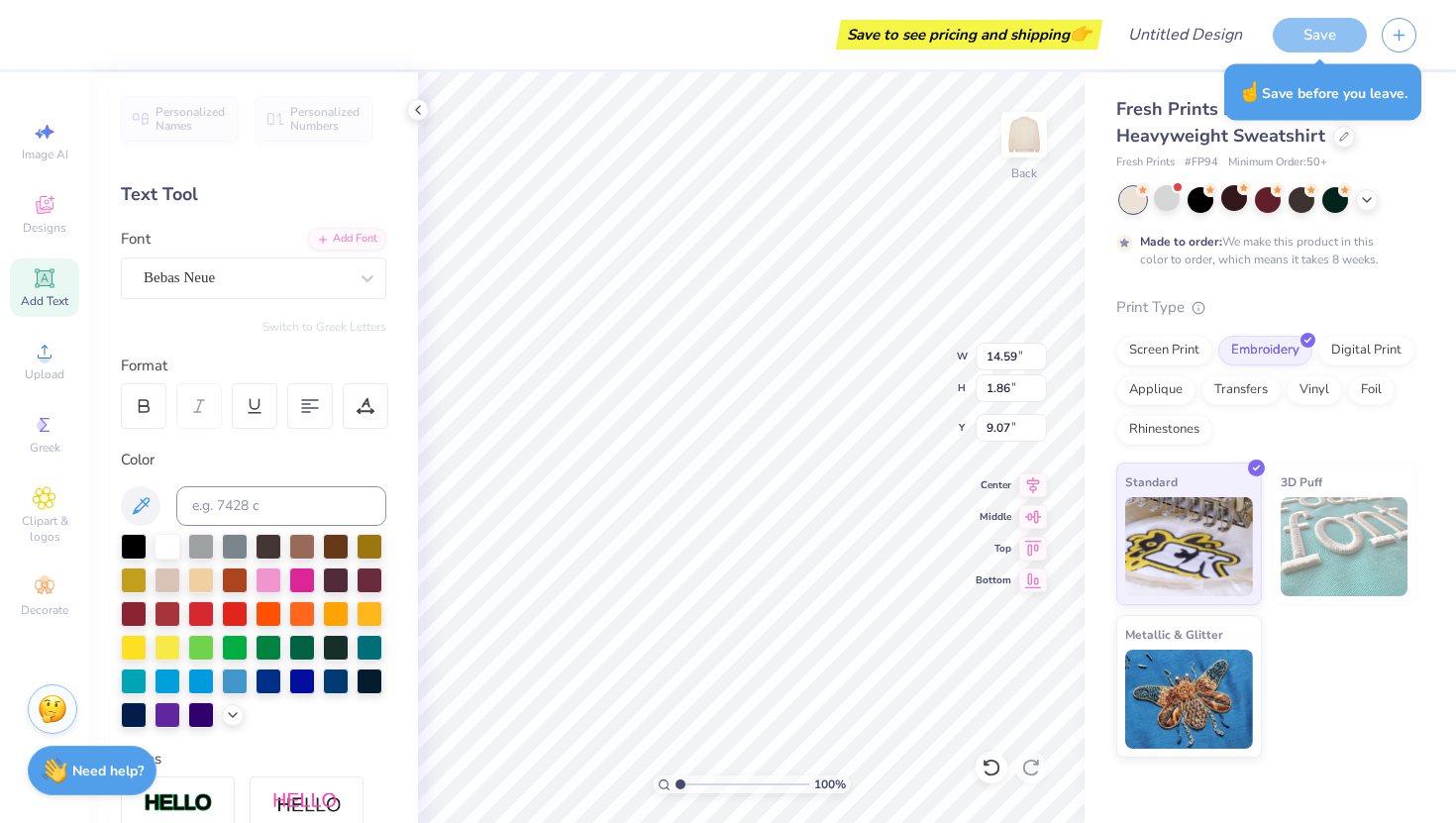 type on "9.99" 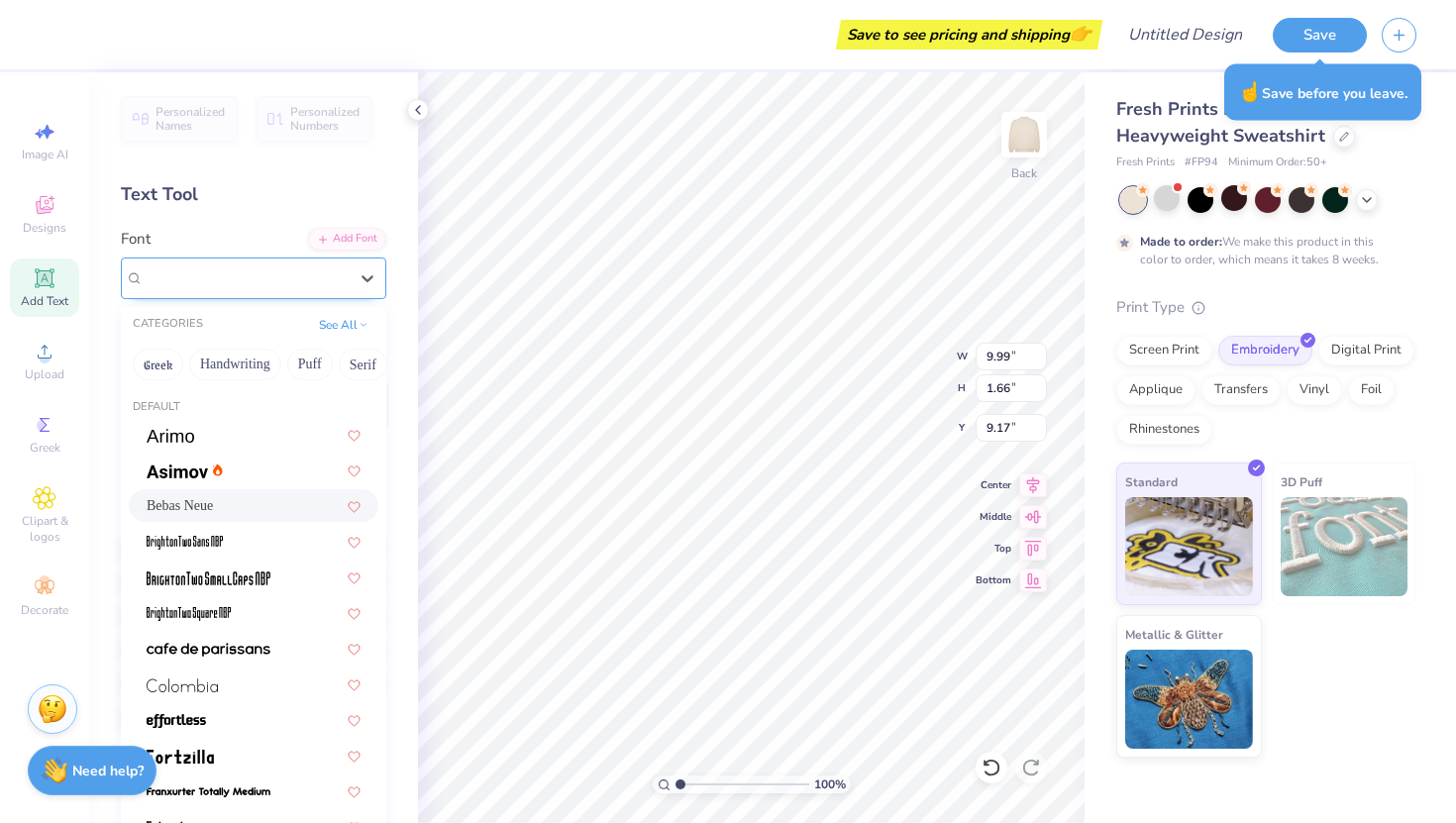 click at bounding box center [246, 277] 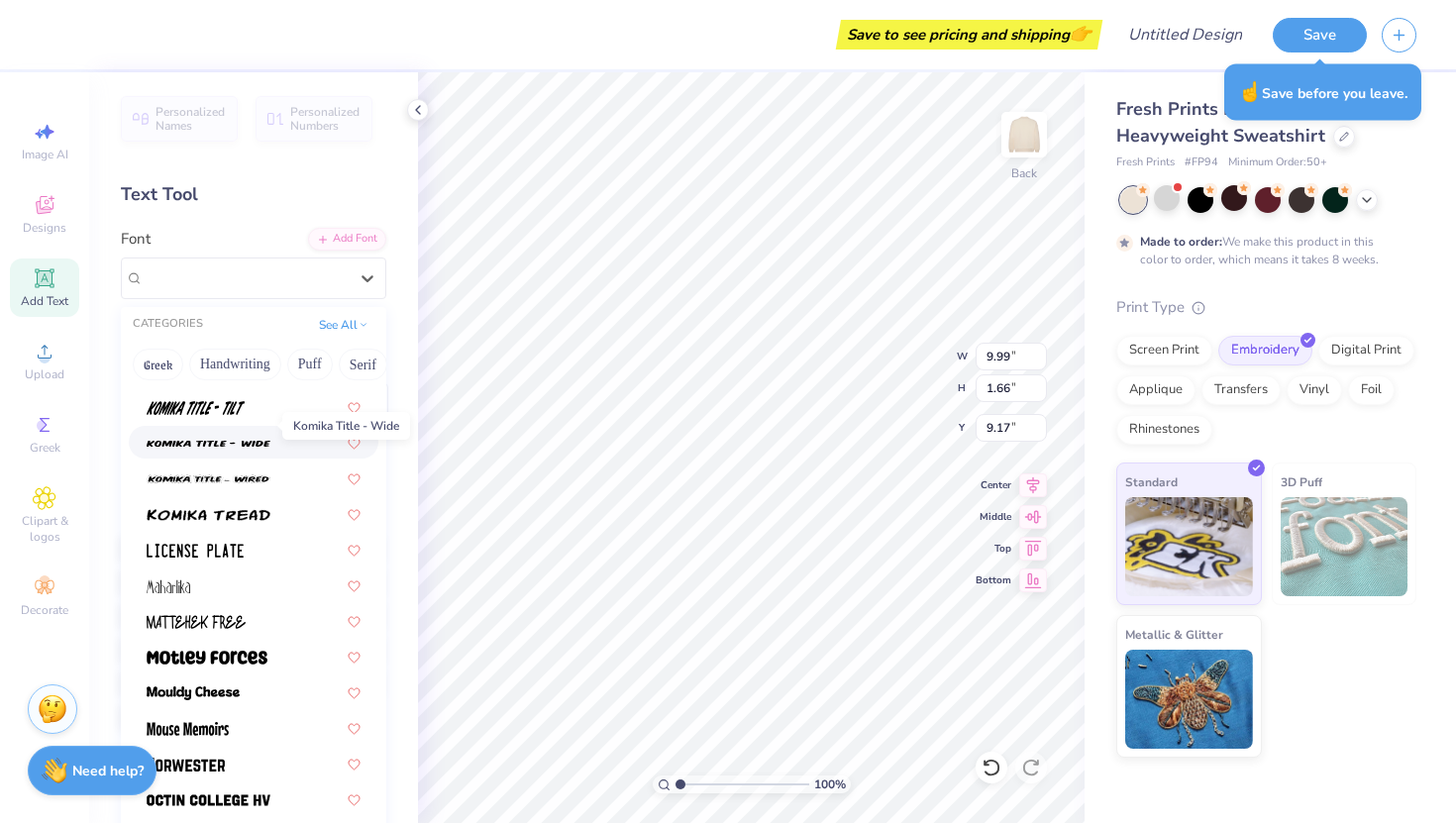 scroll, scrollTop: 1470, scrollLeft: 0, axis: vertical 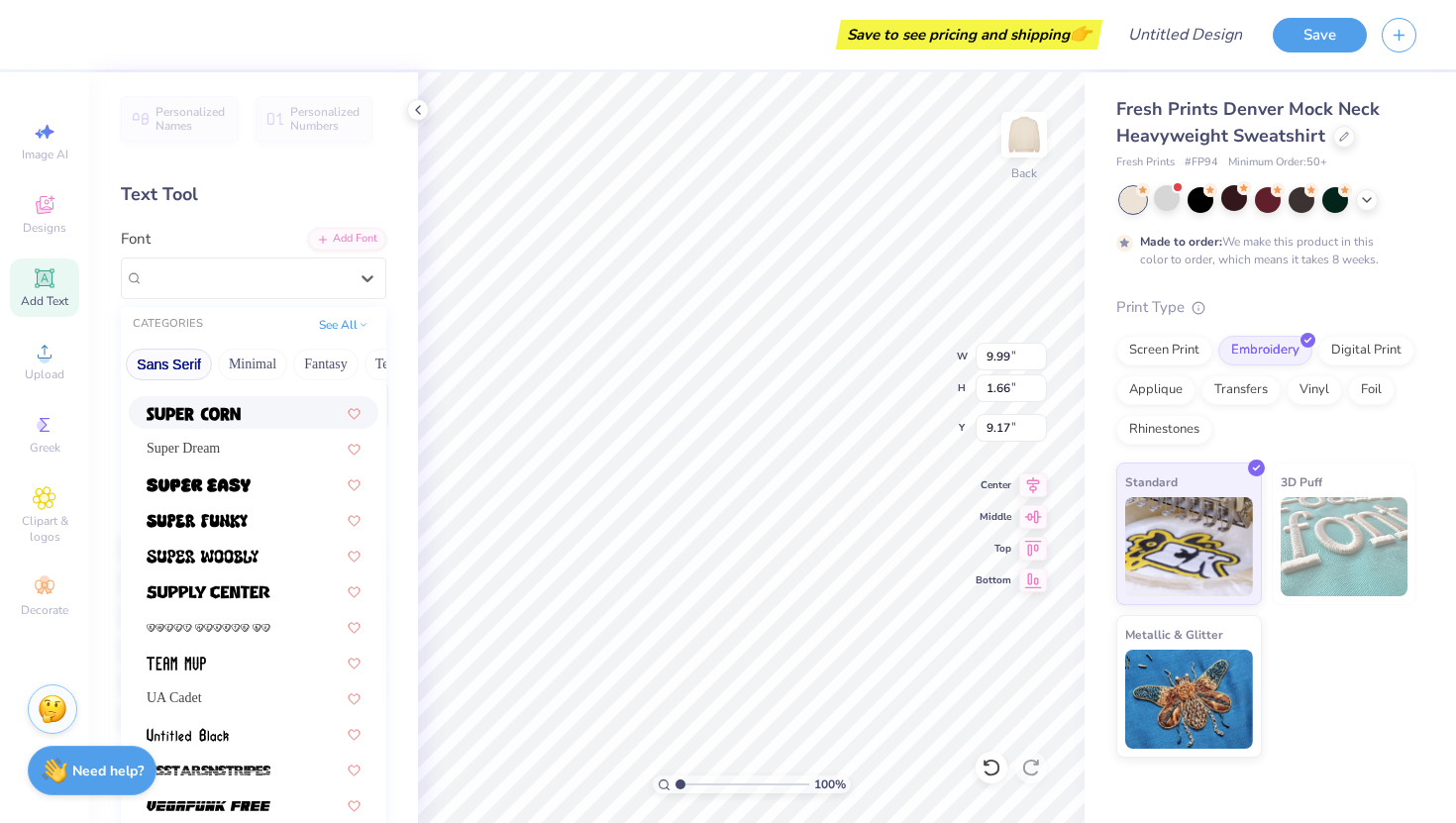 click on "Minimal" at bounding box center [253, 364] 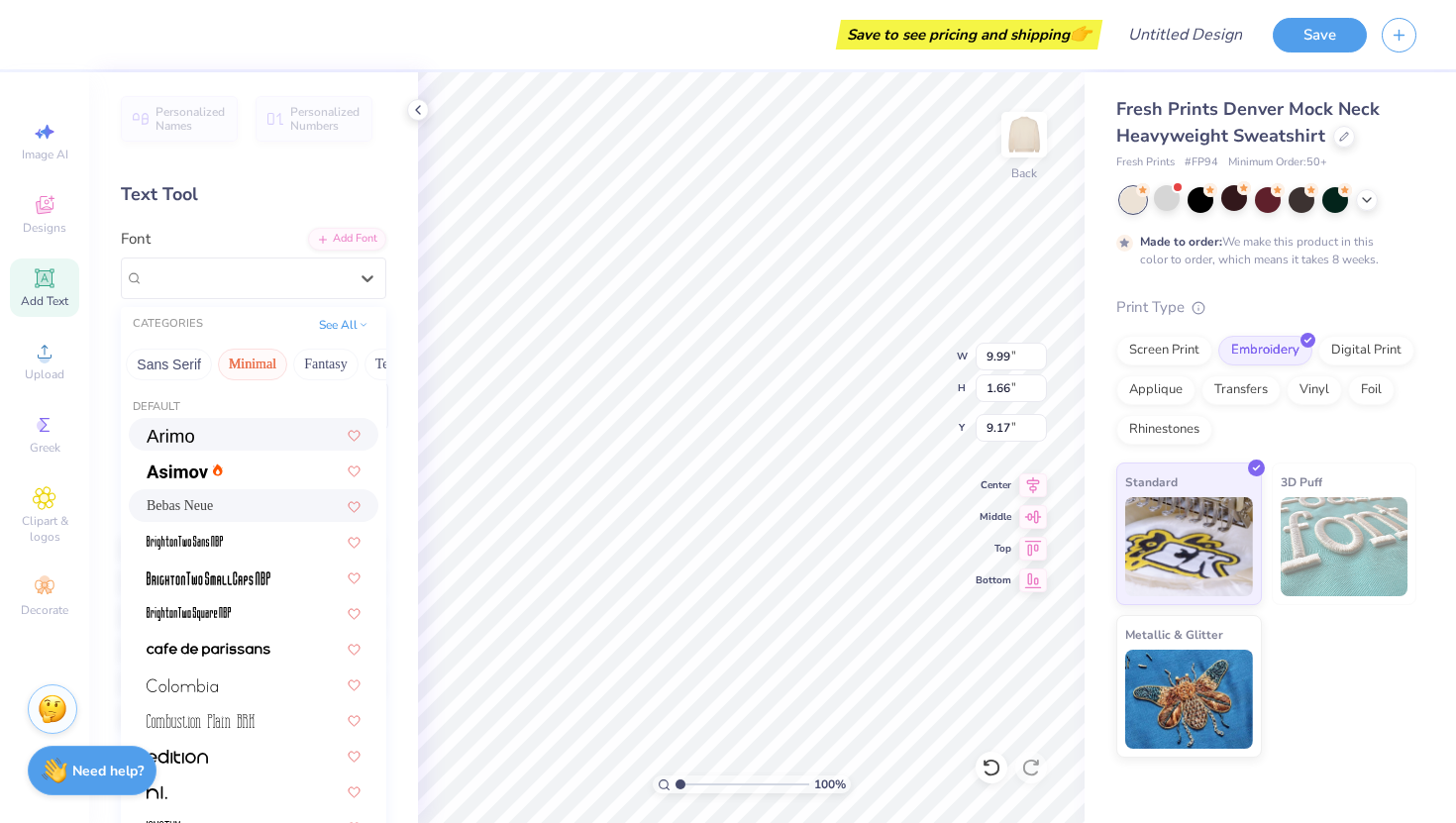 click at bounding box center [254, 434] 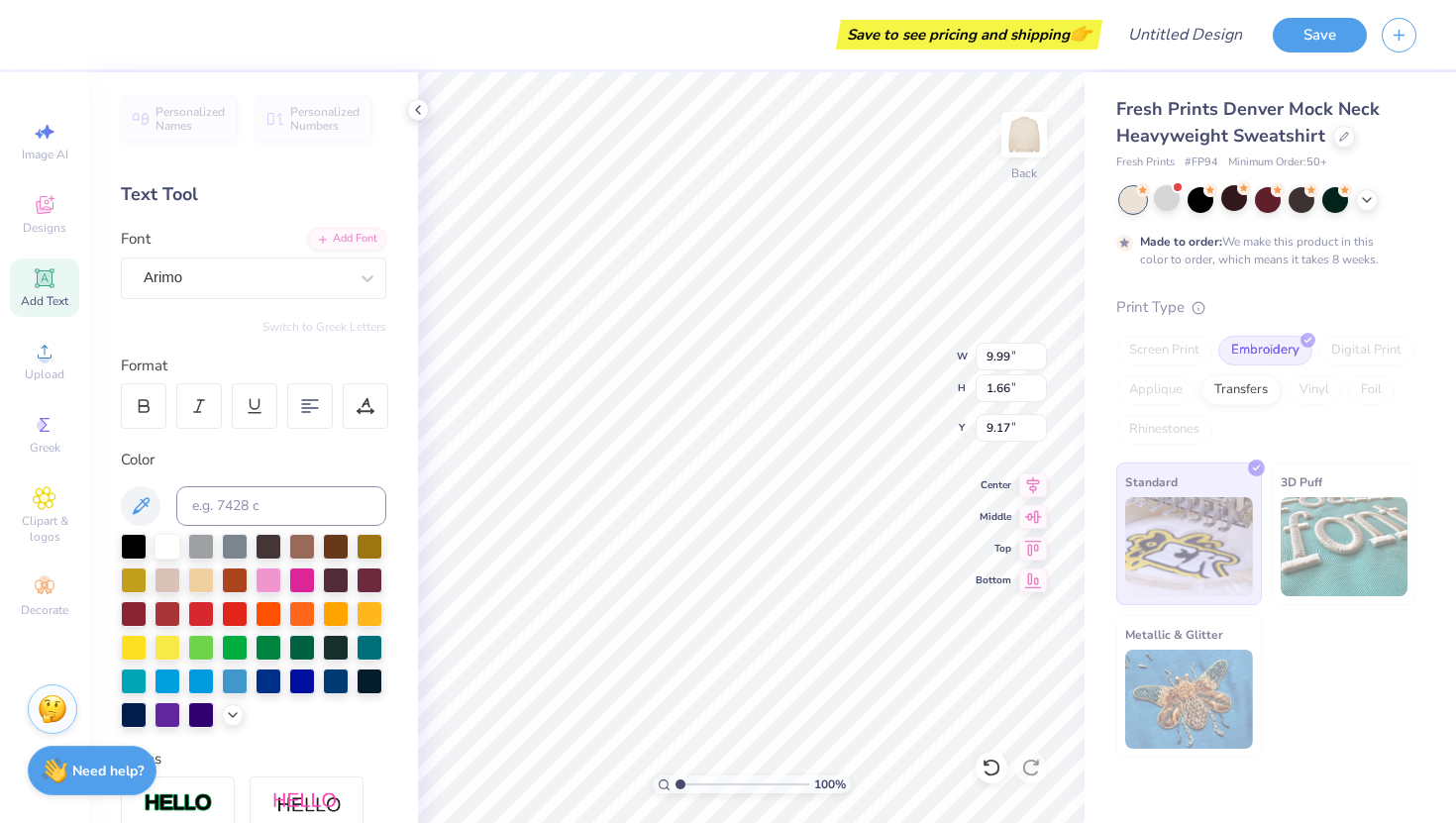 type on "16.27" 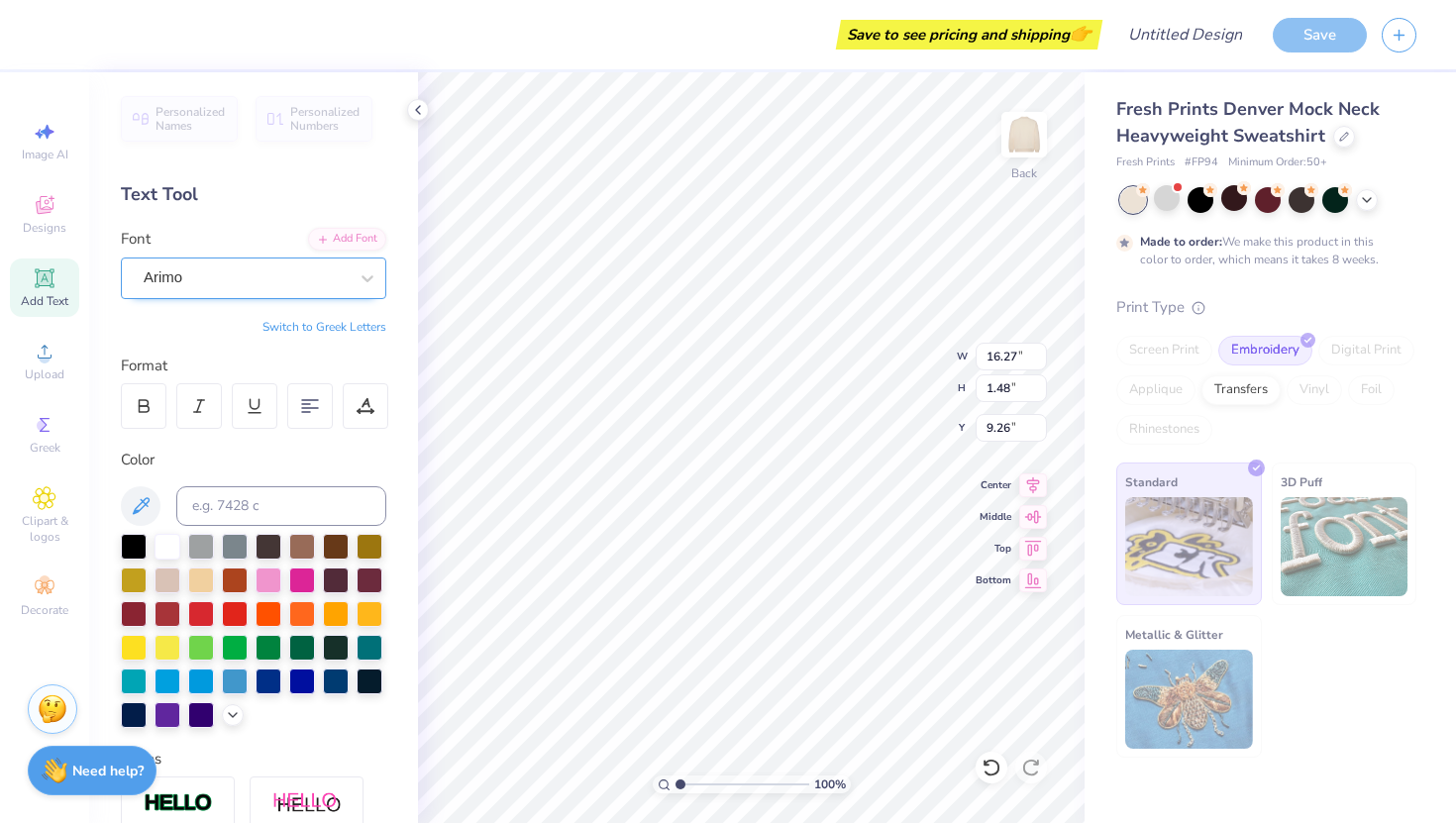 click on "Arimo" at bounding box center (246, 277) 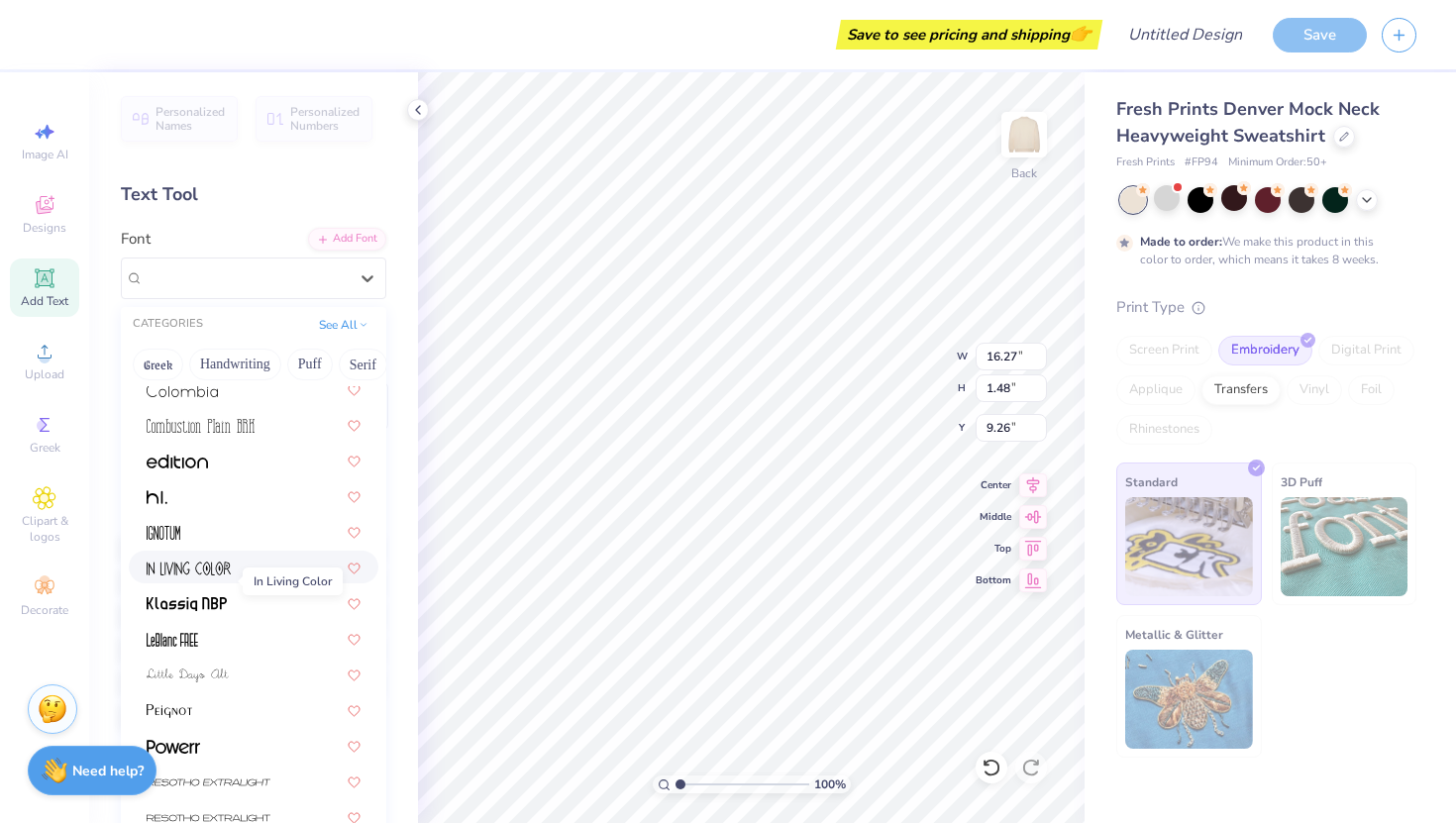 scroll, scrollTop: 378, scrollLeft: 0, axis: vertical 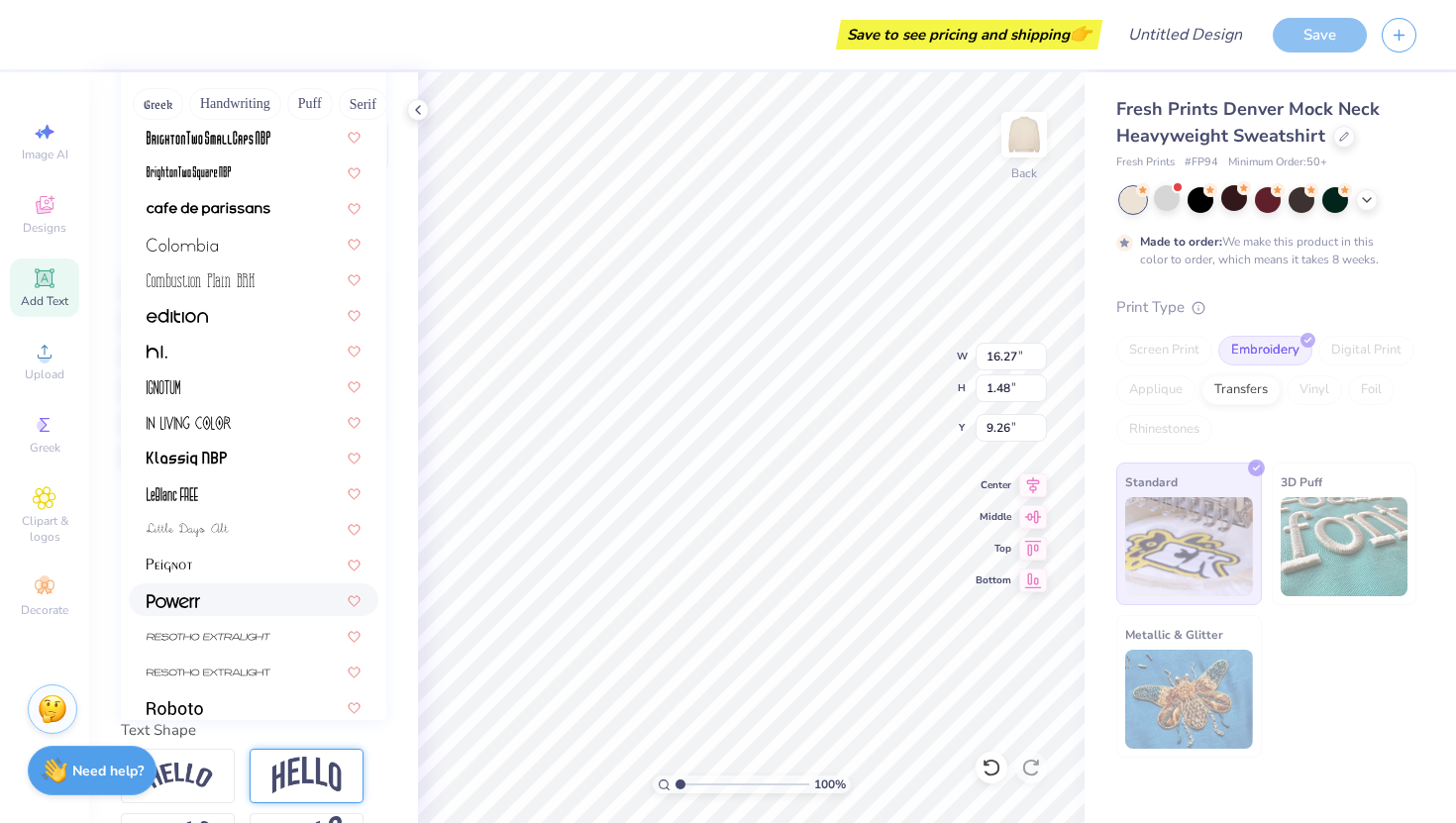 click at bounding box center (254, 599) 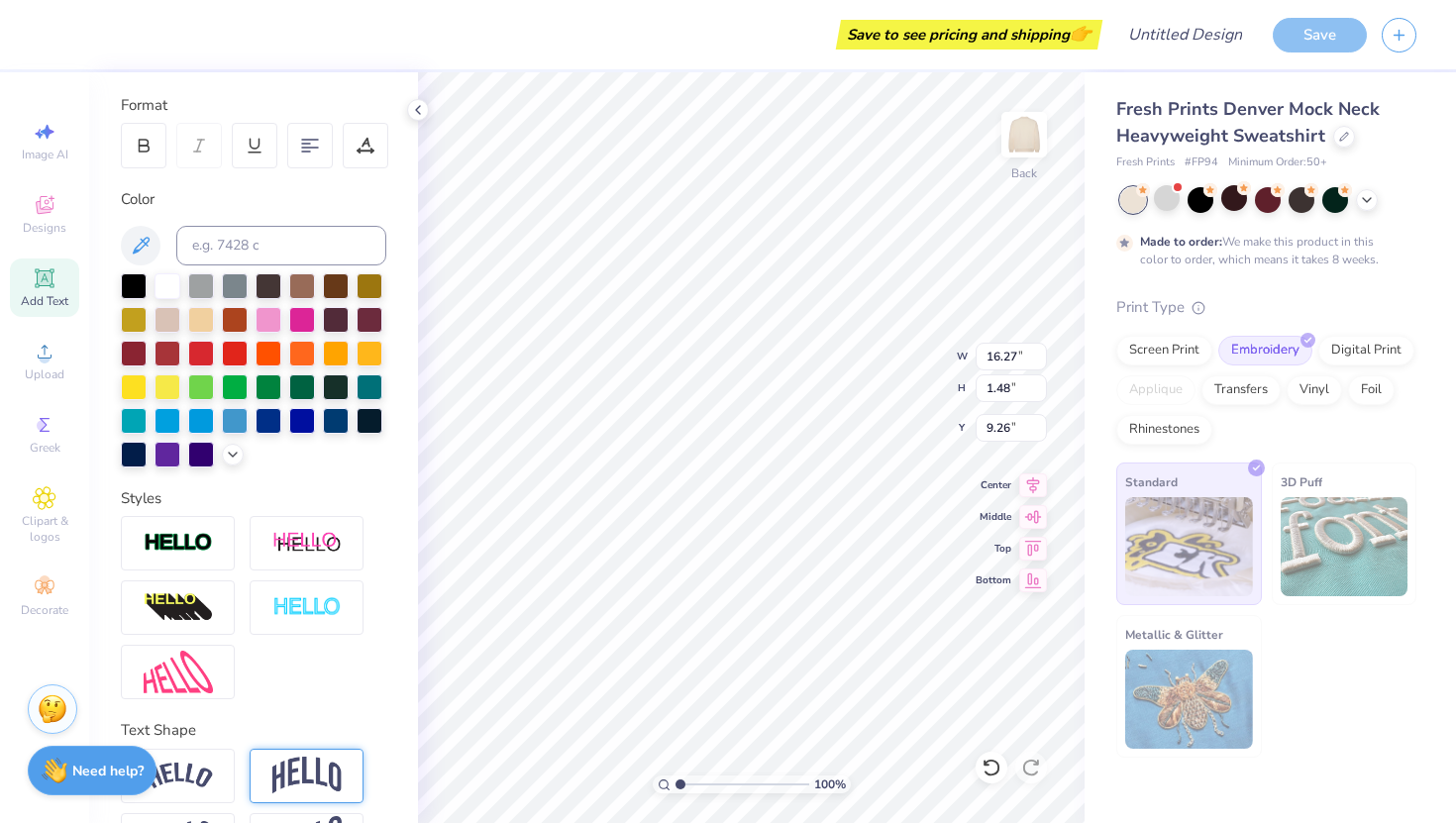 type on "12.05" 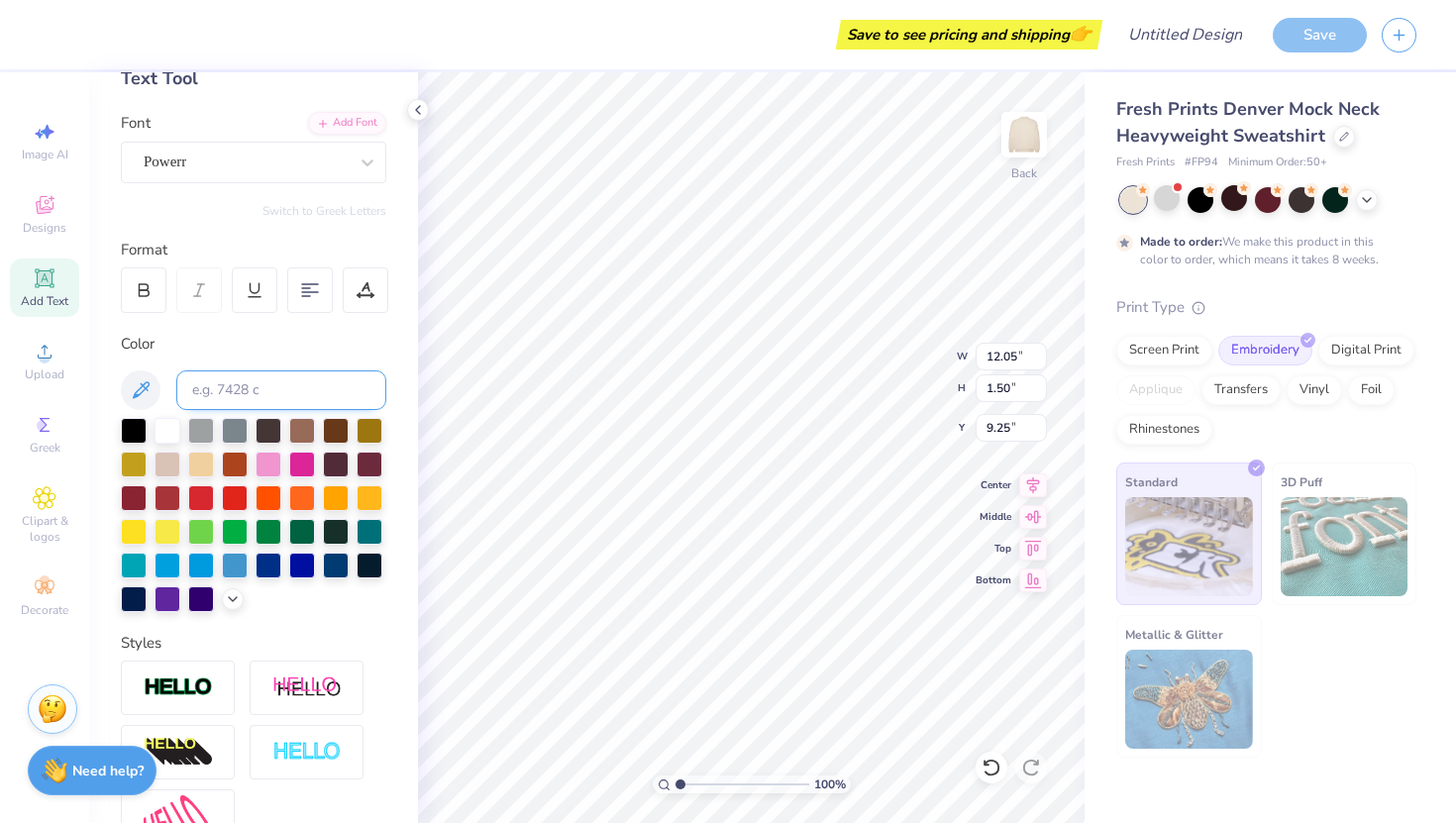 scroll, scrollTop: 0, scrollLeft: 0, axis: both 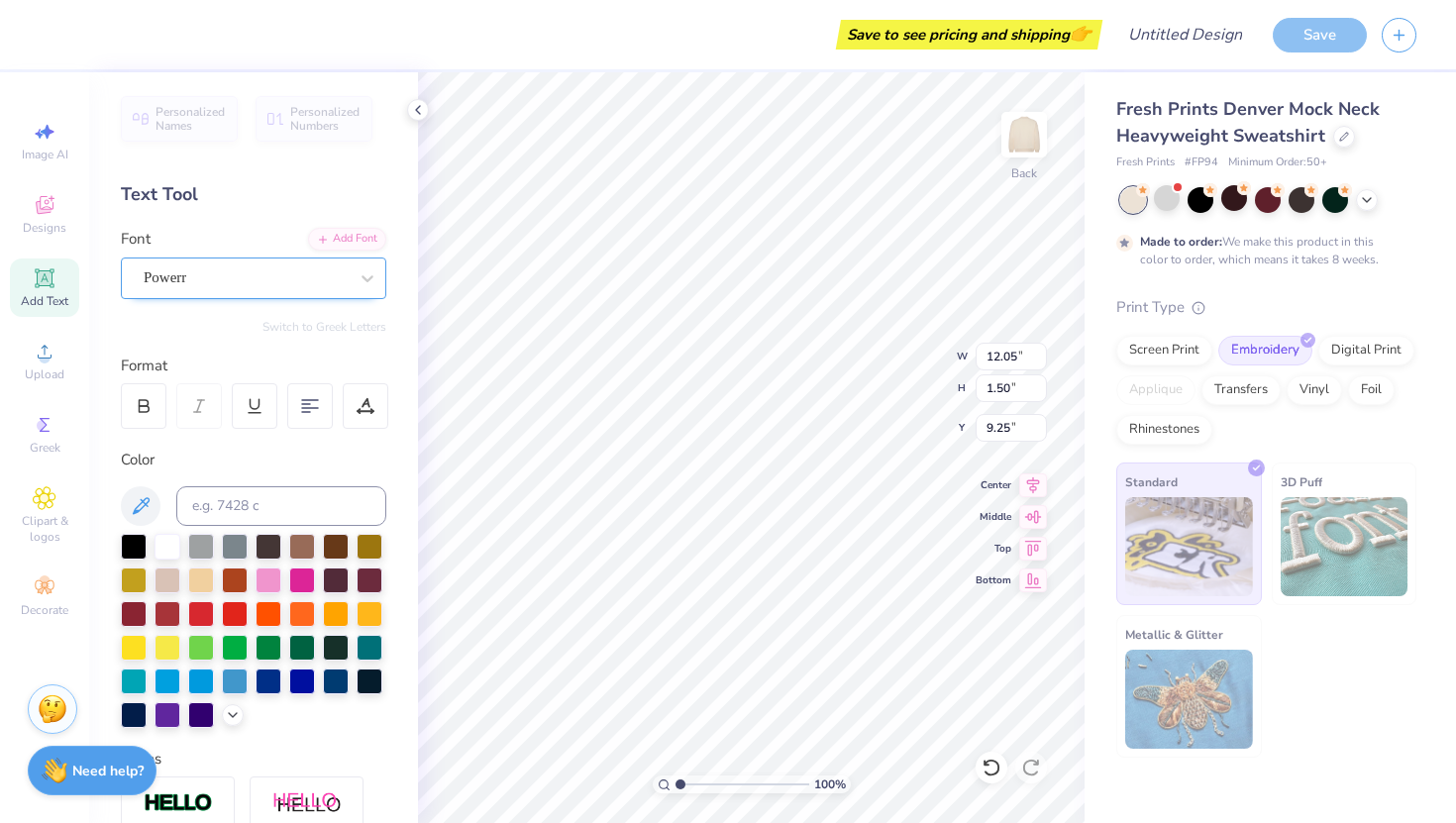 click on "Powerr" at bounding box center (254, 278) 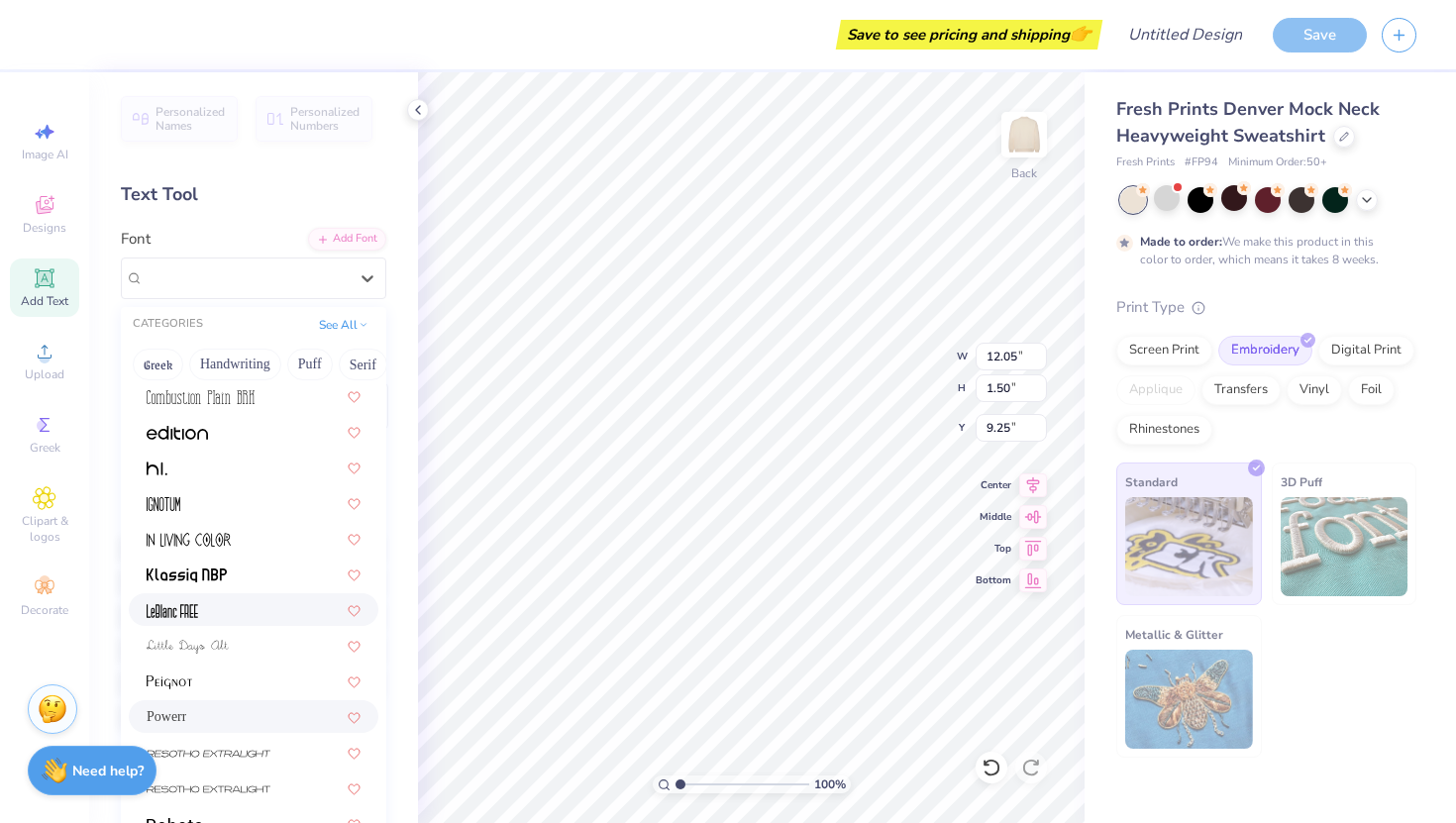 scroll, scrollTop: 378, scrollLeft: 0, axis: vertical 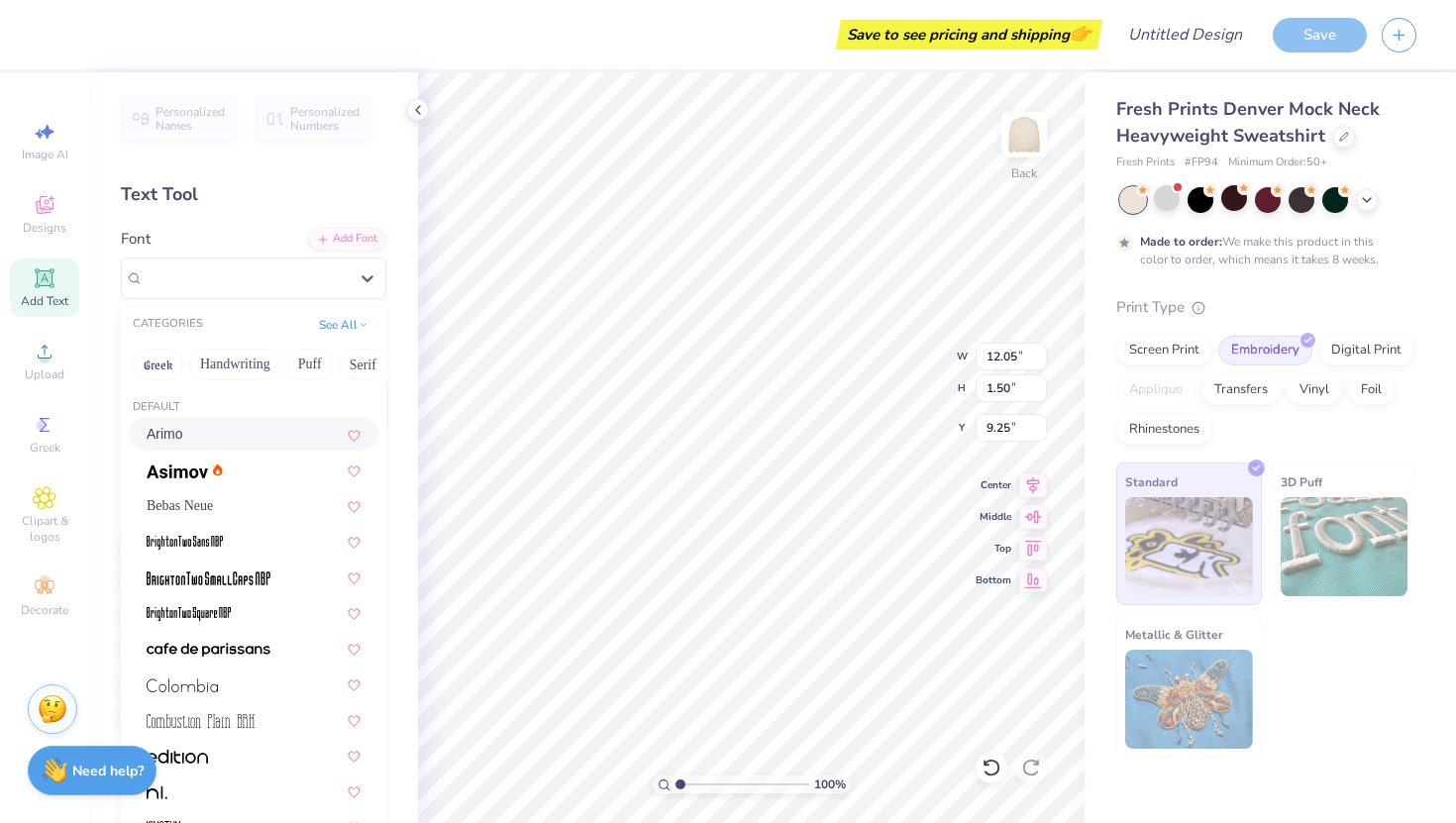 click on "Arimo" at bounding box center (254, 434) 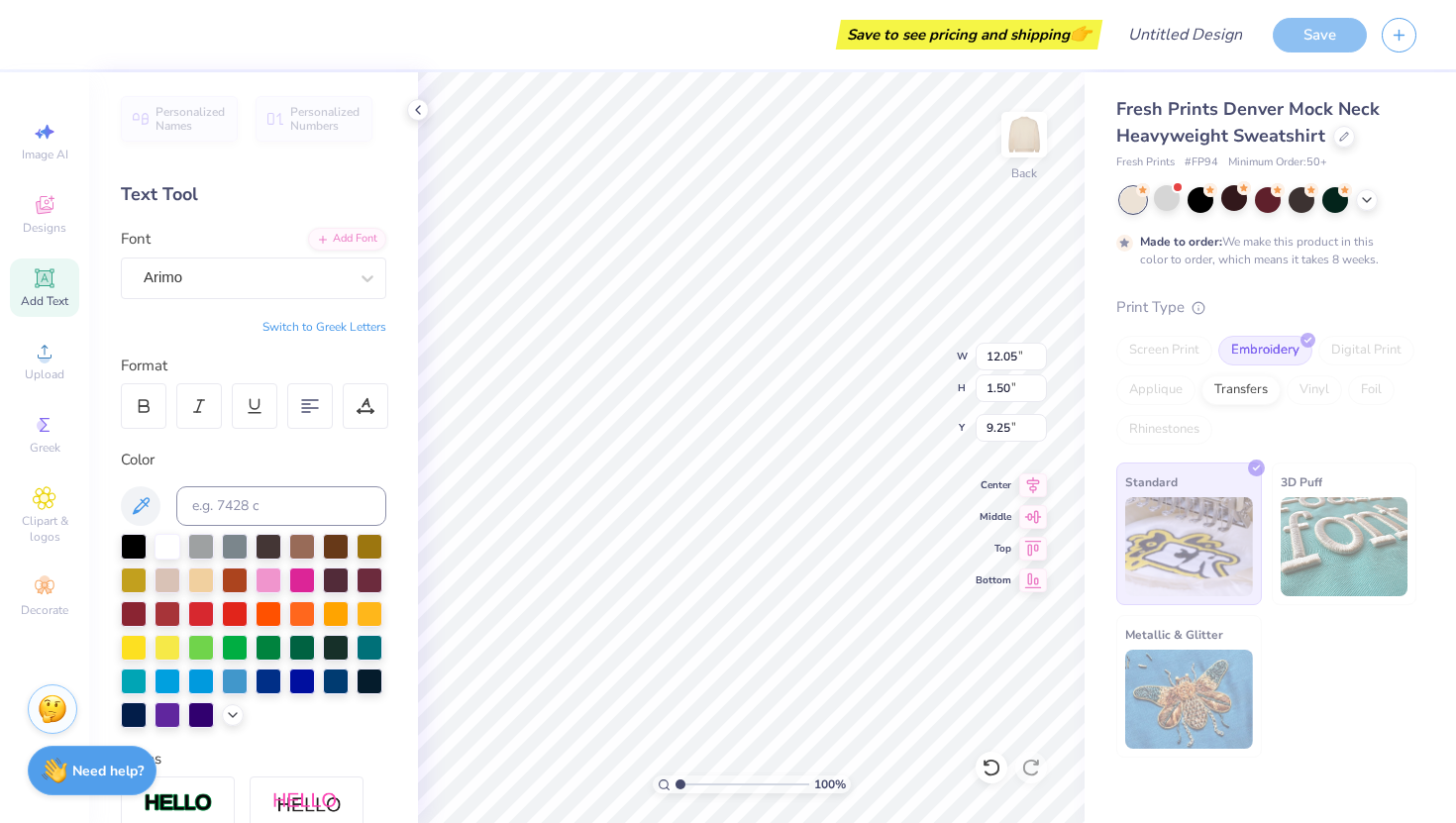 type on "16.27" 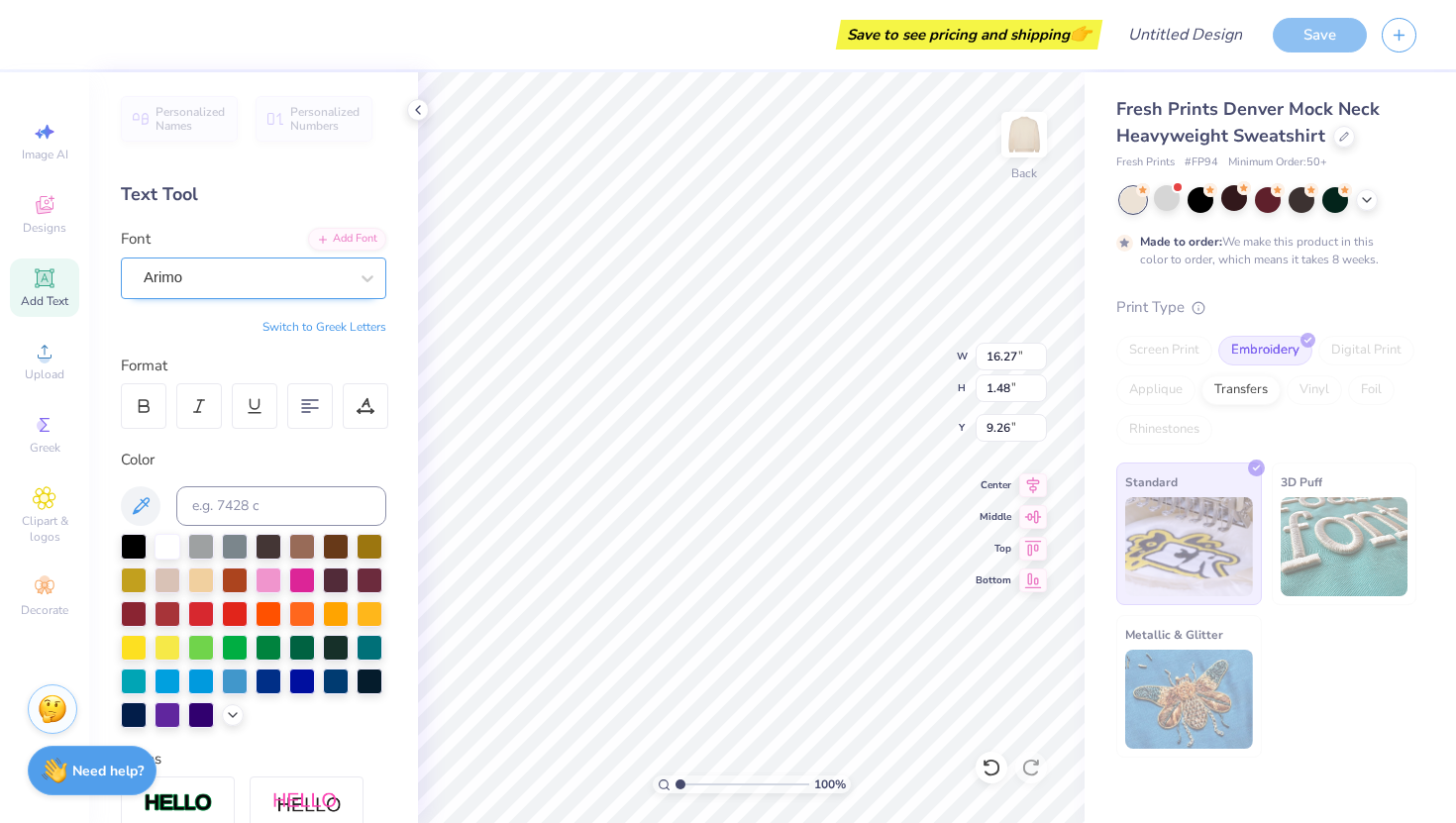 click on "Arimo" at bounding box center [246, 277] 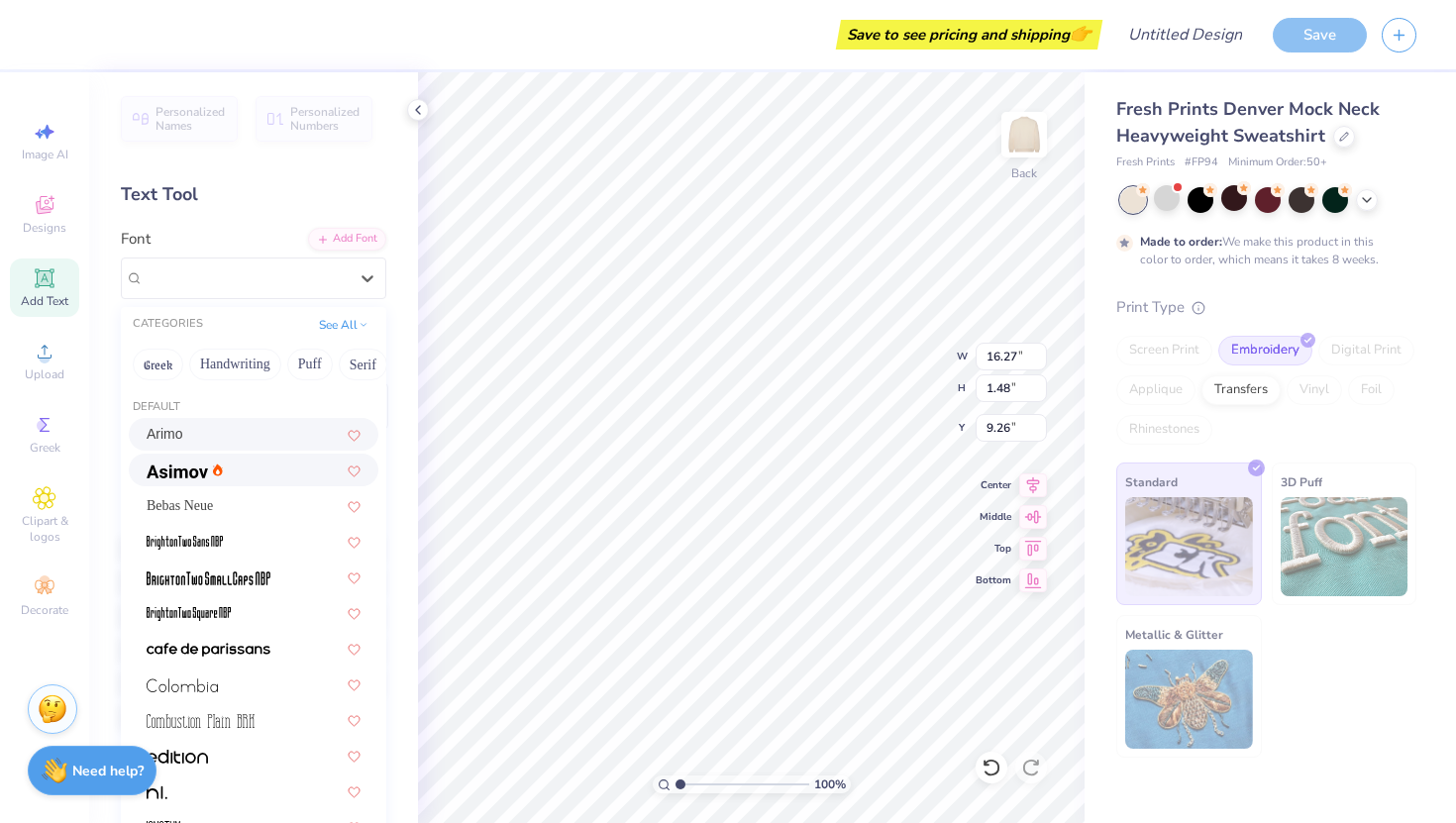 click at bounding box center [254, 469] 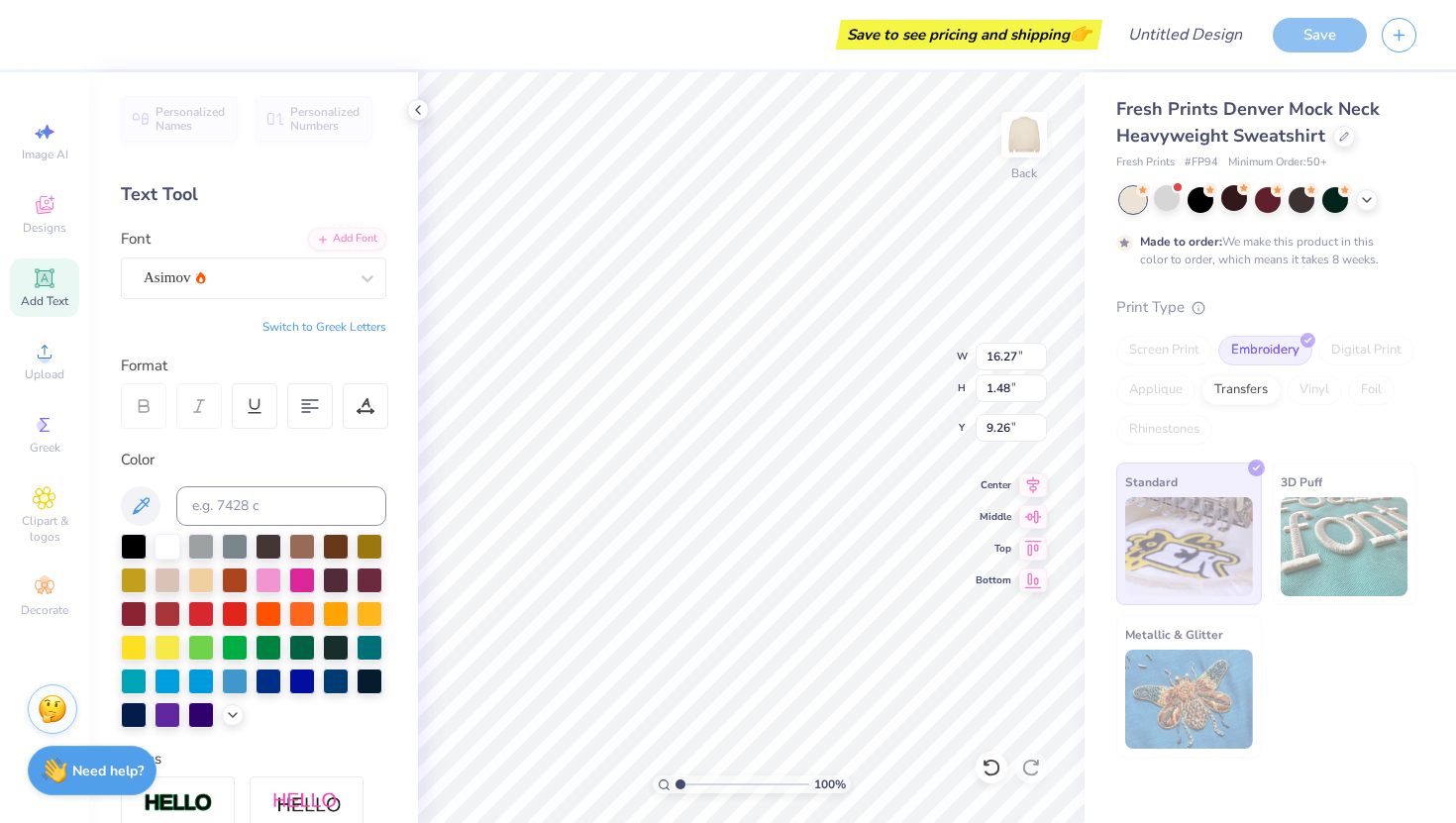 type on "14.93" 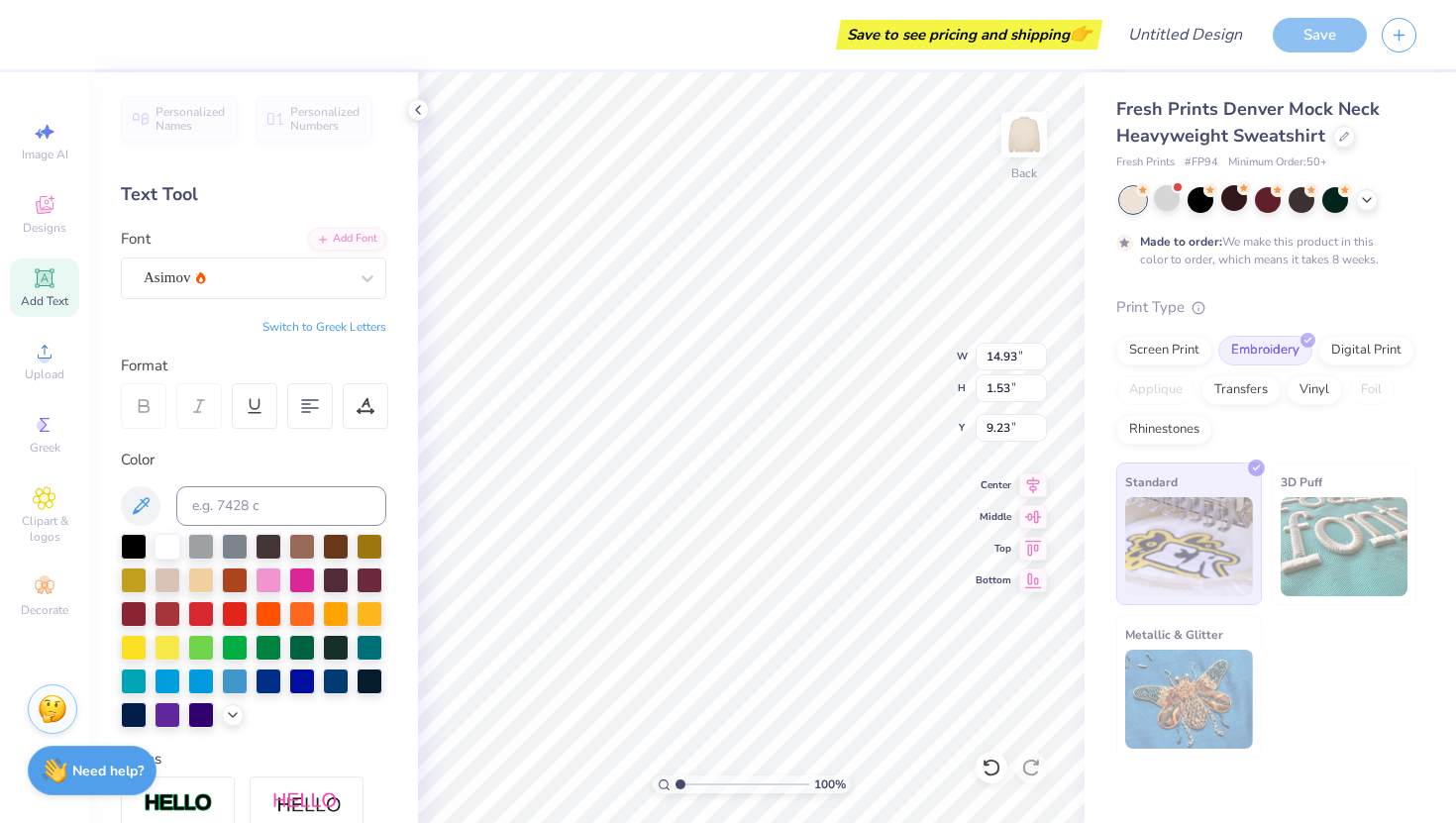 click 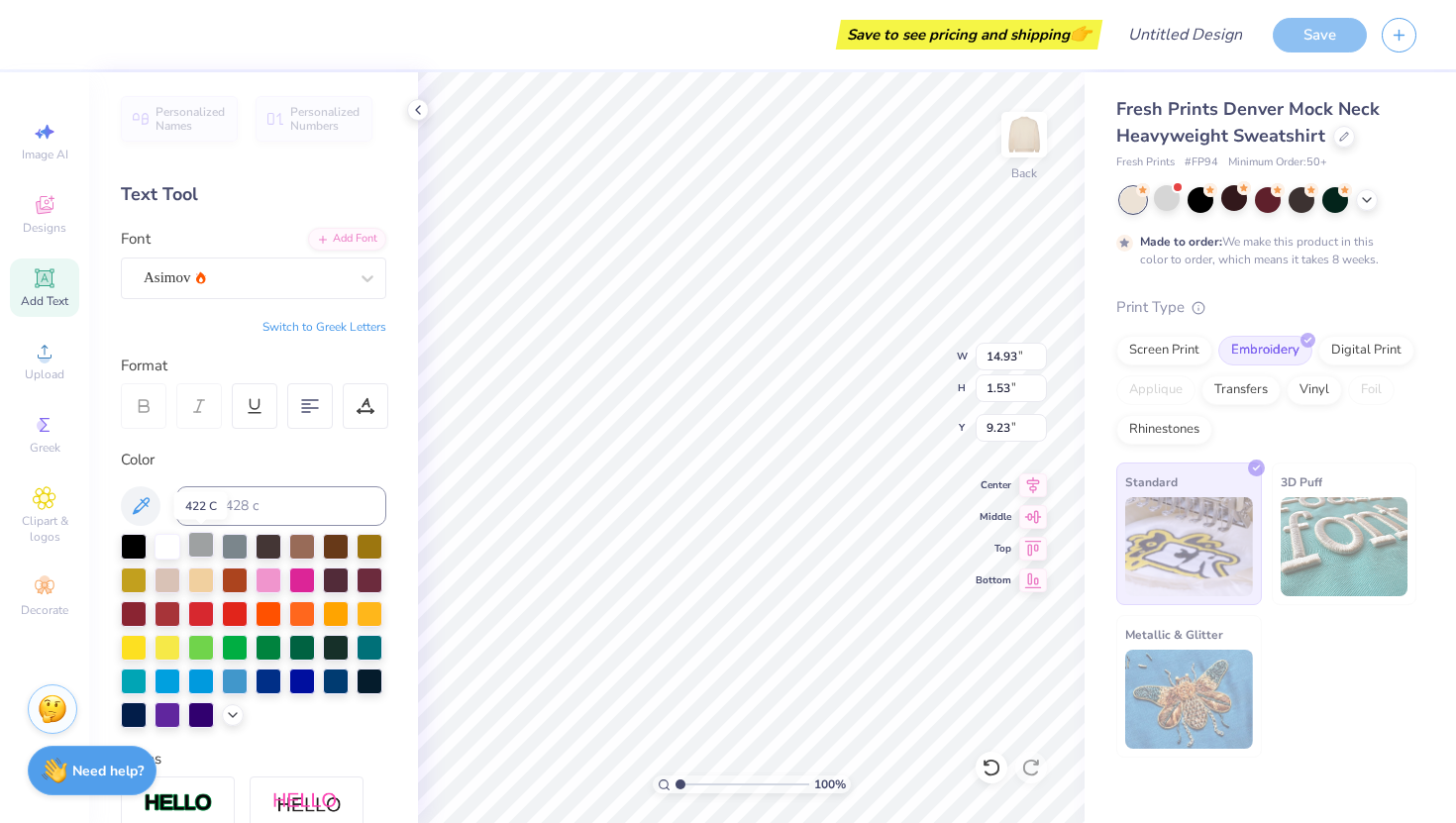 click at bounding box center [201, 545] 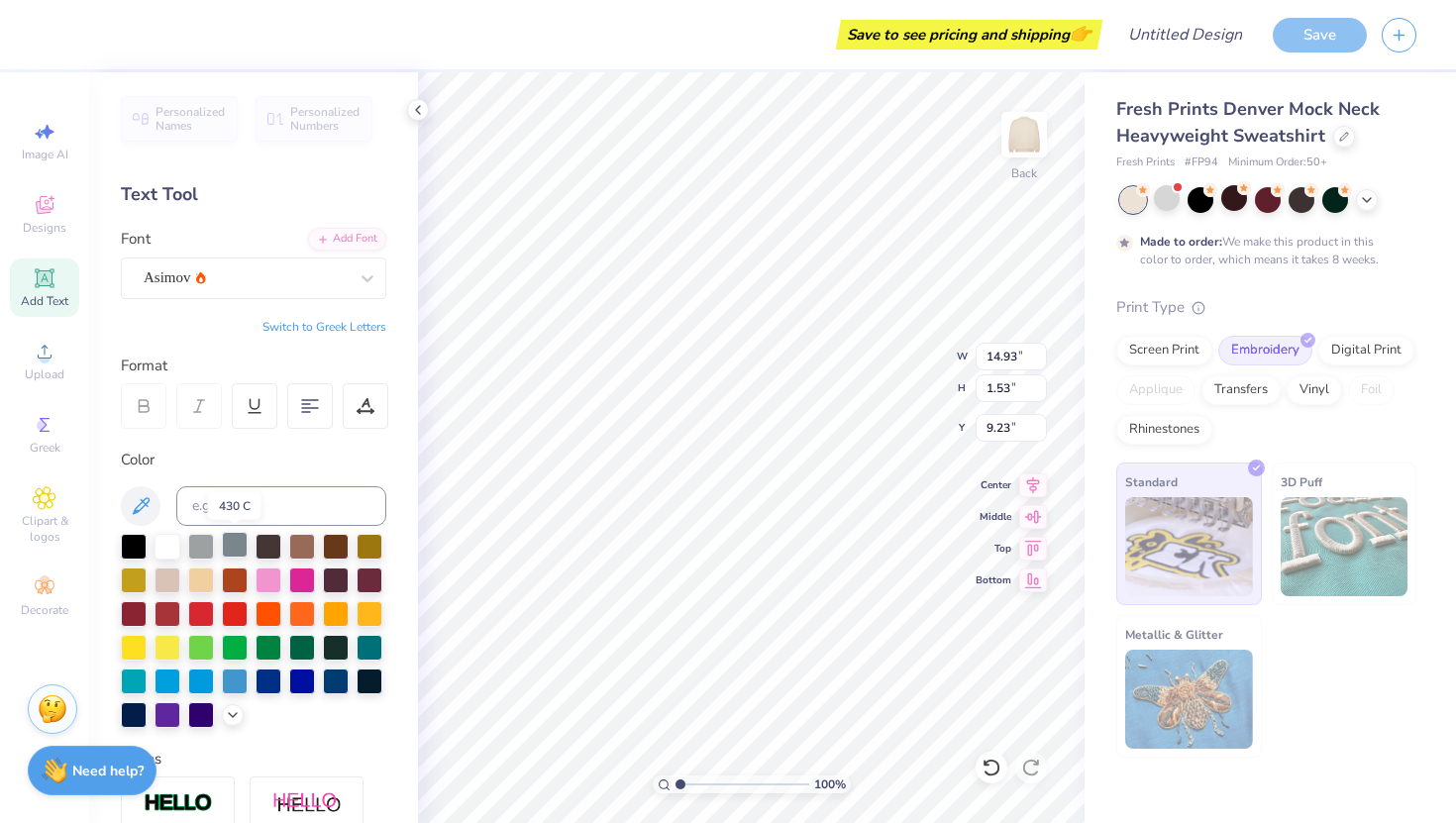 click at bounding box center (235, 545) 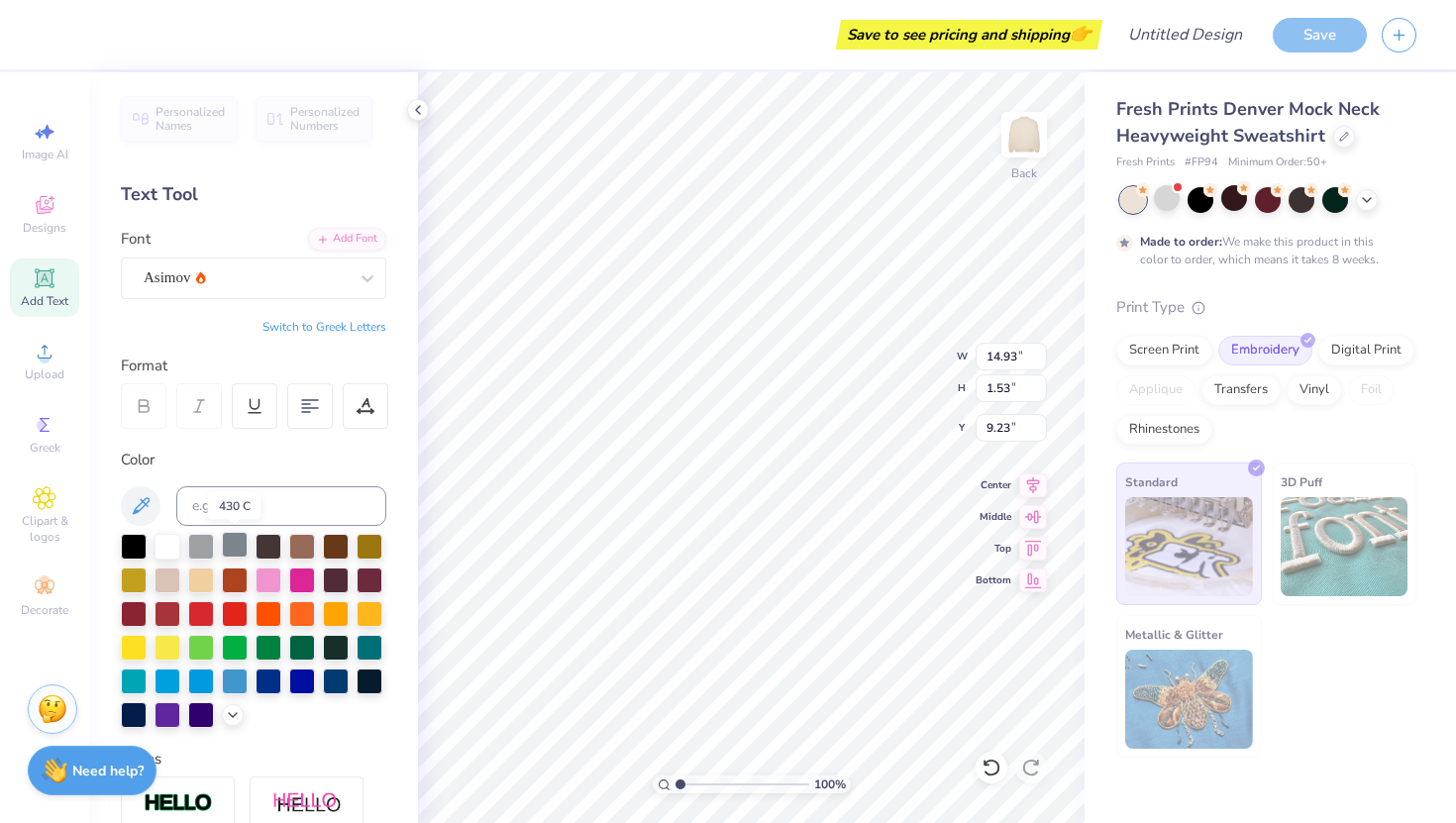 click at bounding box center (235, 545) 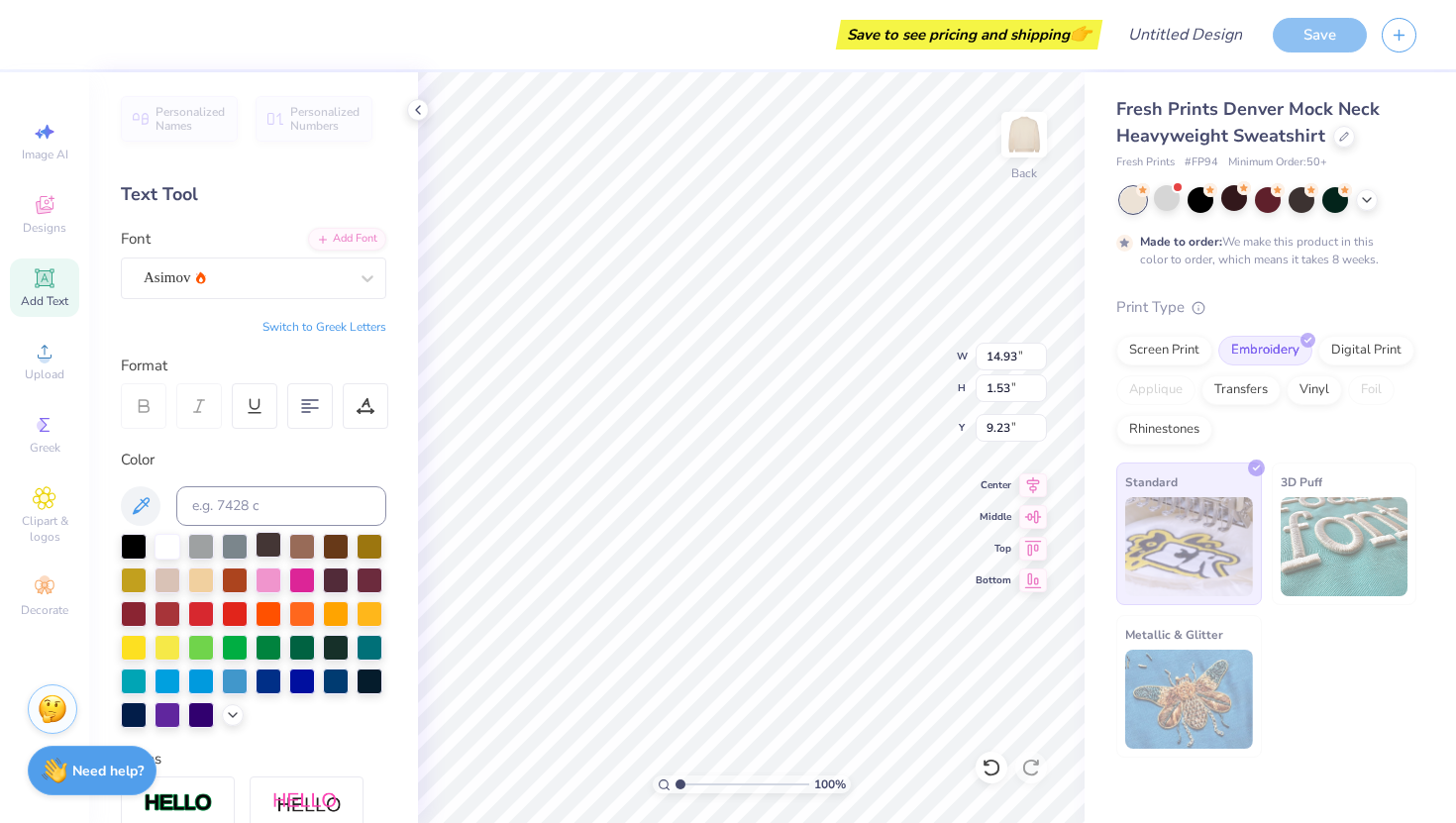 click at bounding box center [268, 545] 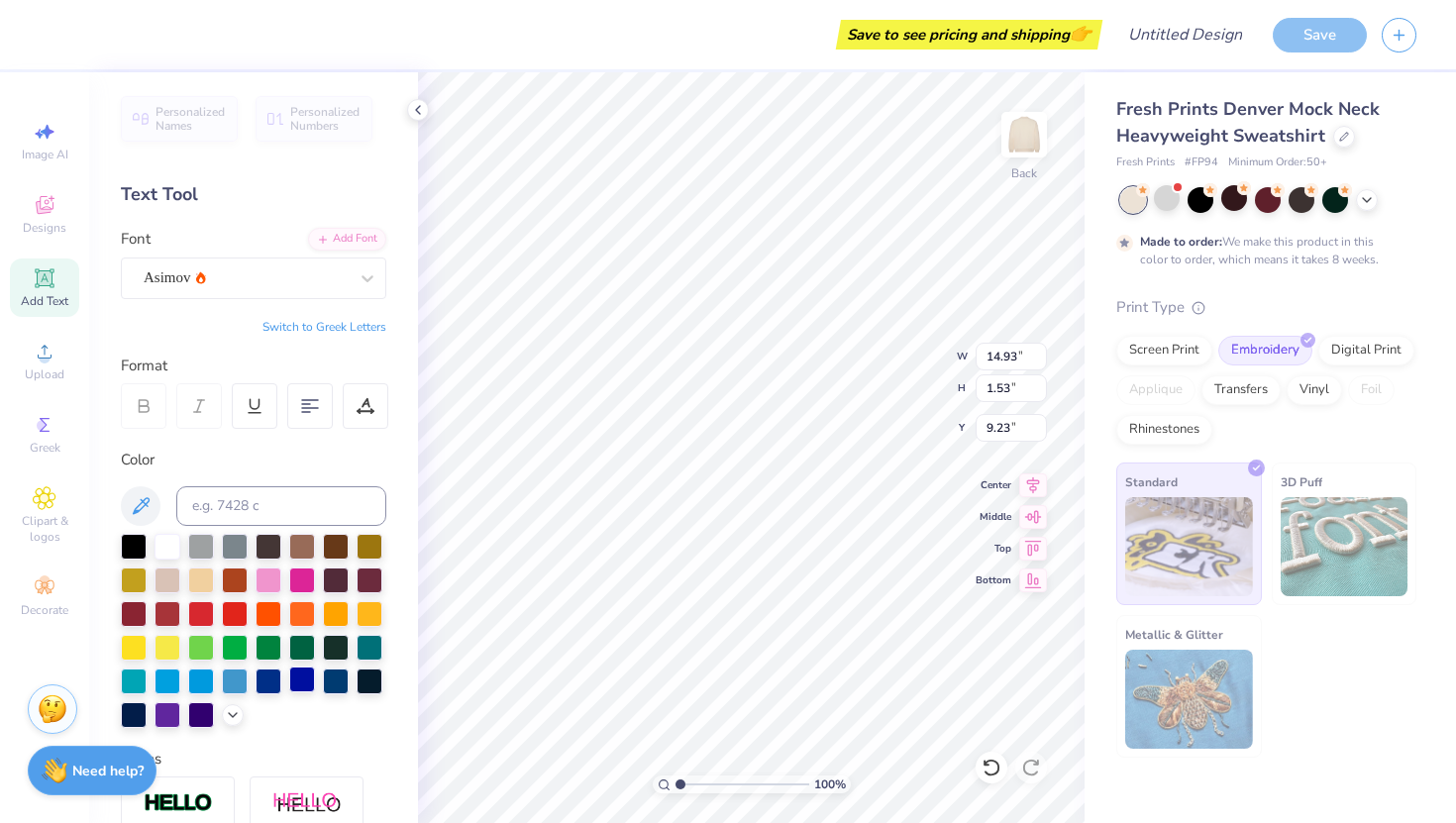 click at bounding box center (302, 679) 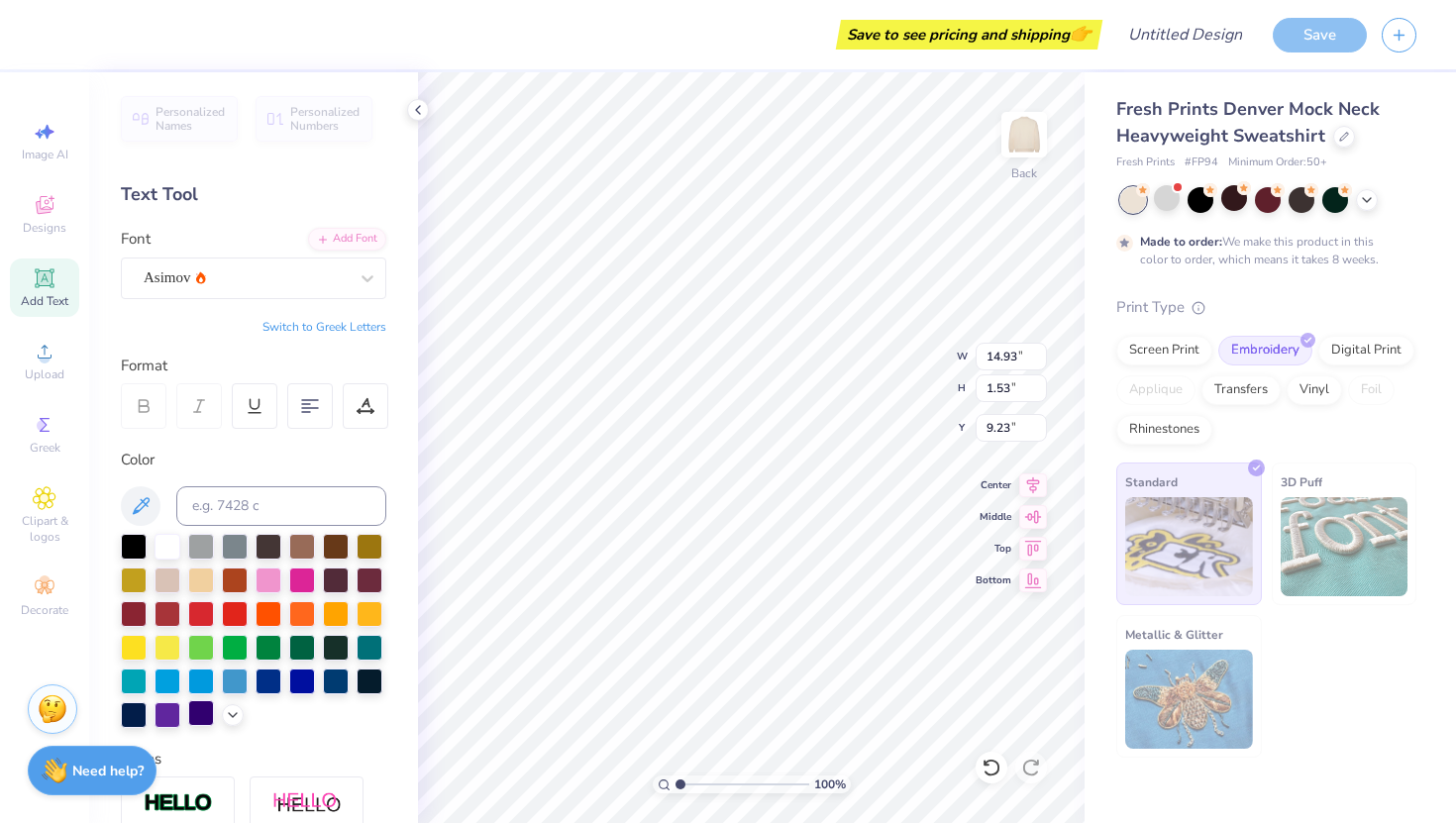 click at bounding box center (201, 713) 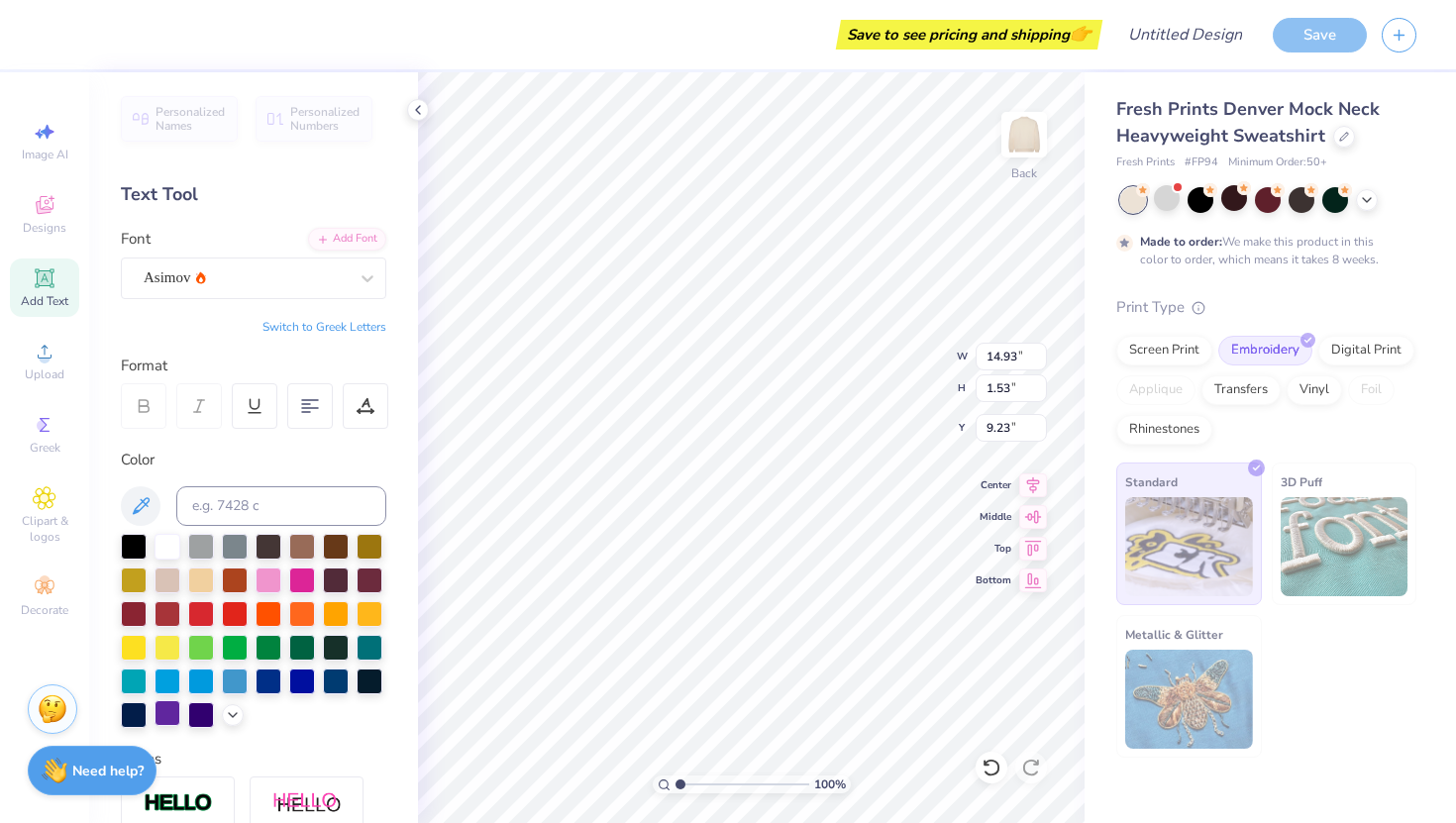 click at bounding box center [167, 713] 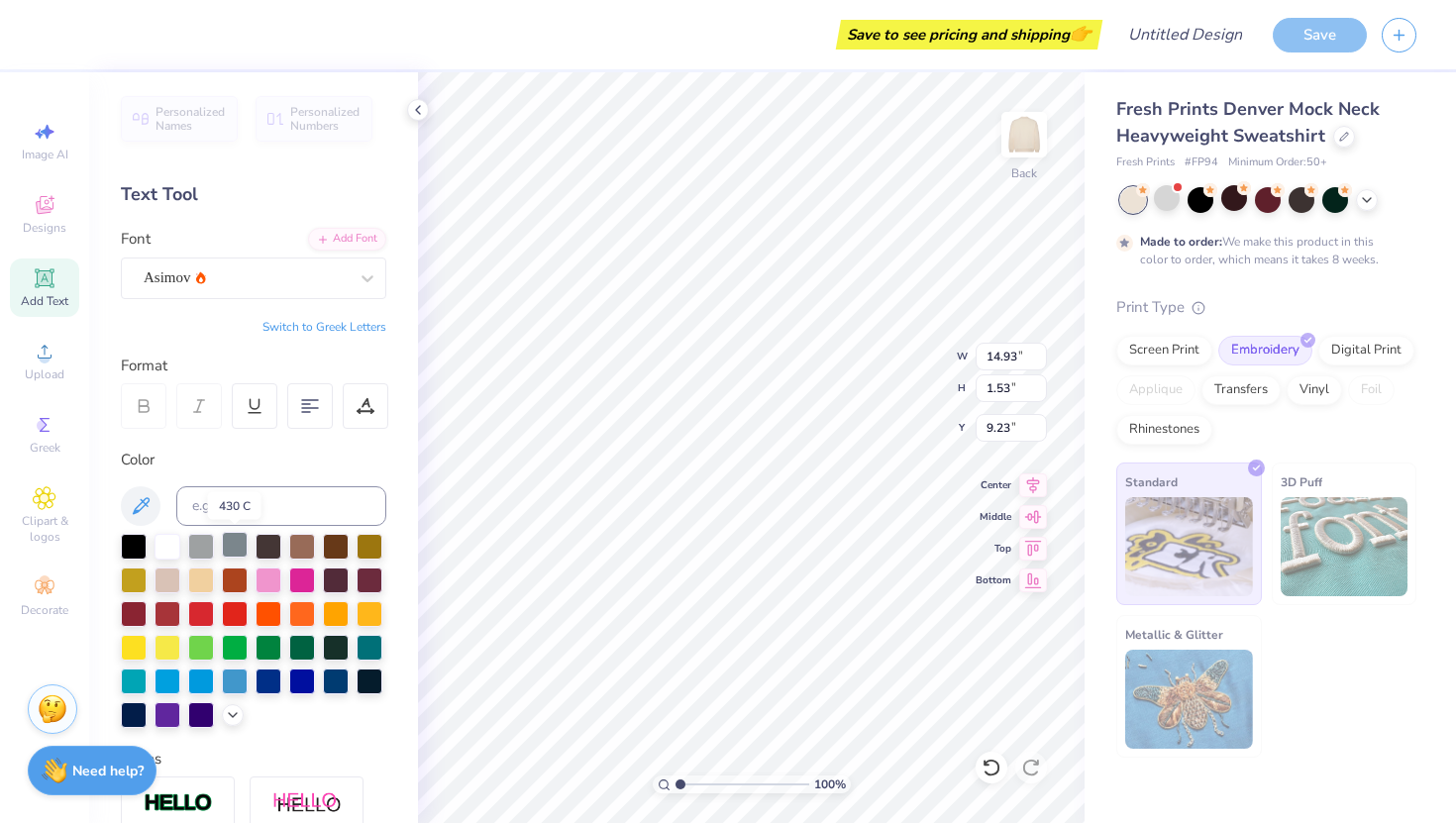 click at bounding box center [235, 545] 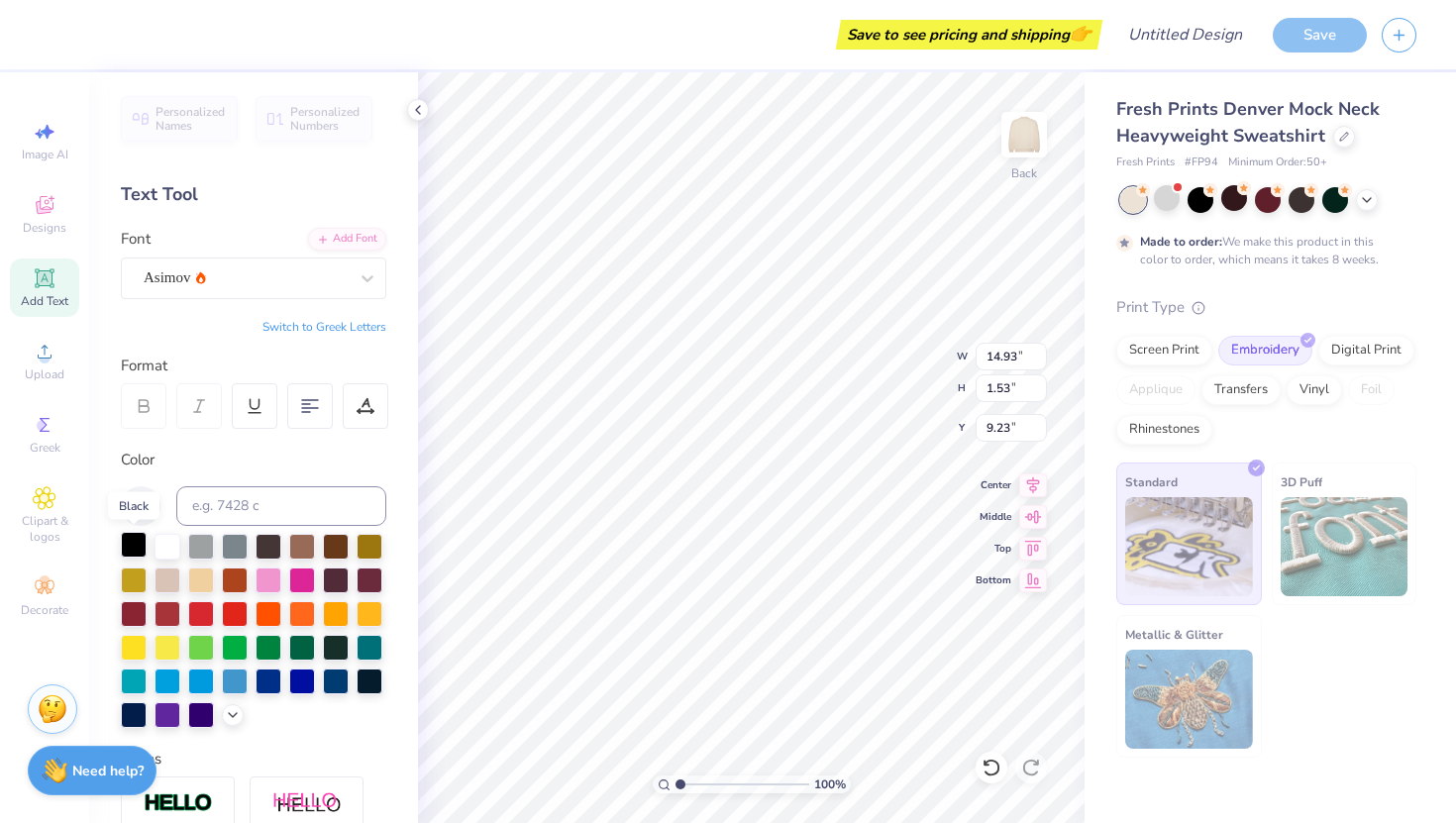 click at bounding box center (134, 545) 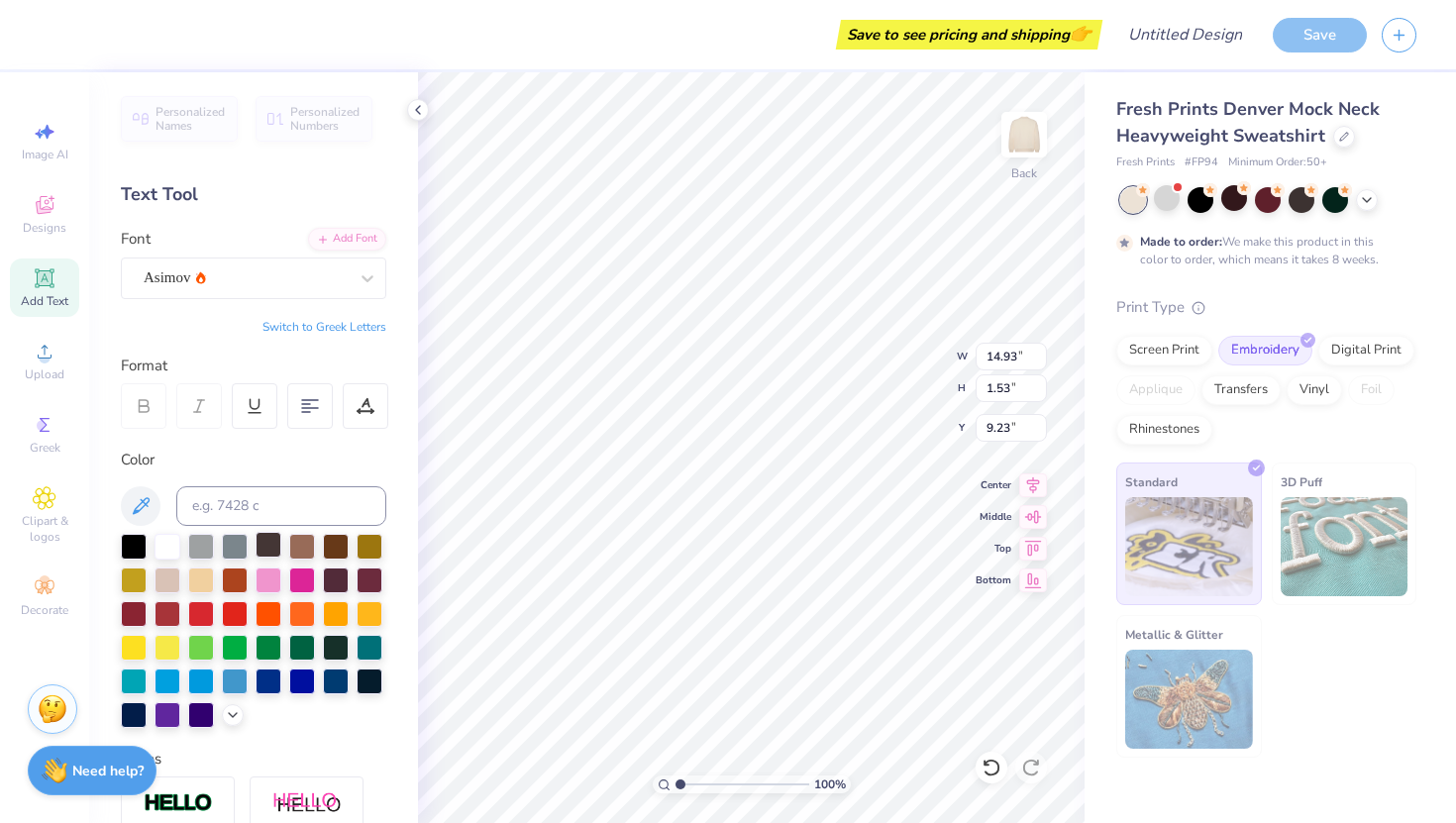 drag, startPoint x: 274, startPoint y: 542, endPoint x: 260, endPoint y: 543, distance: 14.035669 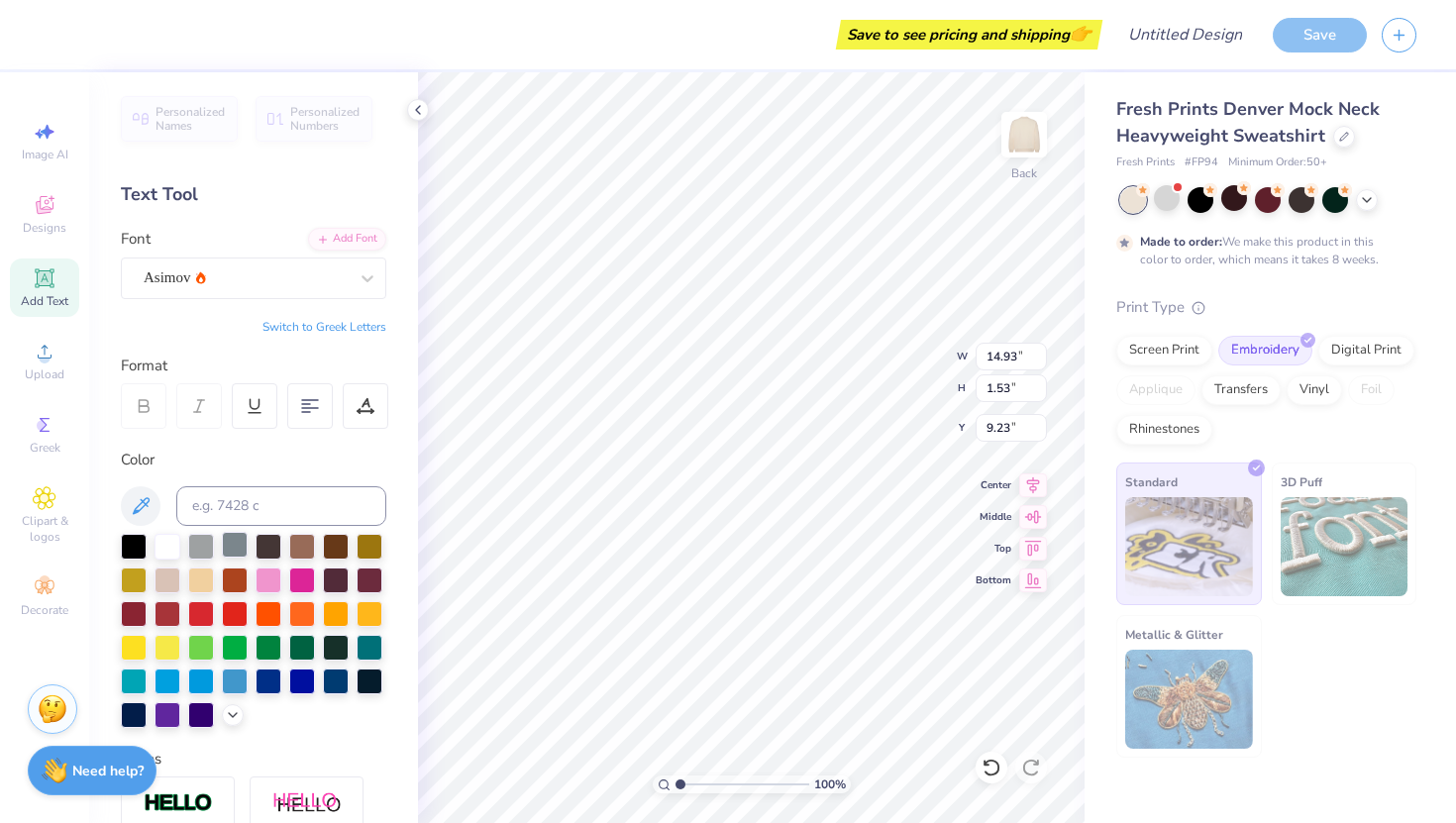 click at bounding box center (235, 545) 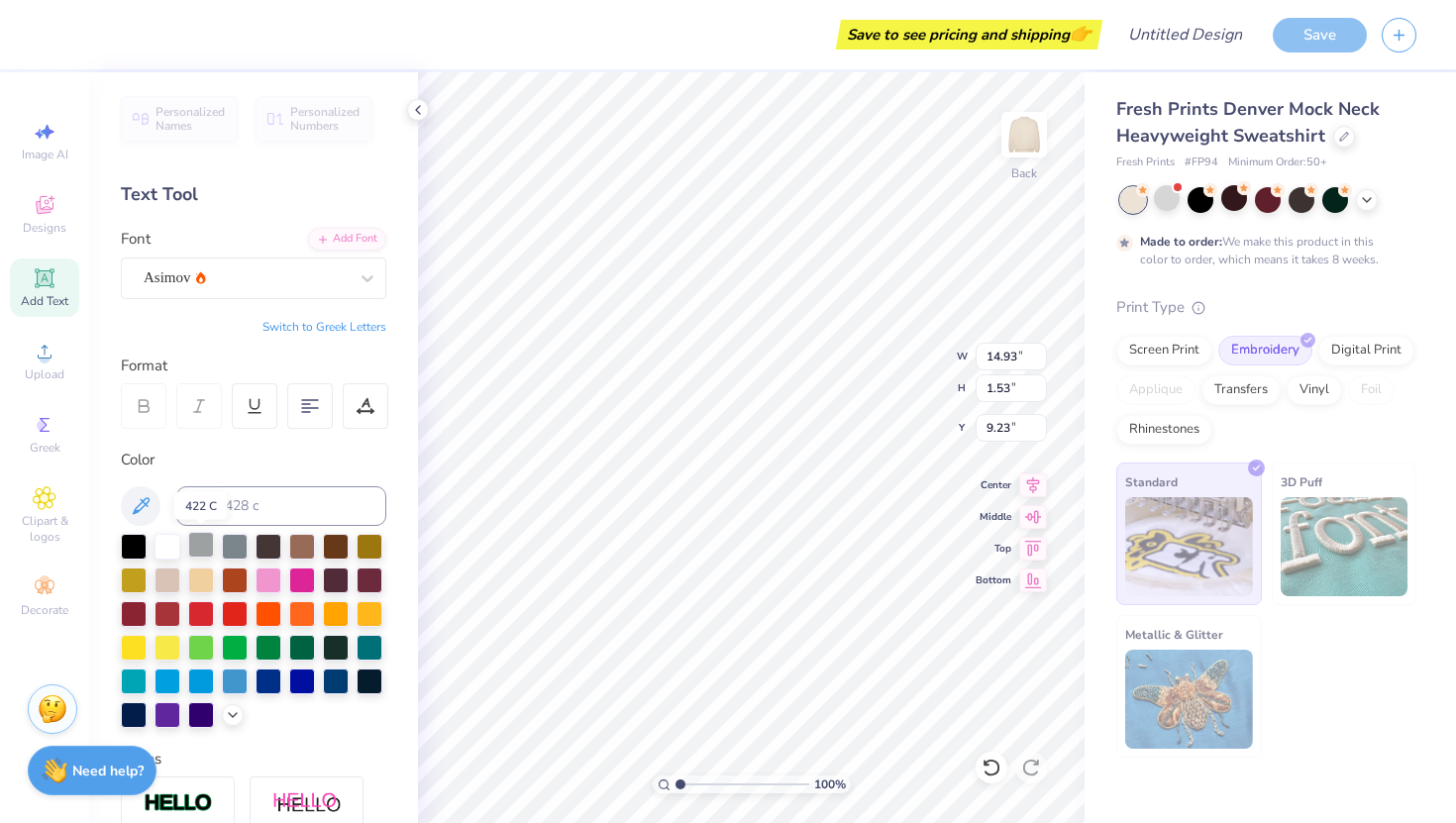 click at bounding box center (201, 545) 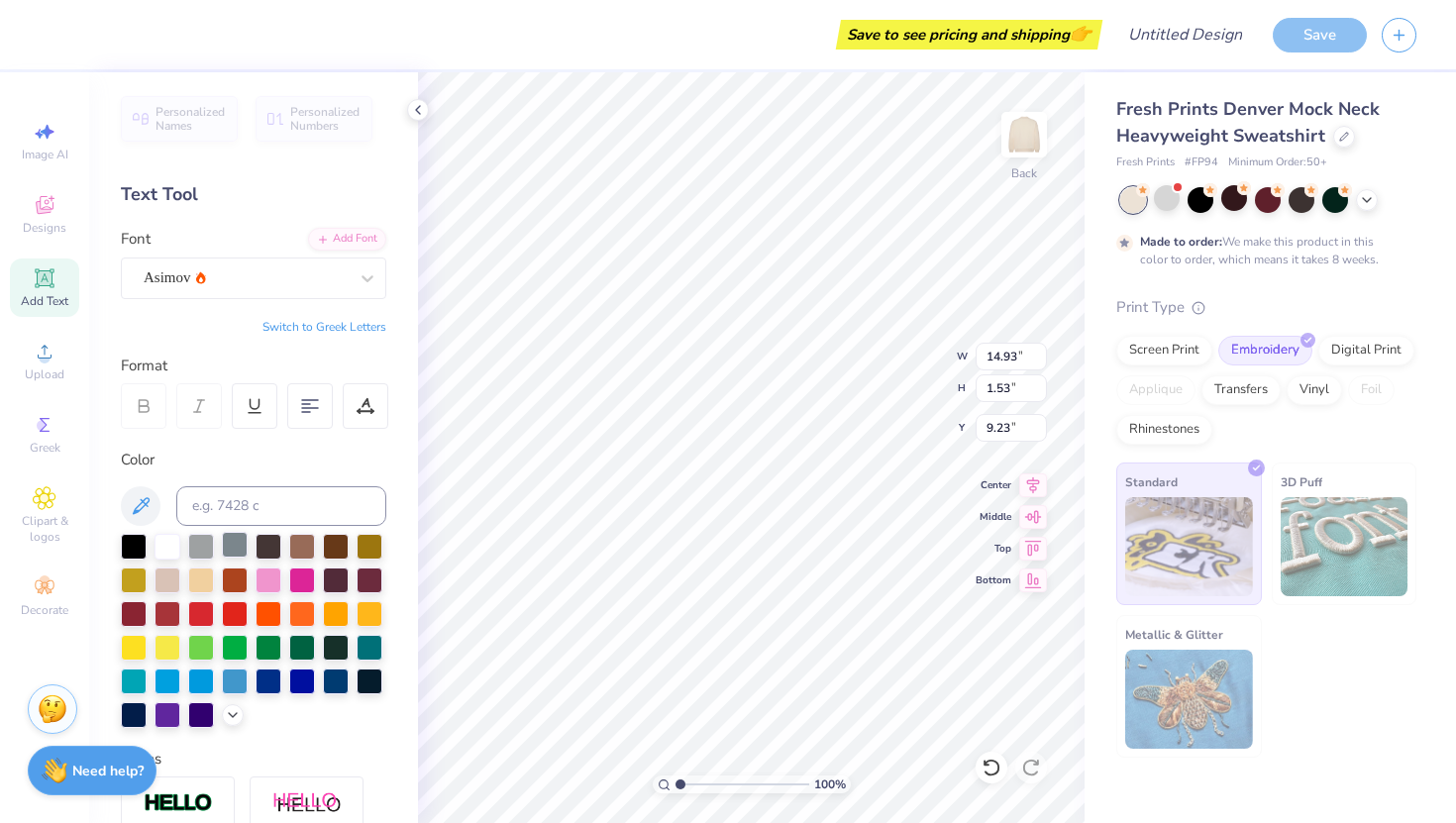 click at bounding box center (235, 545) 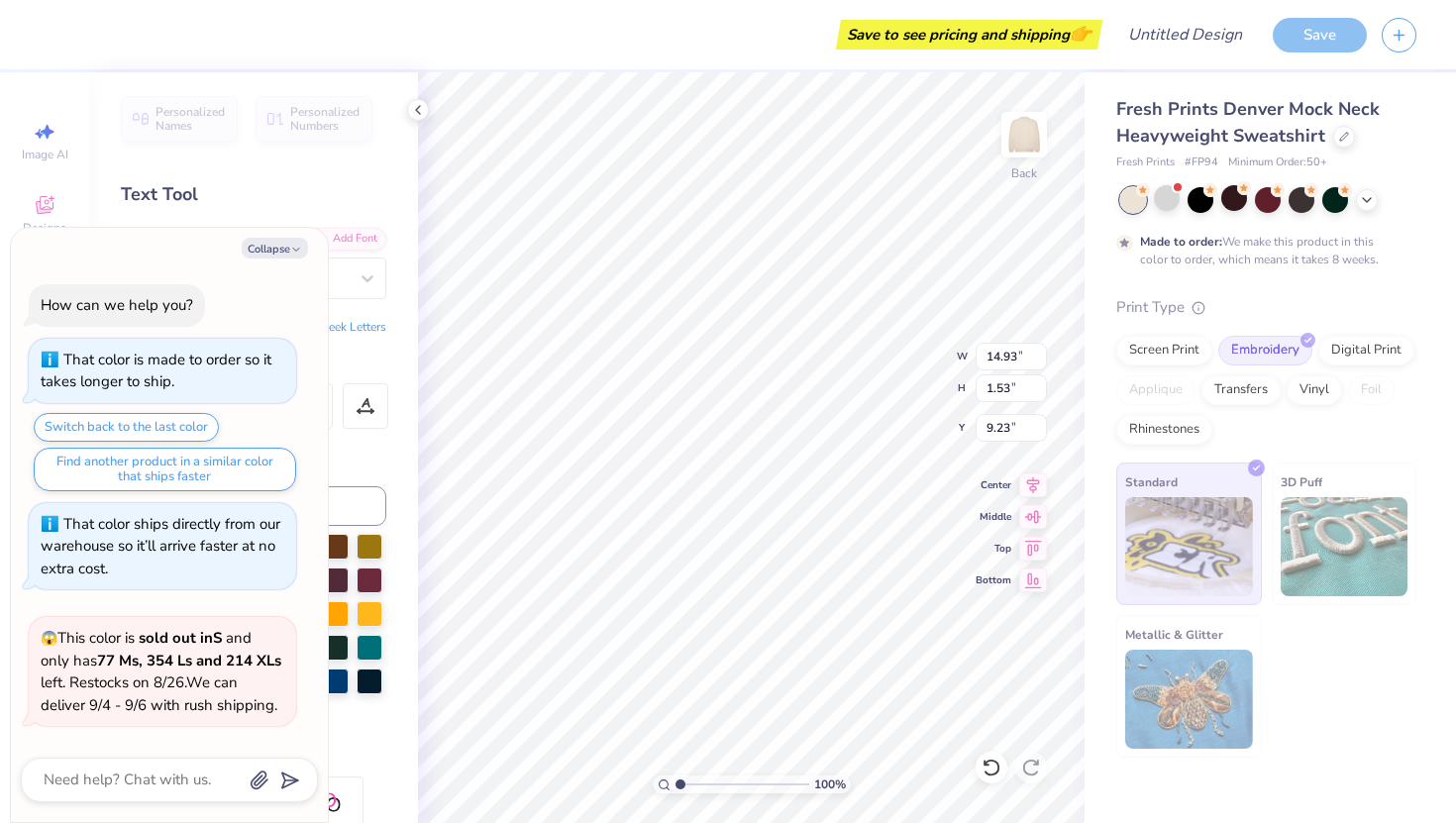 scroll, scrollTop: 1288, scrollLeft: 0, axis: vertical 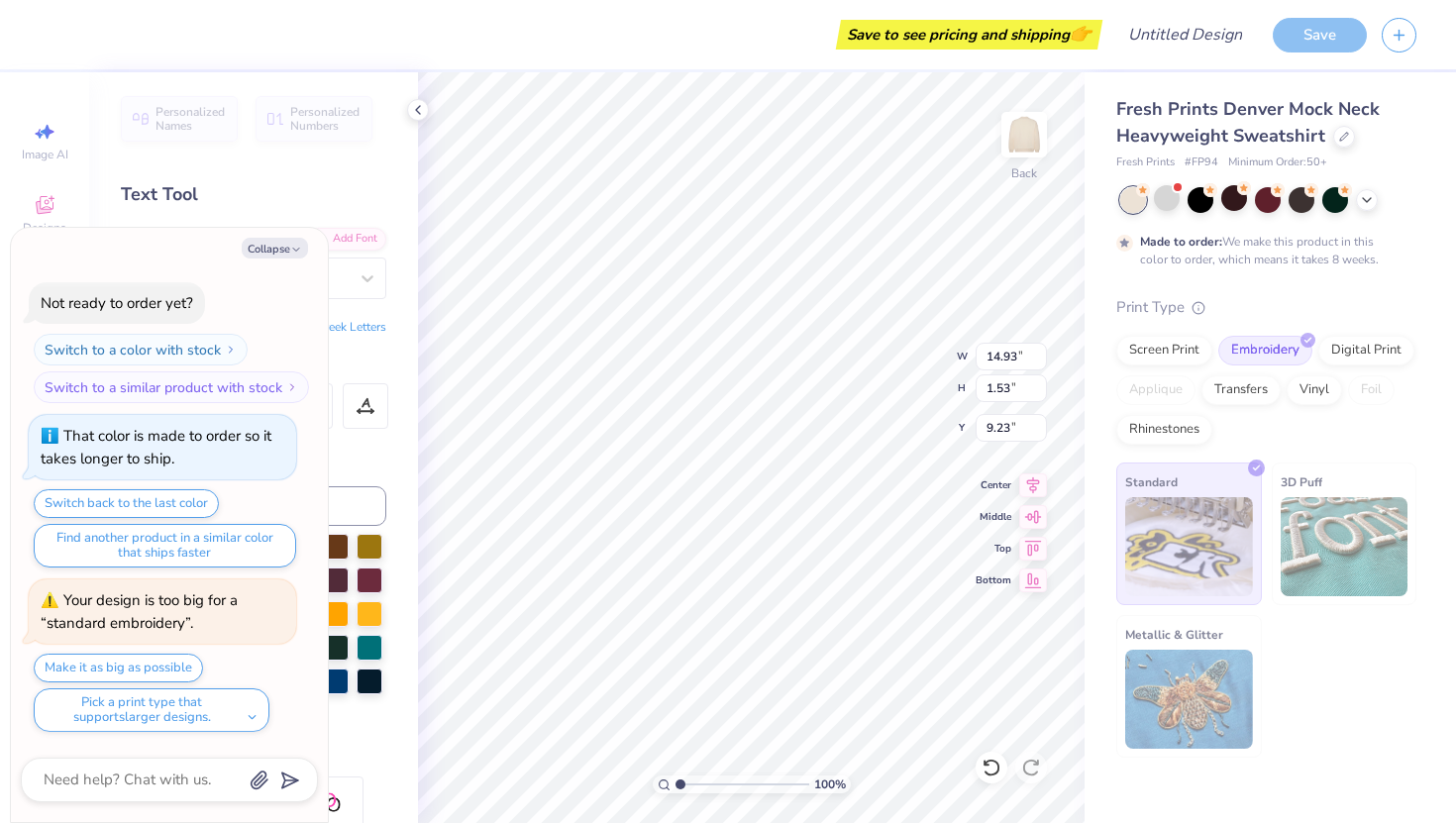 type on "x" 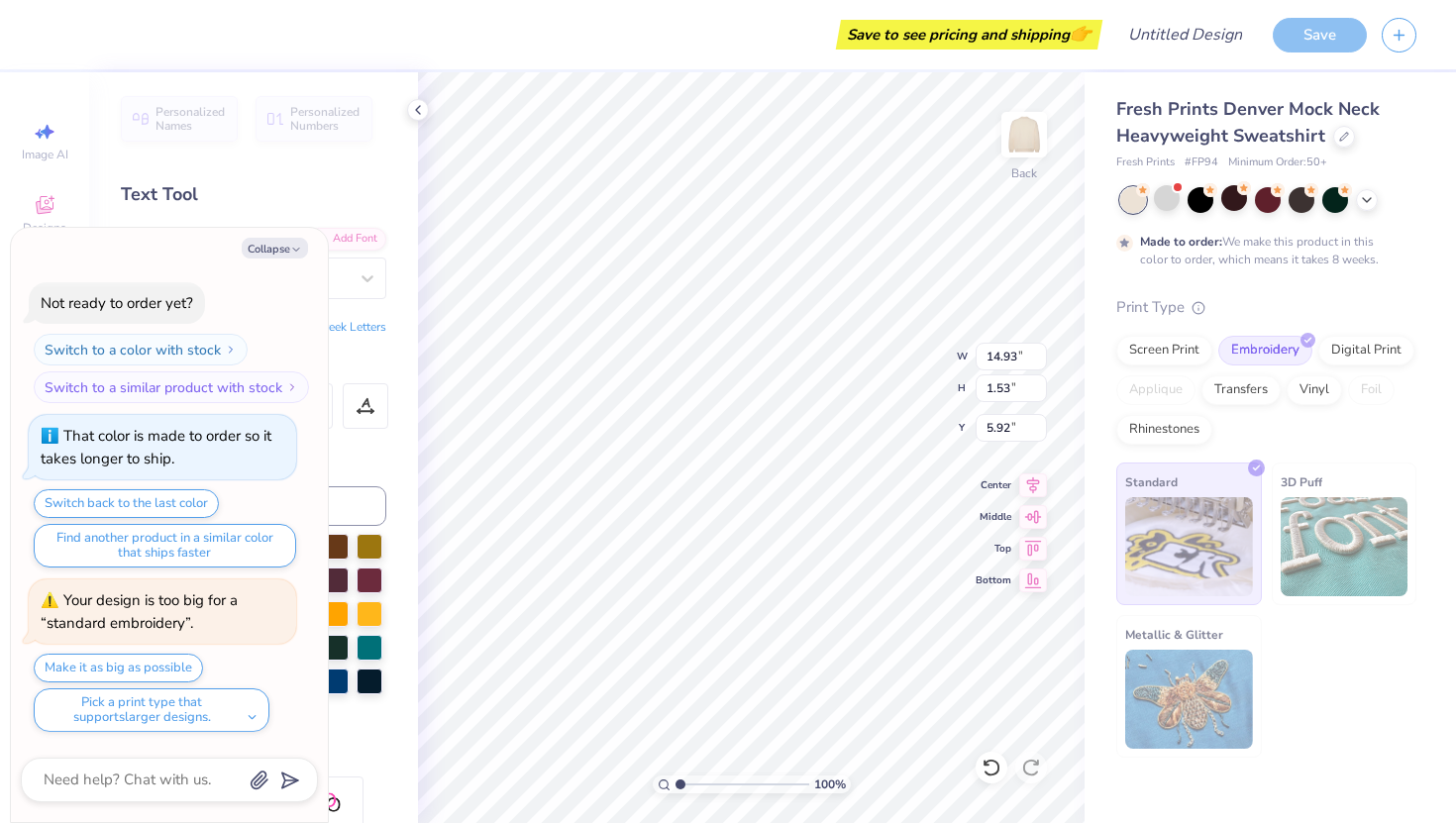click on "Text Tool" at bounding box center [254, 194] 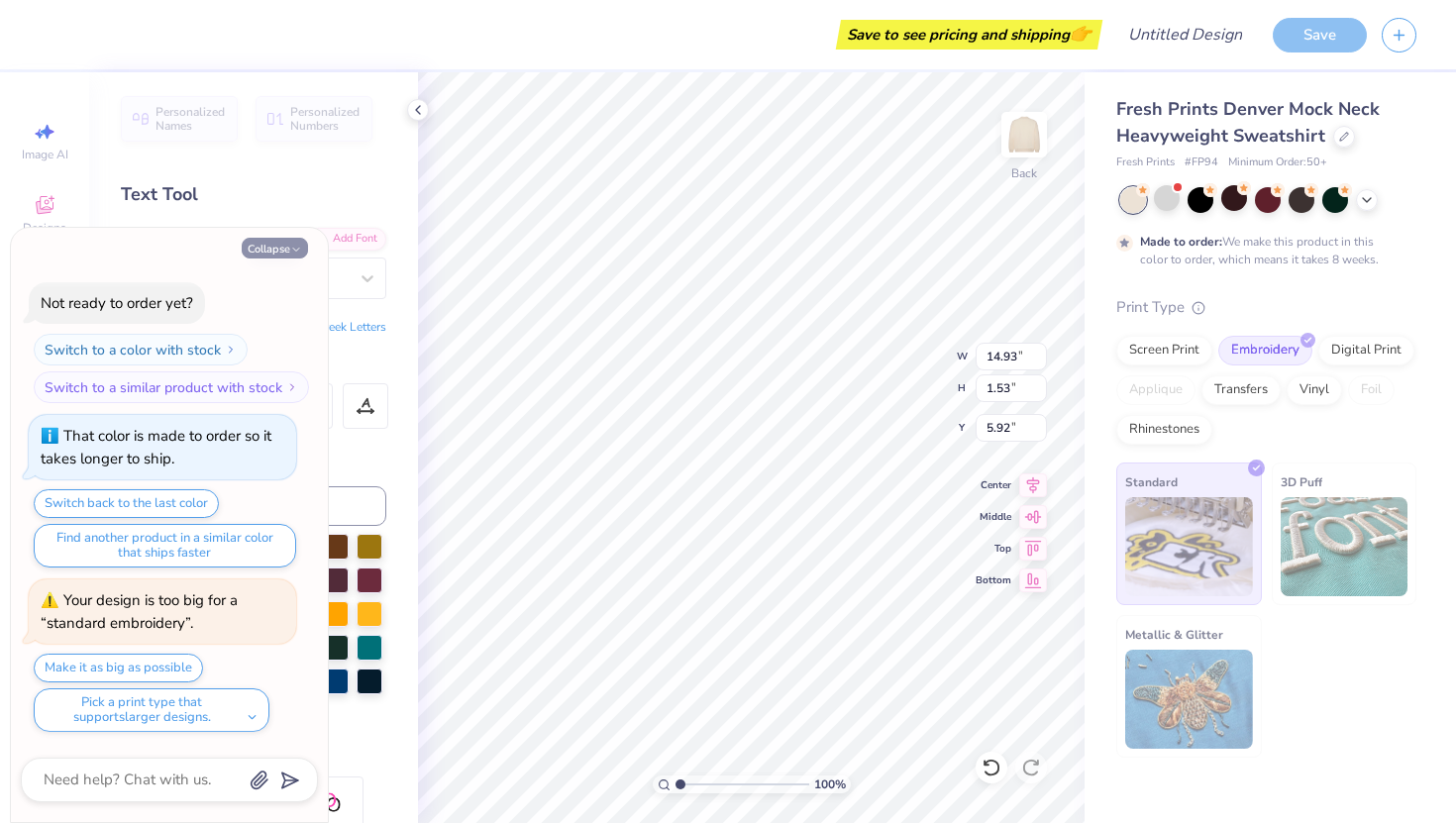 click 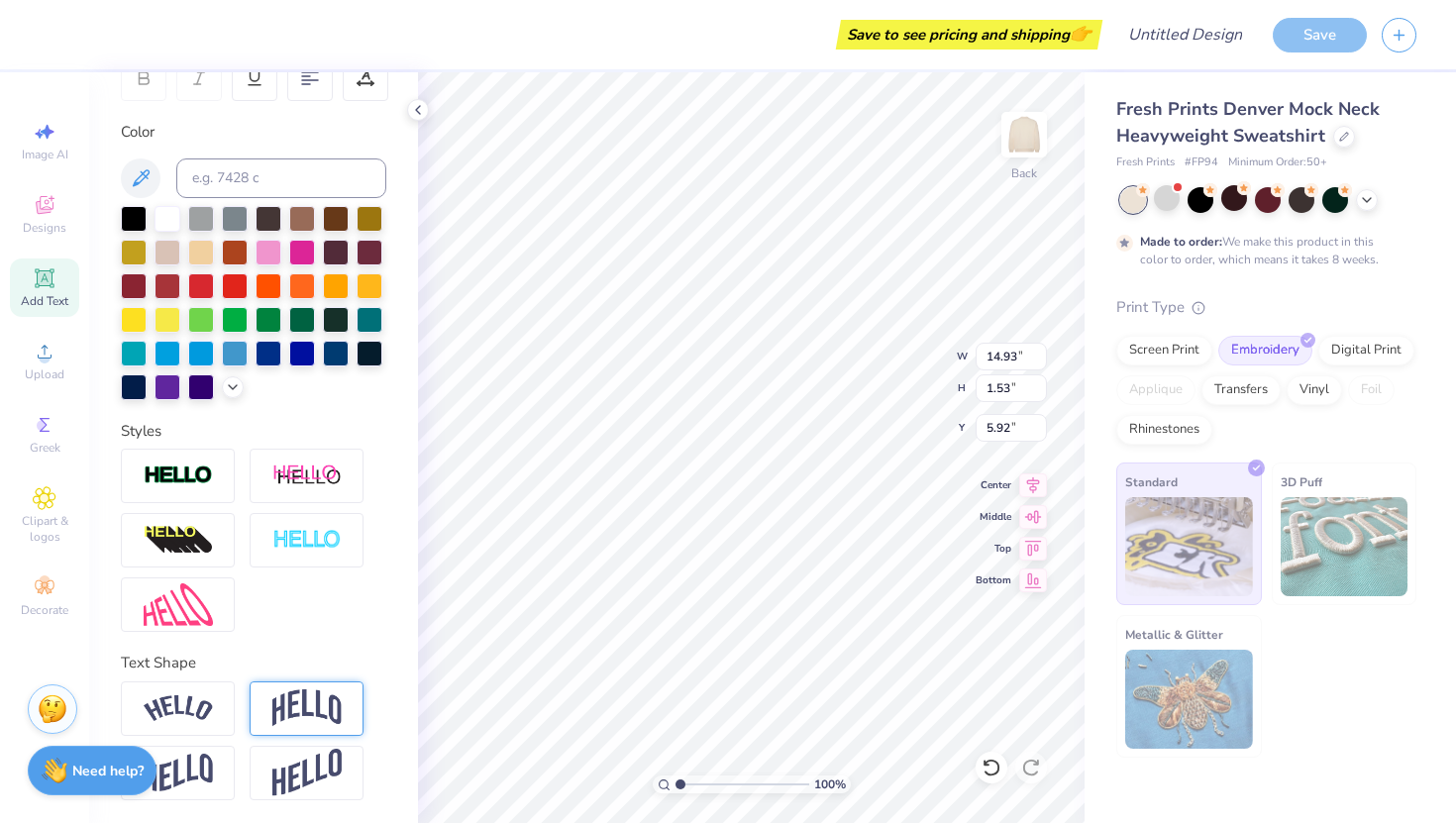 scroll, scrollTop: 0, scrollLeft: 0, axis: both 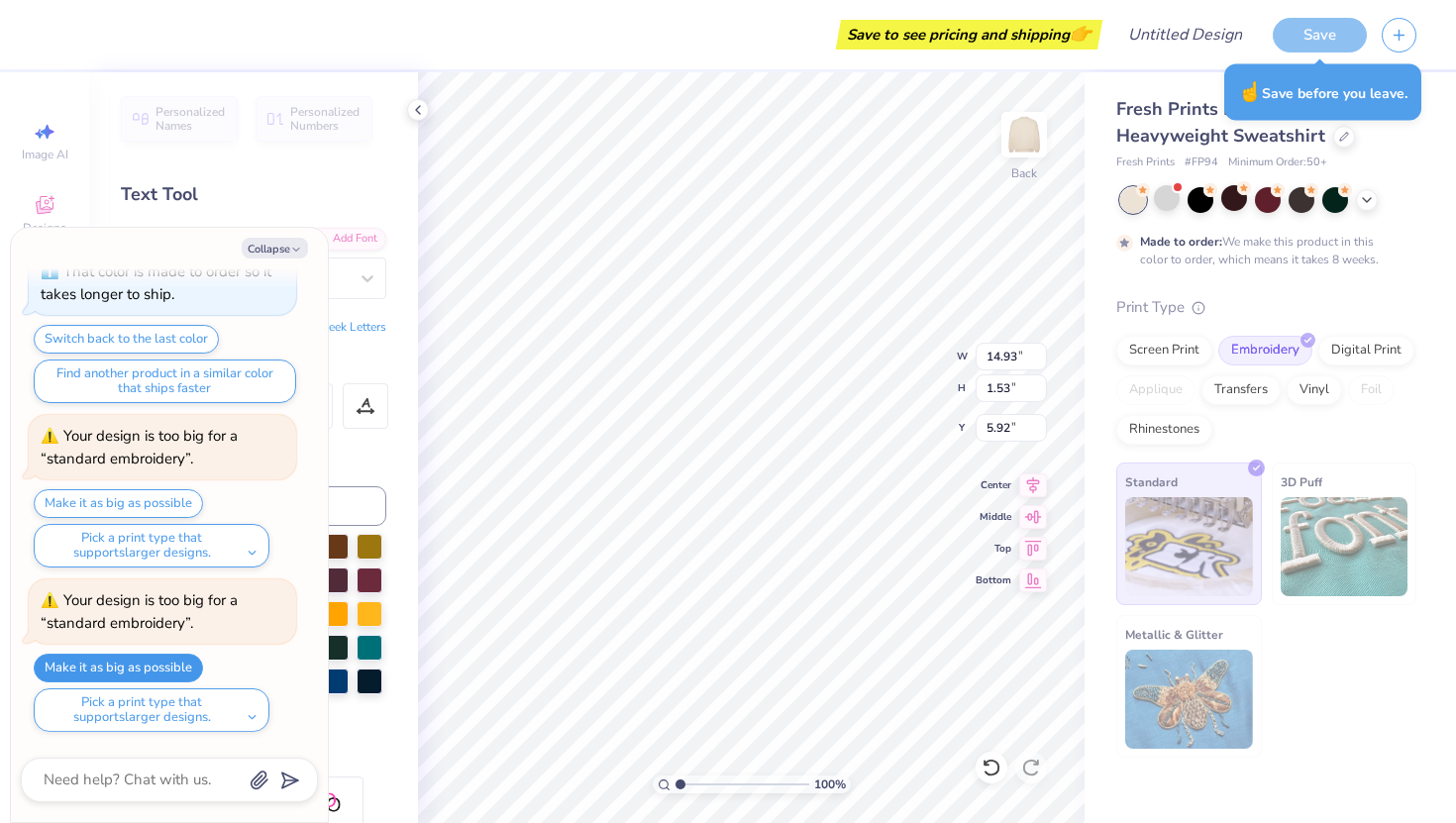 click on "Make it as big as possible" at bounding box center [118, 668] 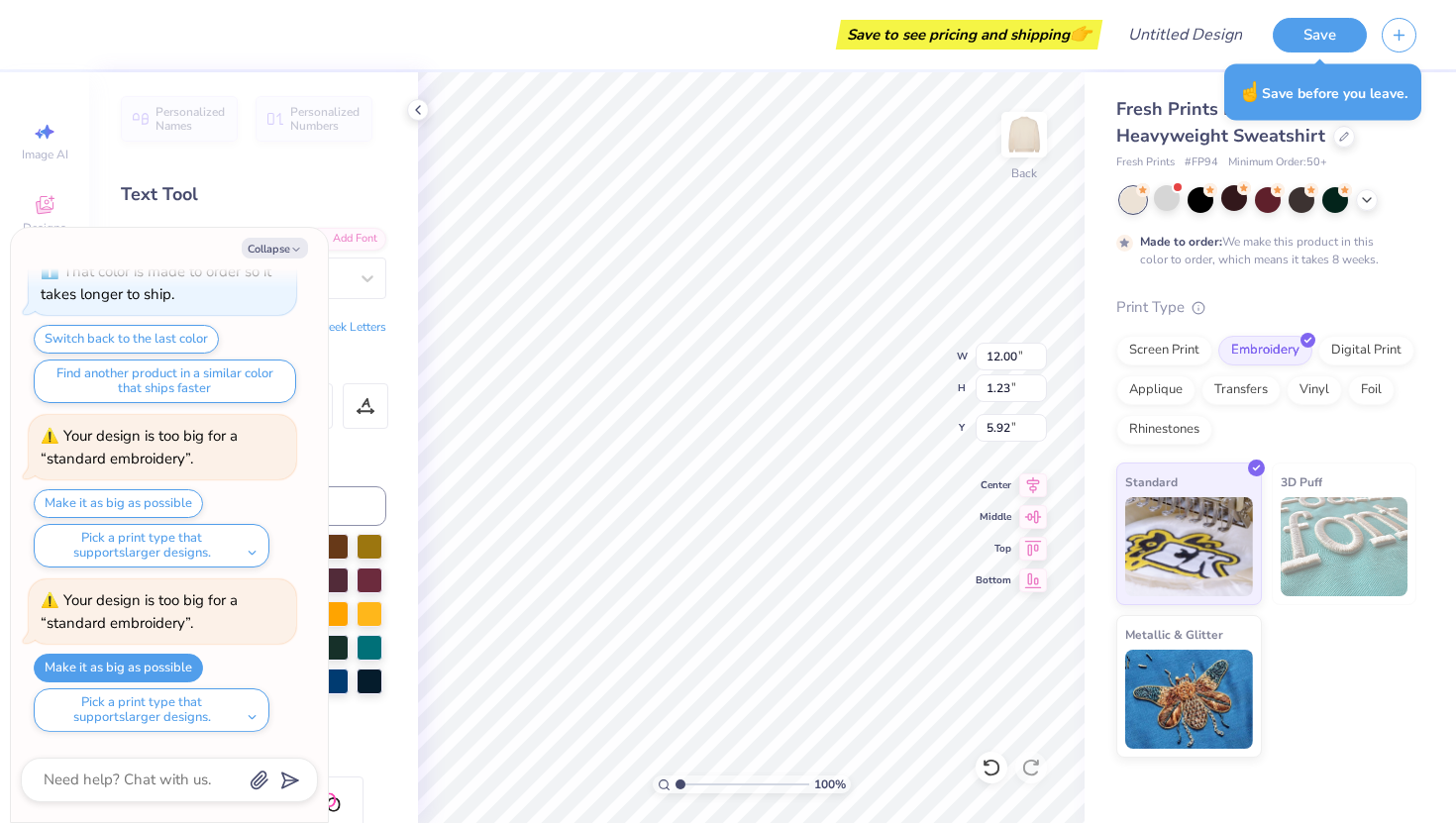 type on "x" 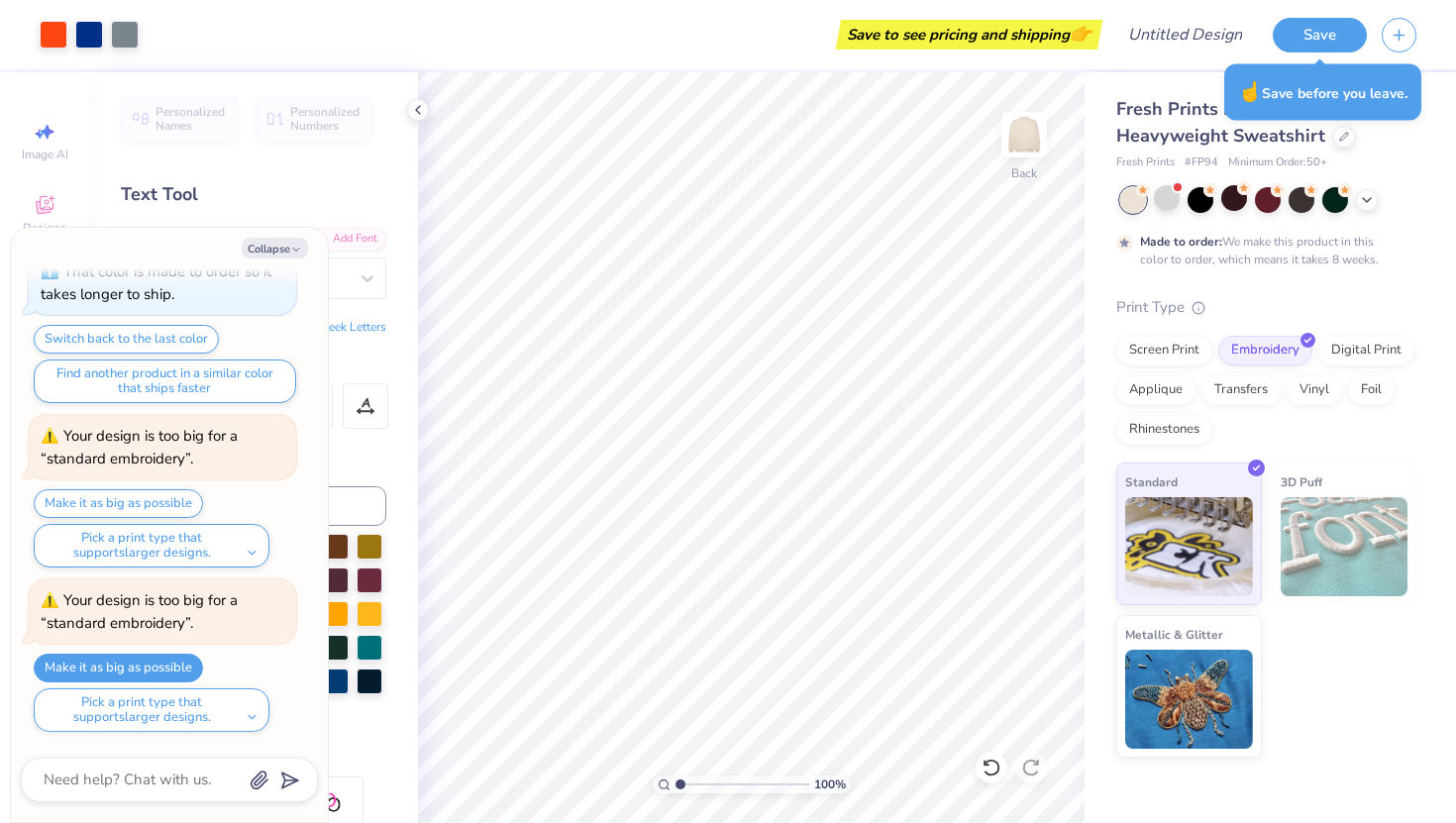 click on "Personalized Names Personalized Numbers Text Tool  Add Font Font Asimov Switch to Greek Letters Format Color Styles Text Shape" at bounding box center (254, 448) 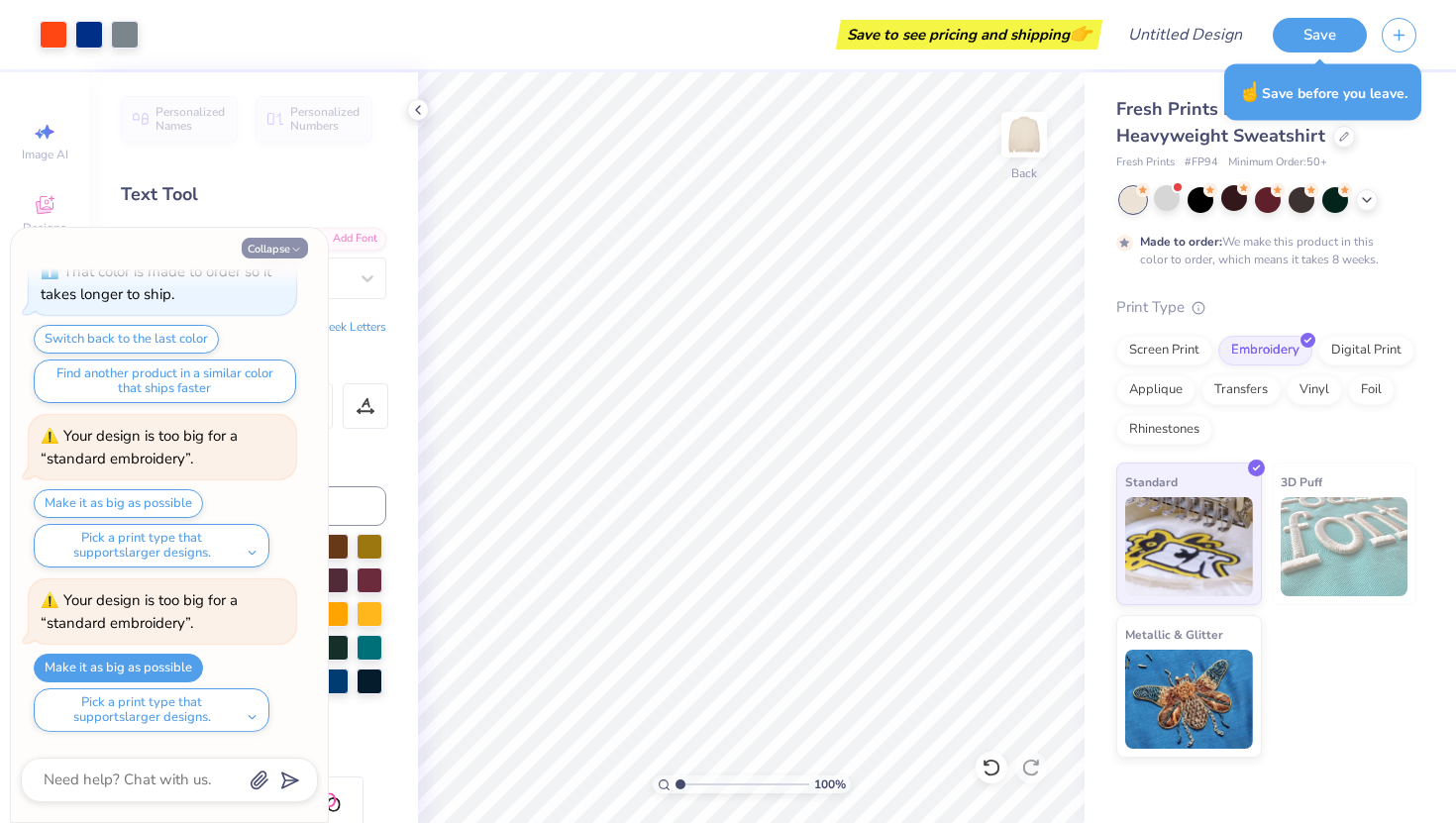 click on "Collapse" at bounding box center (274, 248) 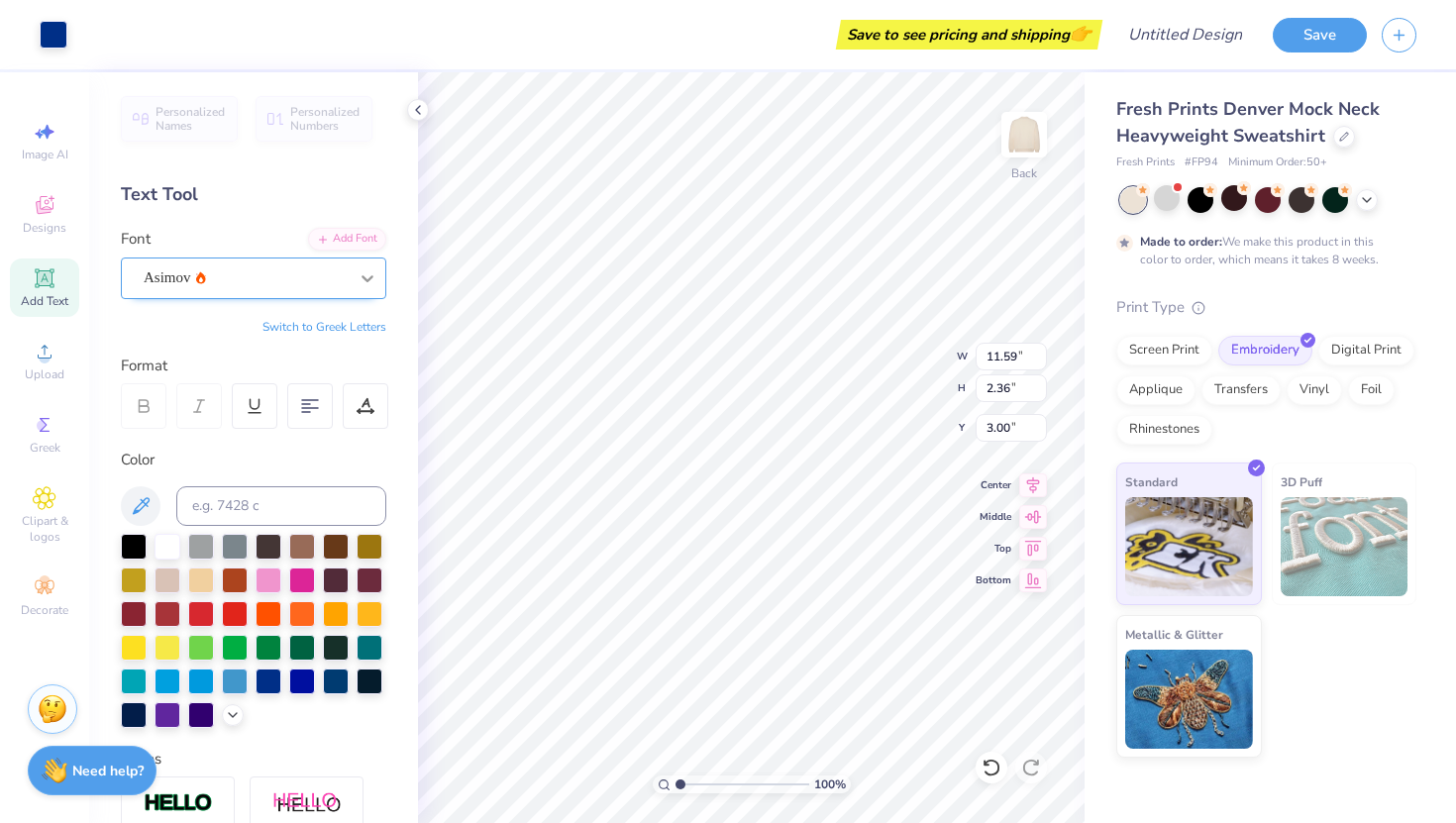 type on "11.55" 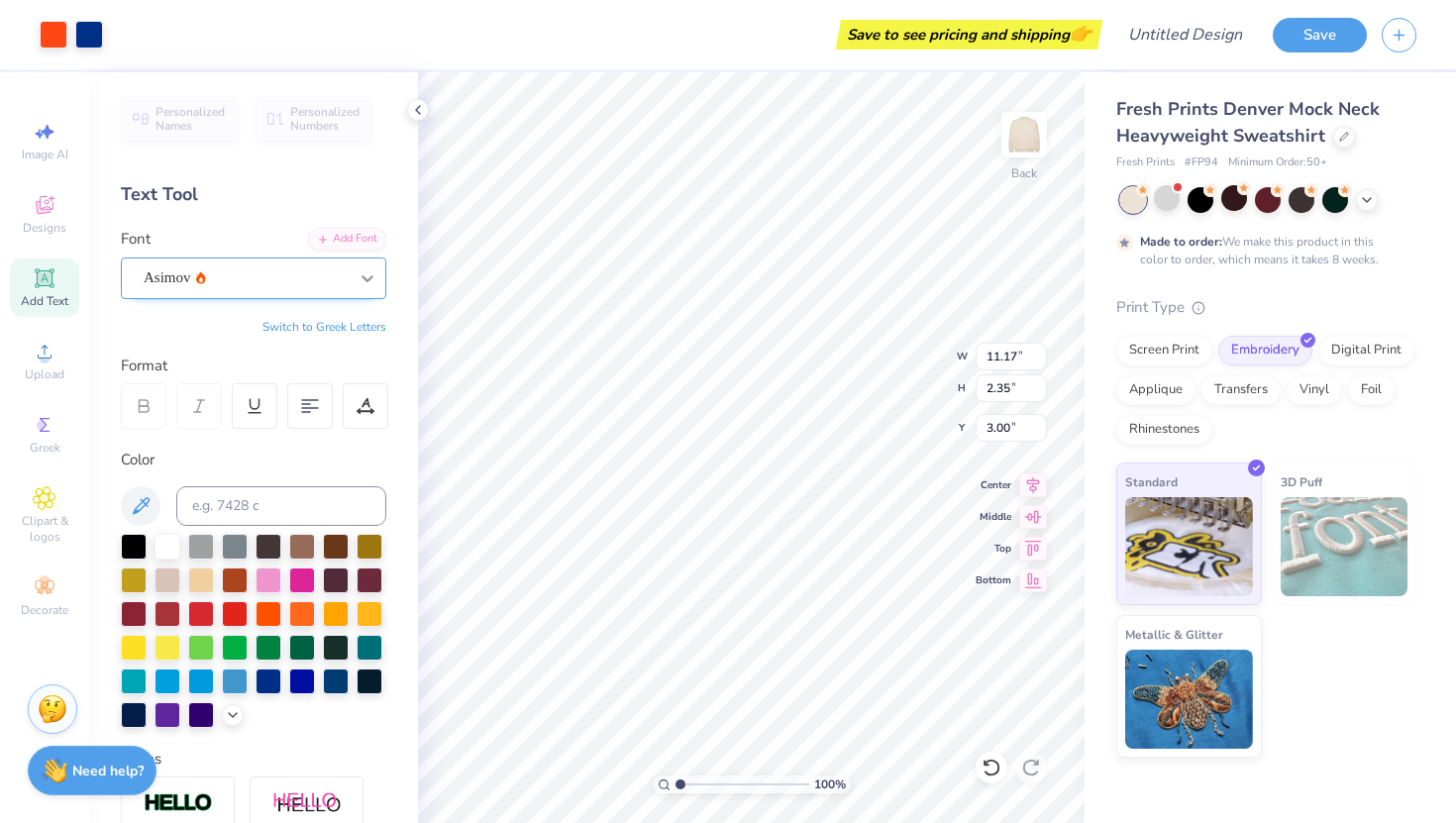 type on "11.17" 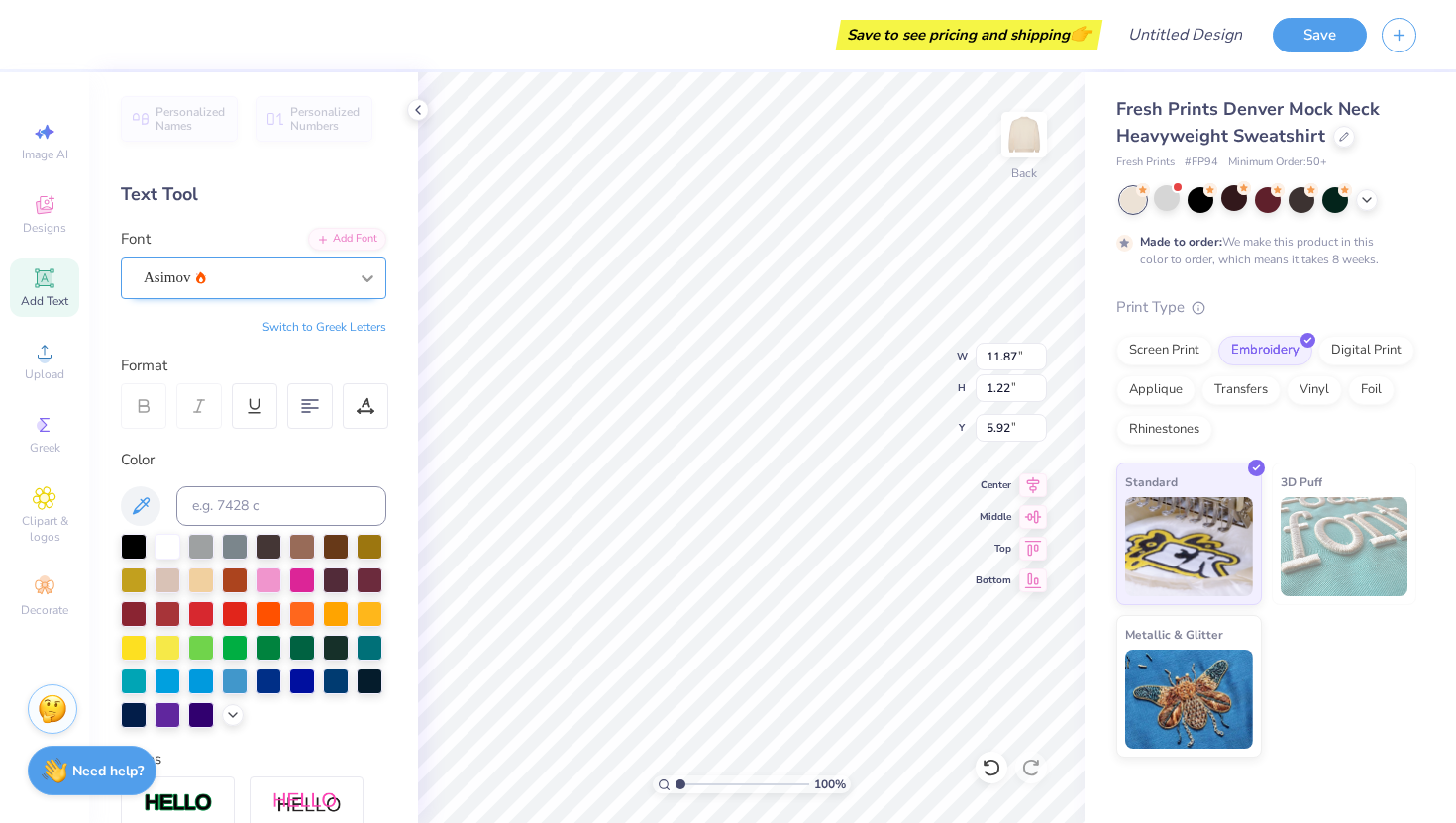 type on "11.87" 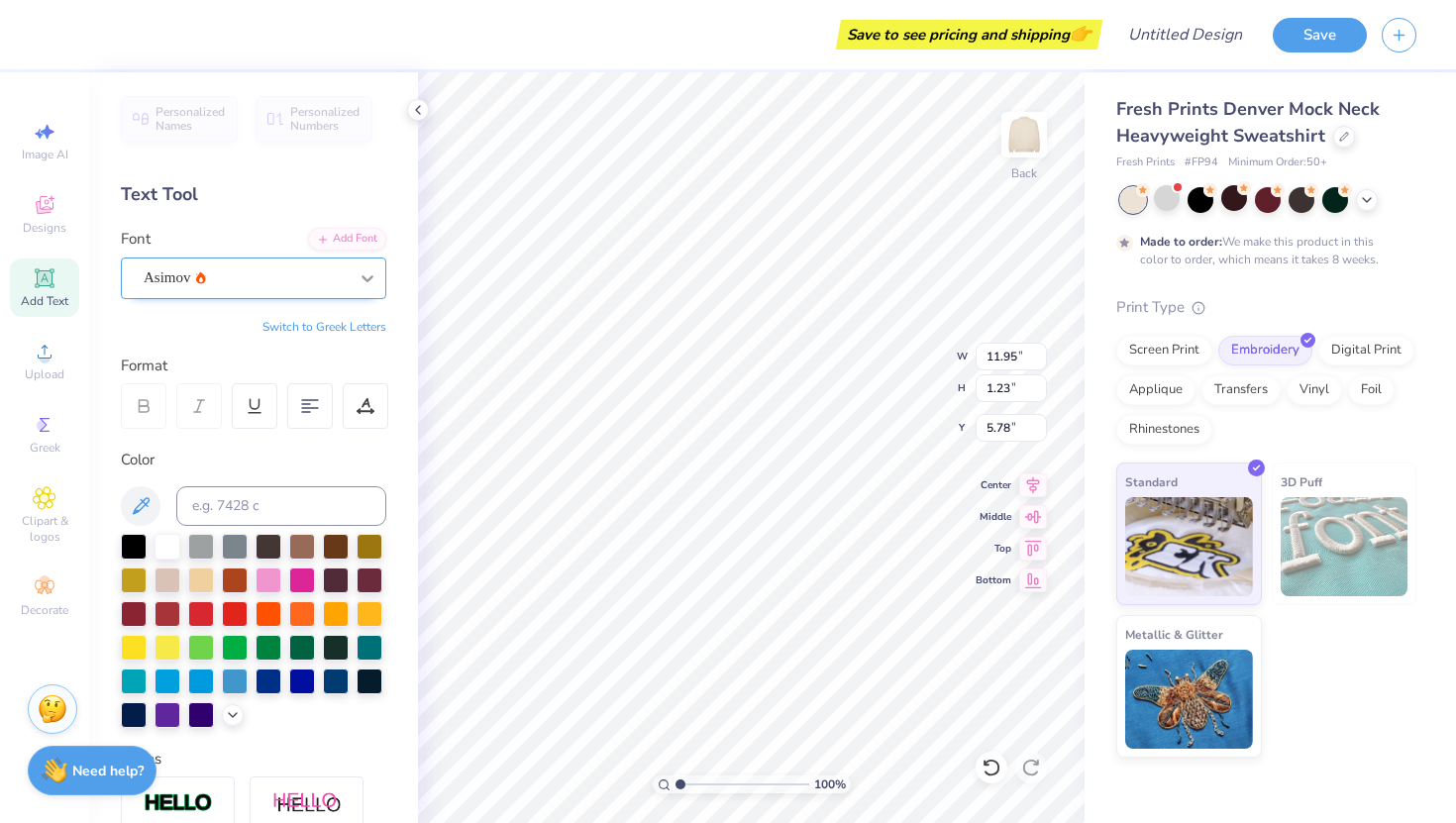 type on "5.78" 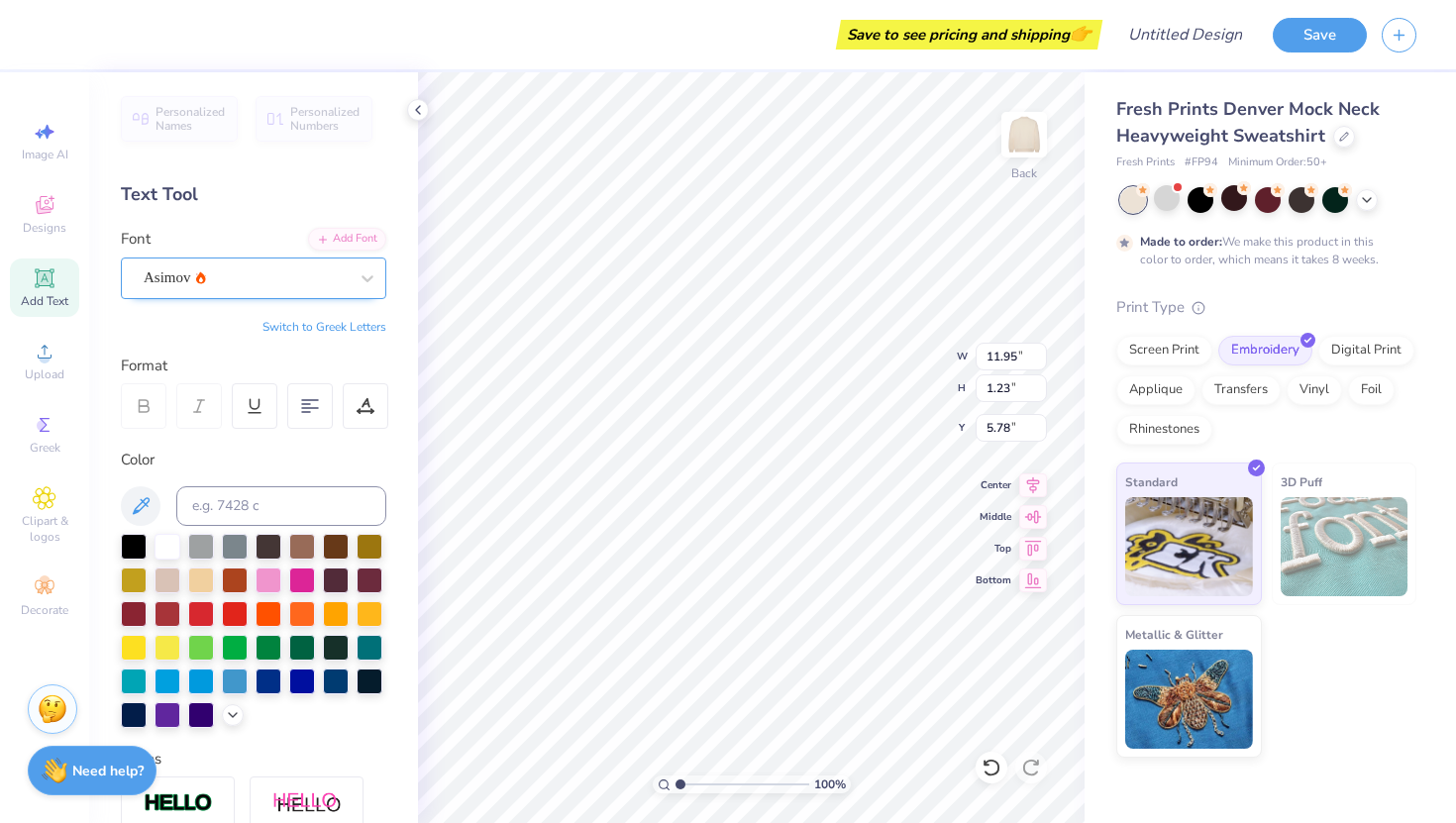 click on "Asimov" at bounding box center [246, 277] 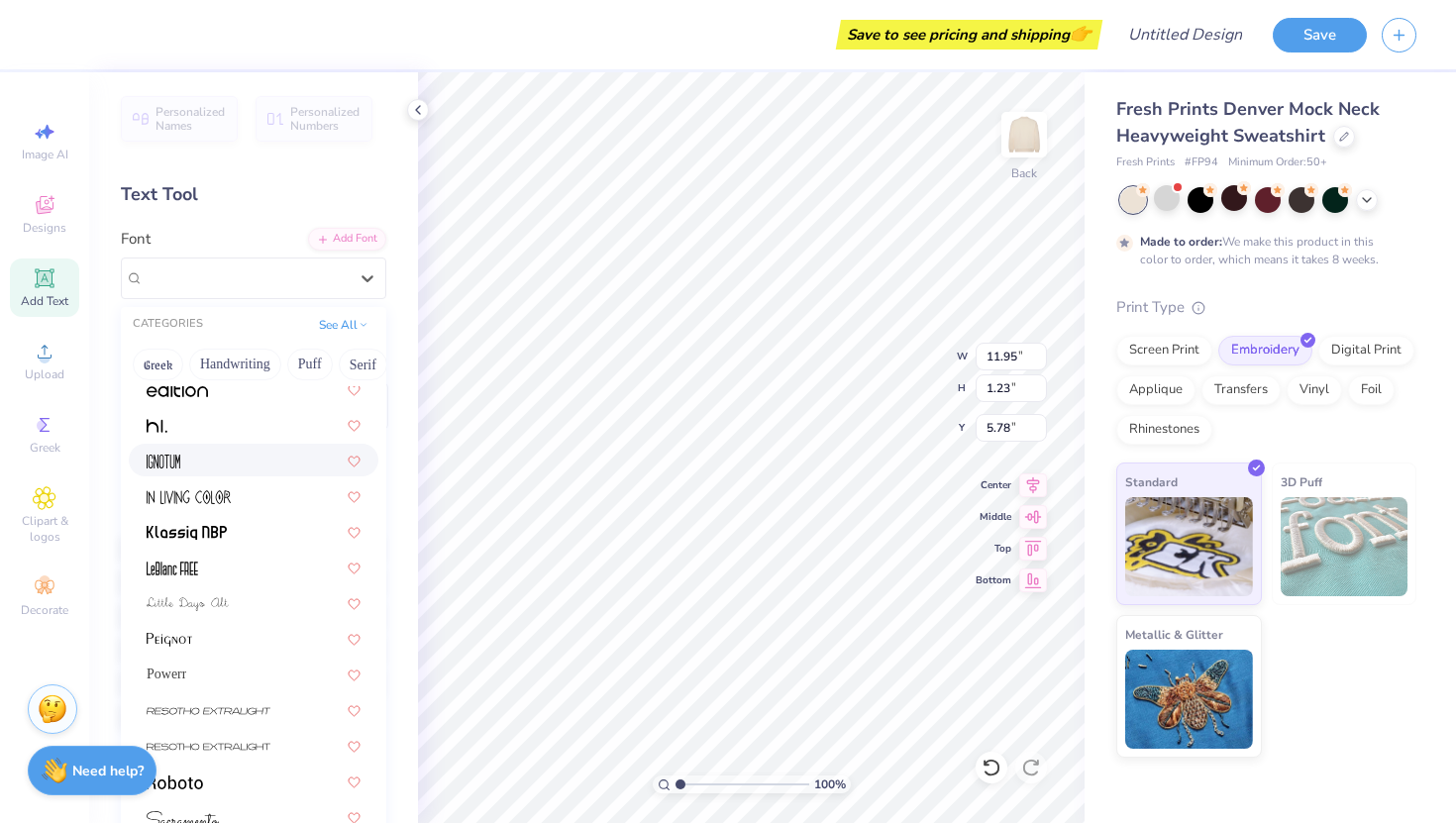 scroll, scrollTop: 378, scrollLeft: 0, axis: vertical 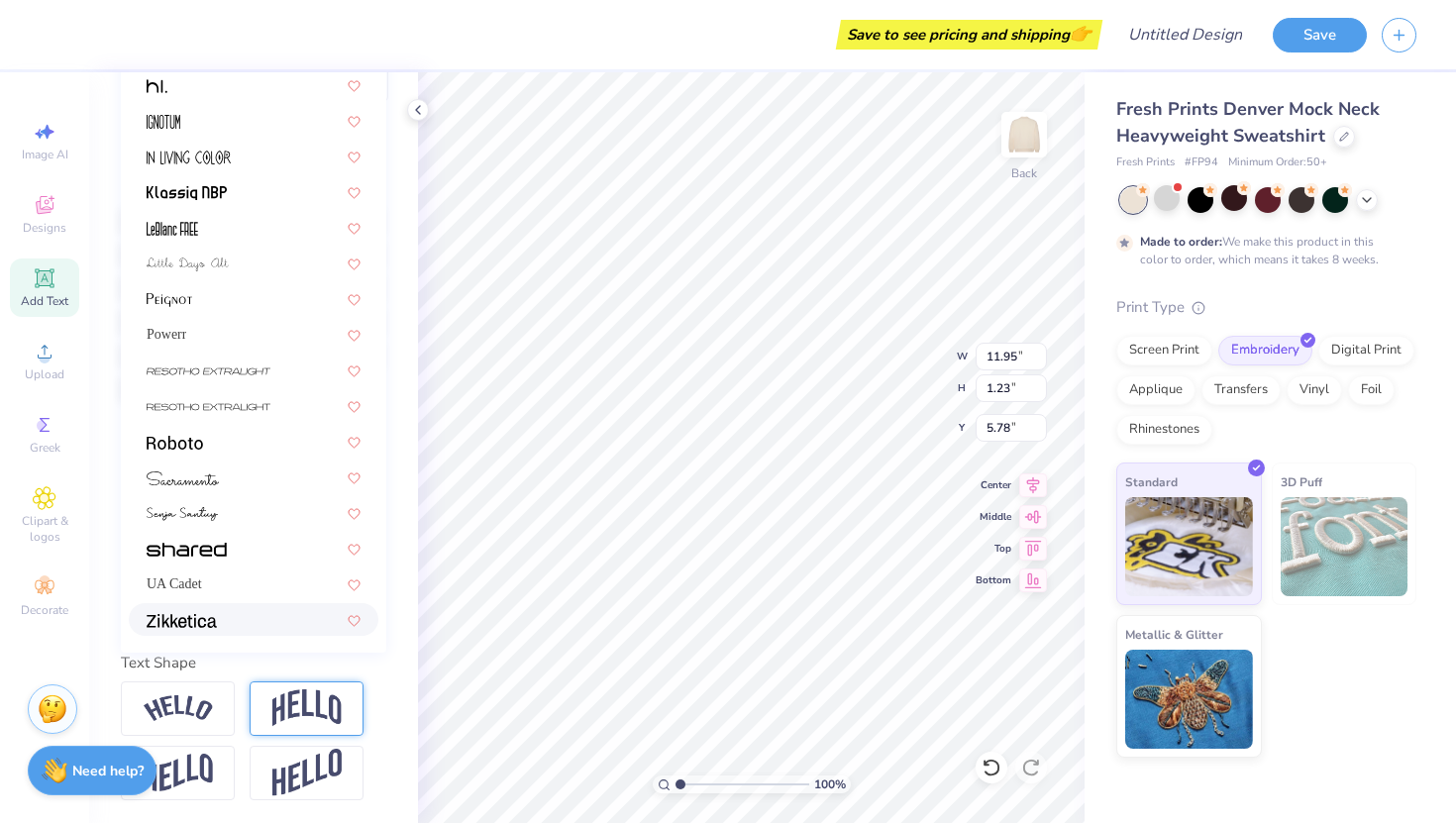 click at bounding box center [254, 619] 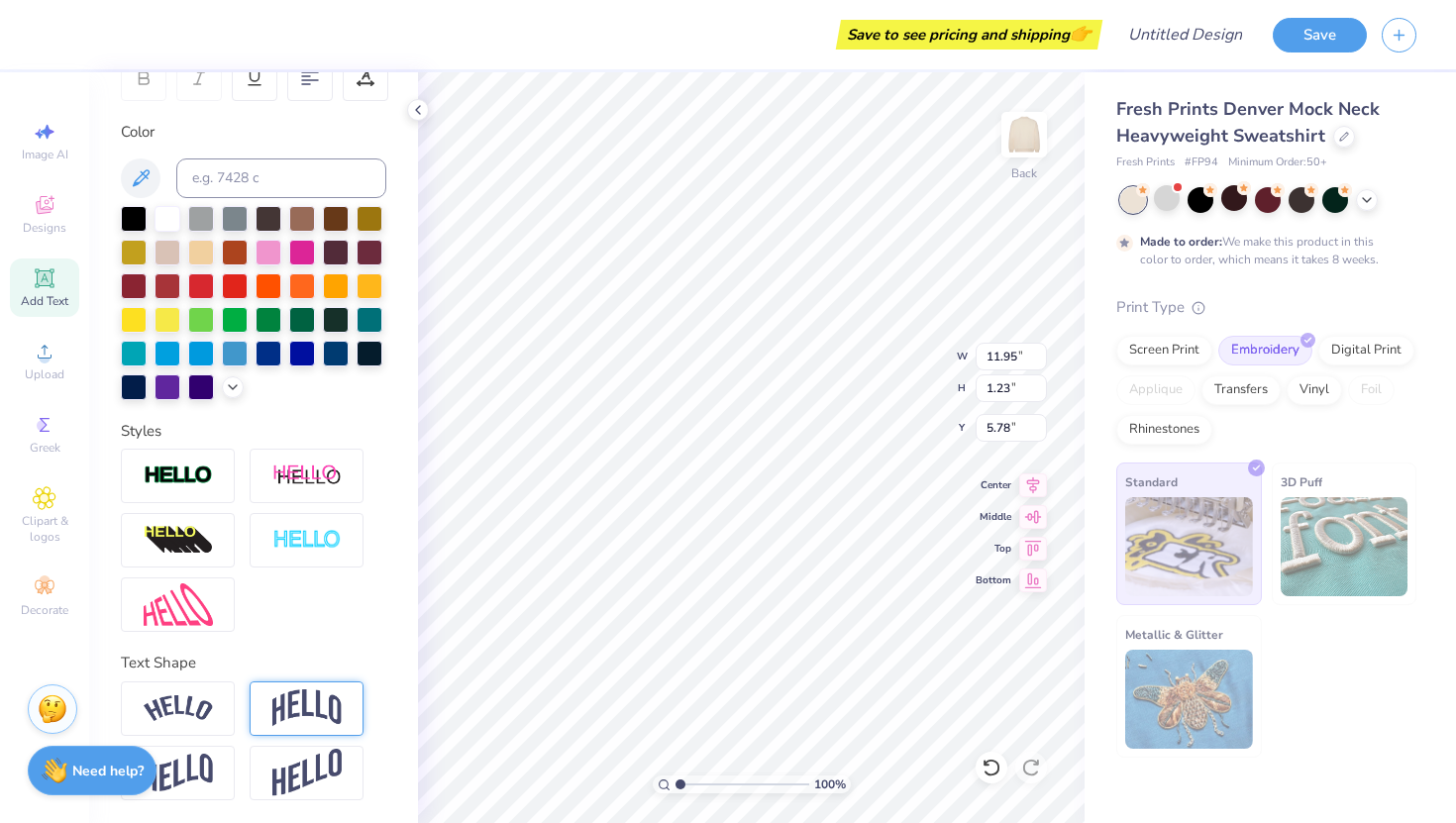 type on "12.95" 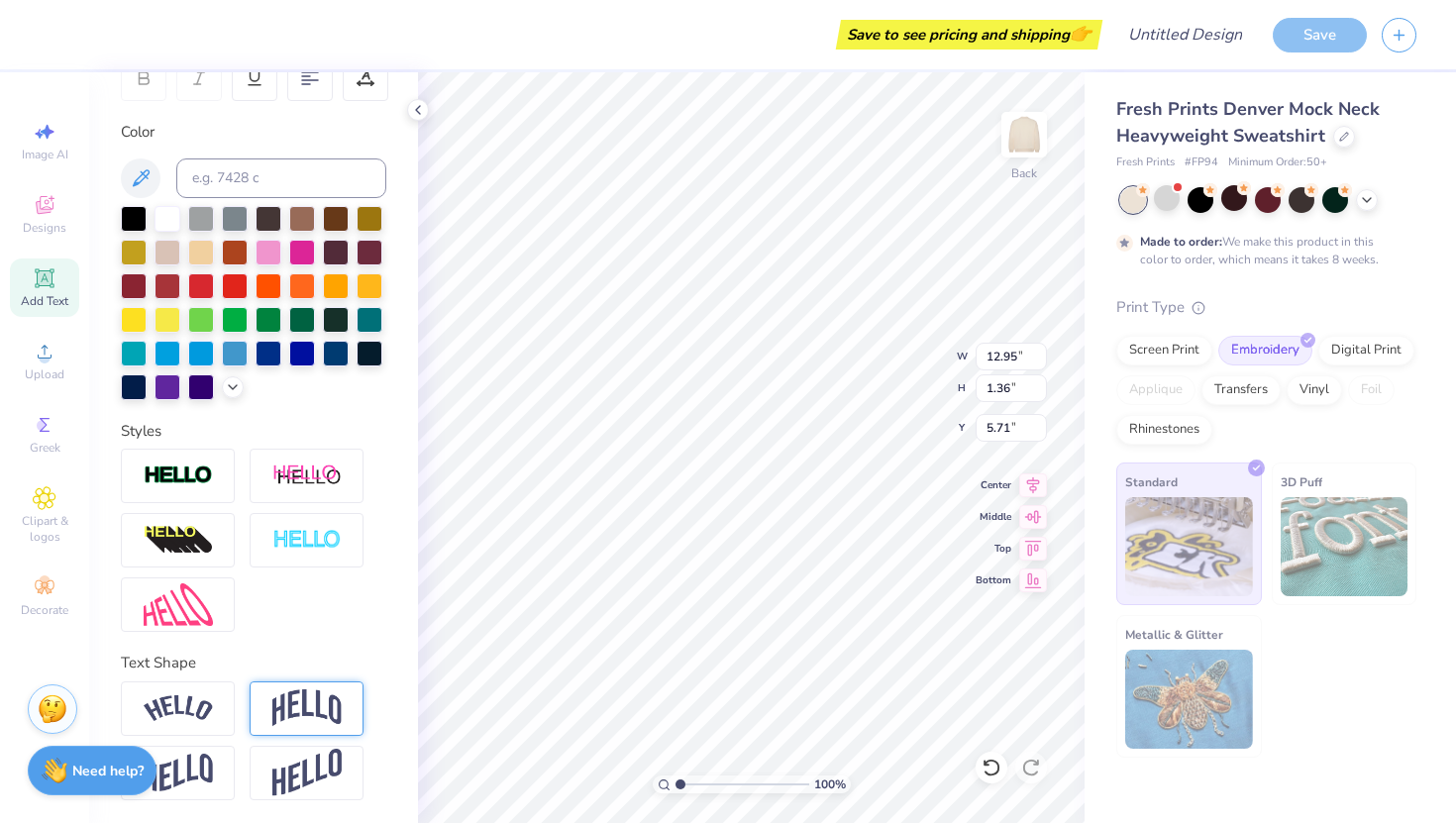 scroll, scrollTop: 0, scrollLeft: 0, axis: both 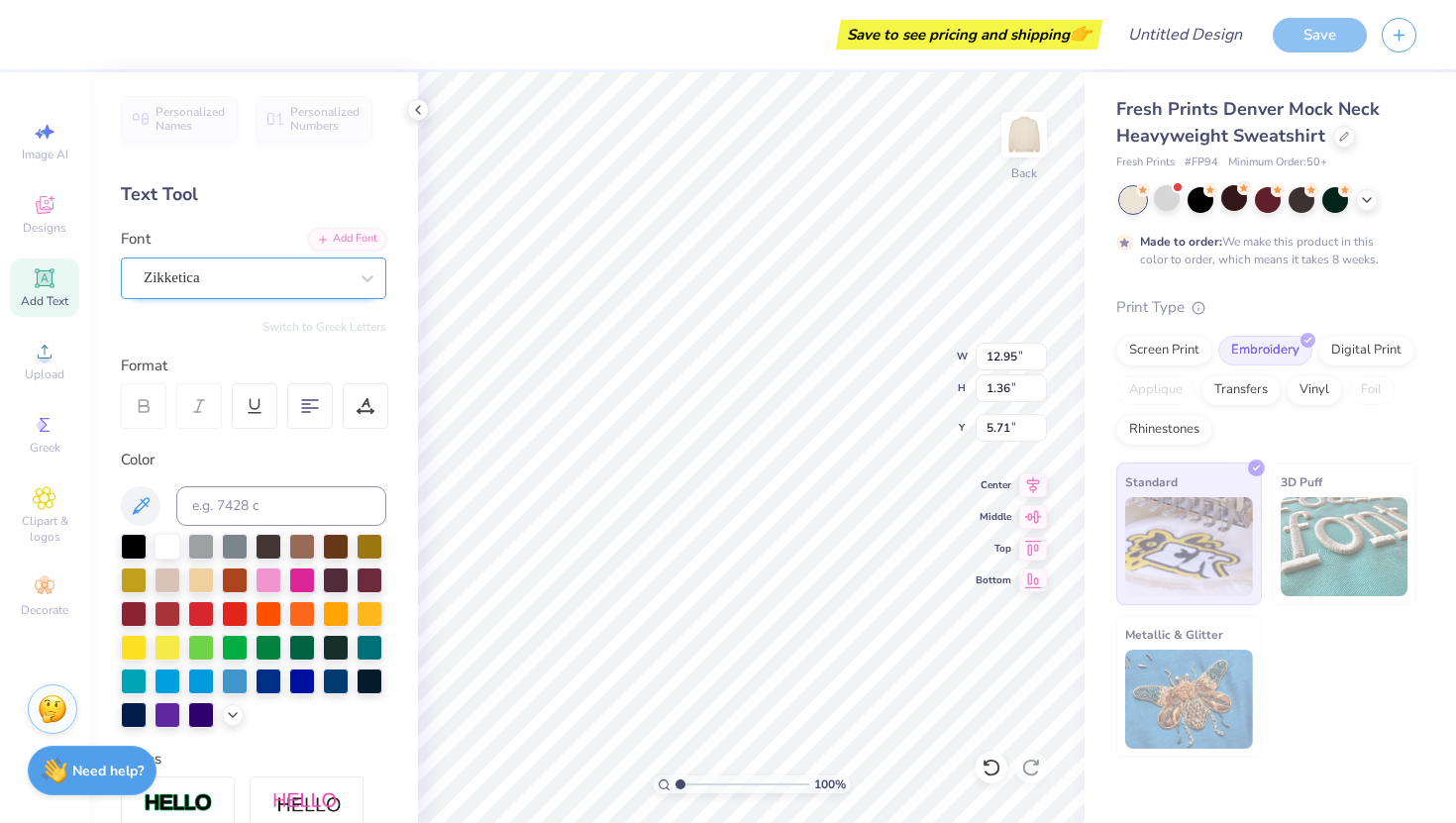 click on "Zikketica" at bounding box center (246, 277) 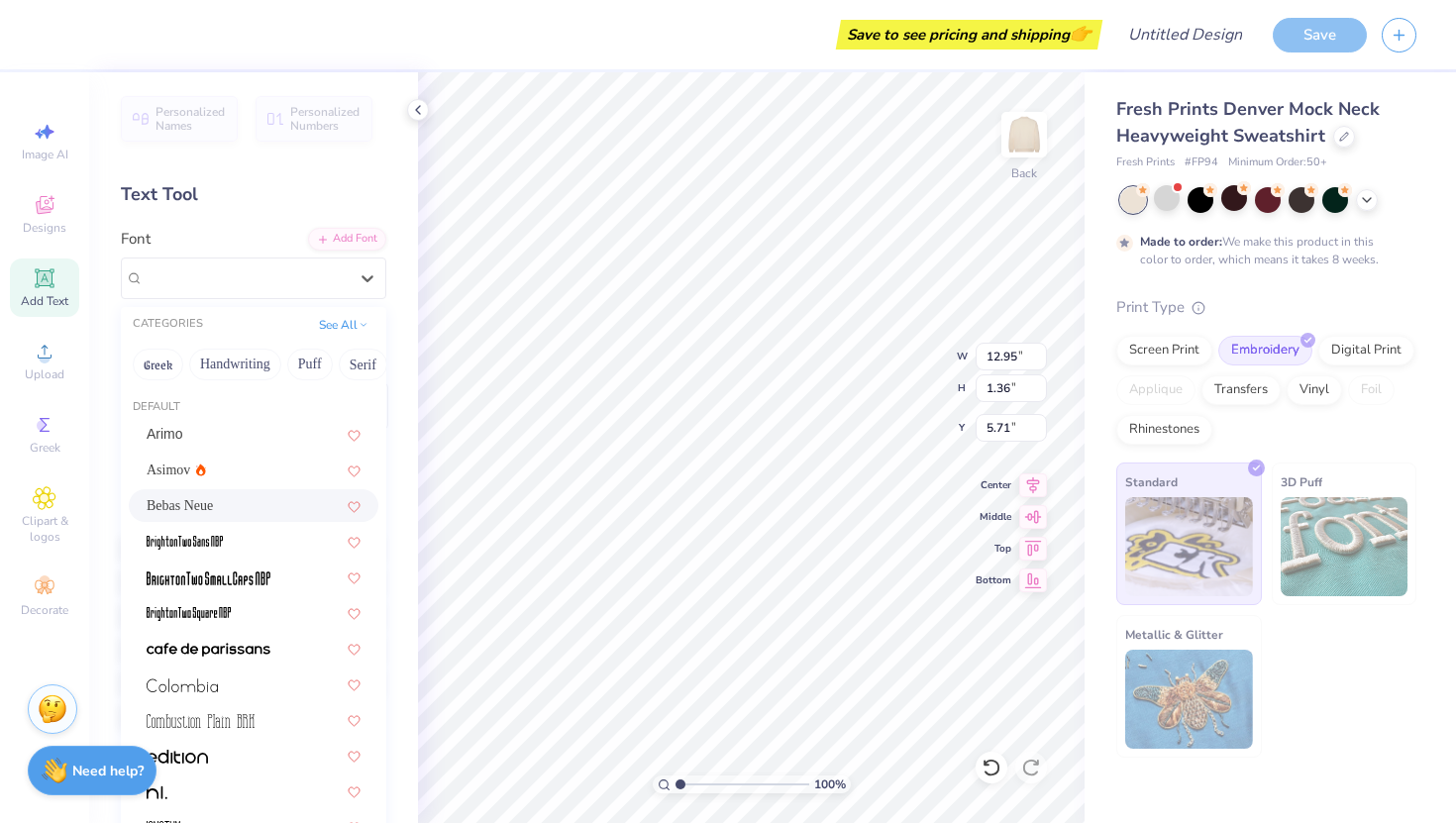 click on "Bebas Neue" at bounding box center [254, 505] 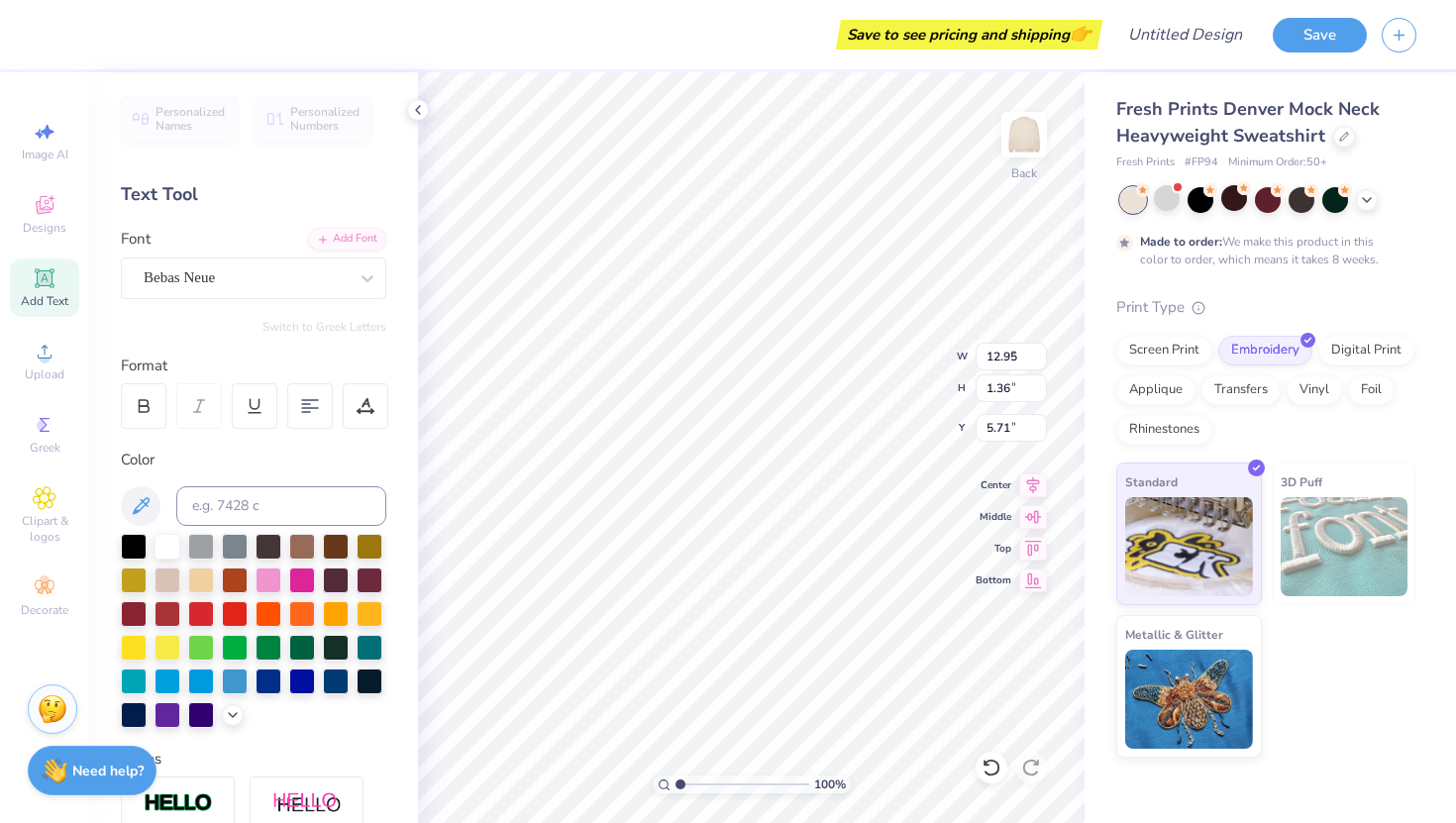 type on "7.21" 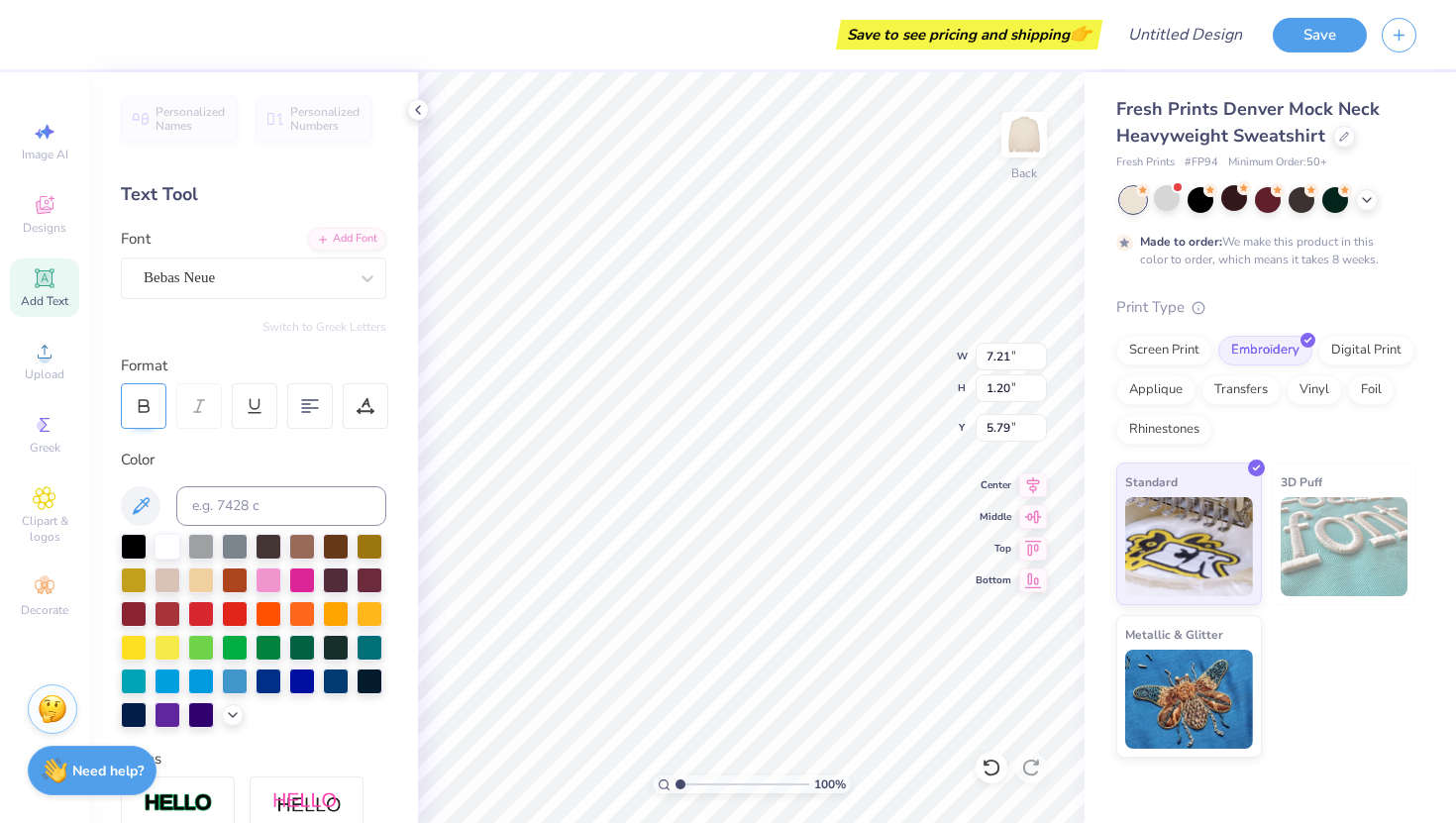 click at bounding box center (144, 406) 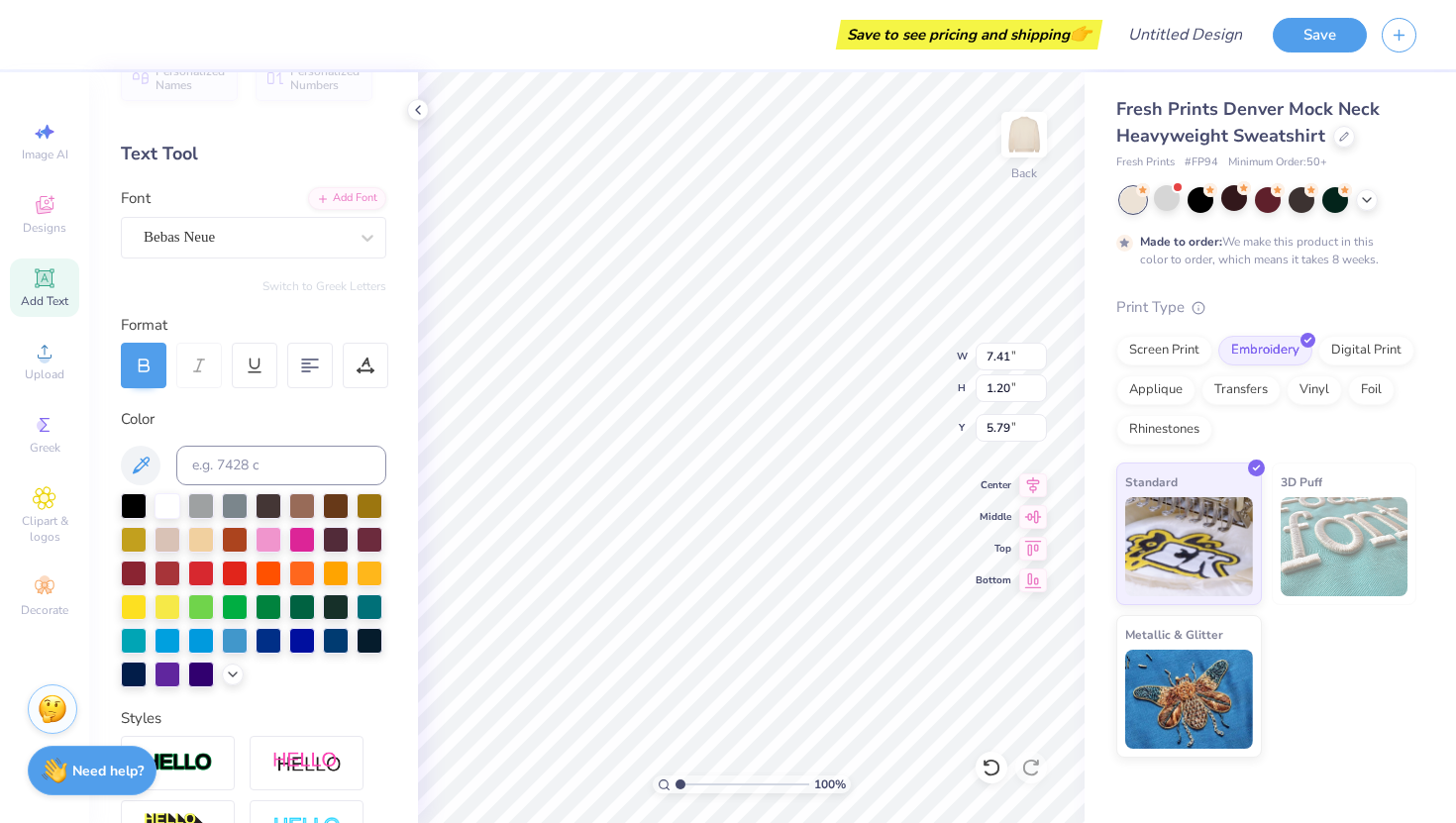 scroll, scrollTop: 0, scrollLeft: 0, axis: both 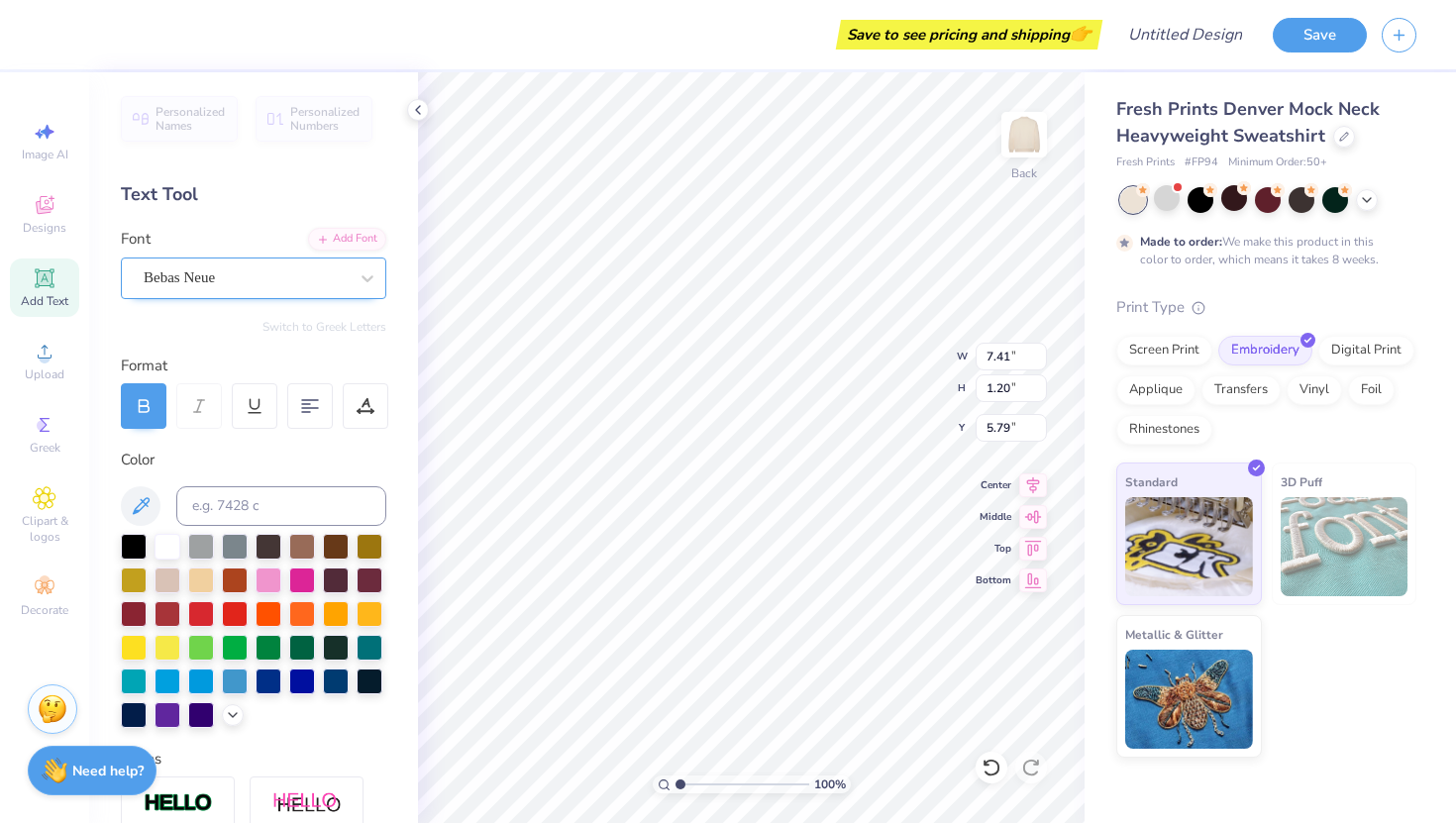 click at bounding box center (246, 277) 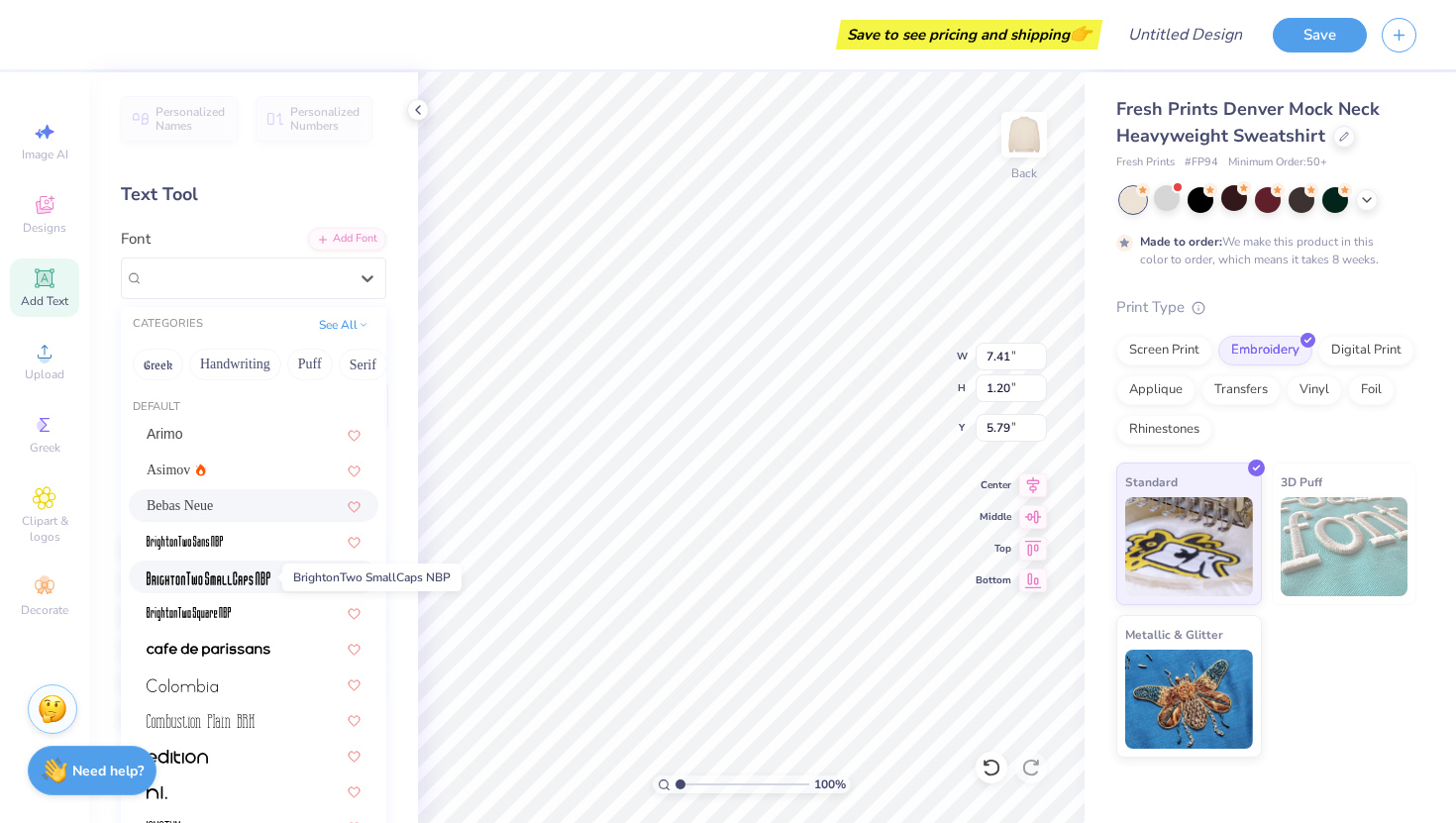 click at bounding box center (208, 578) 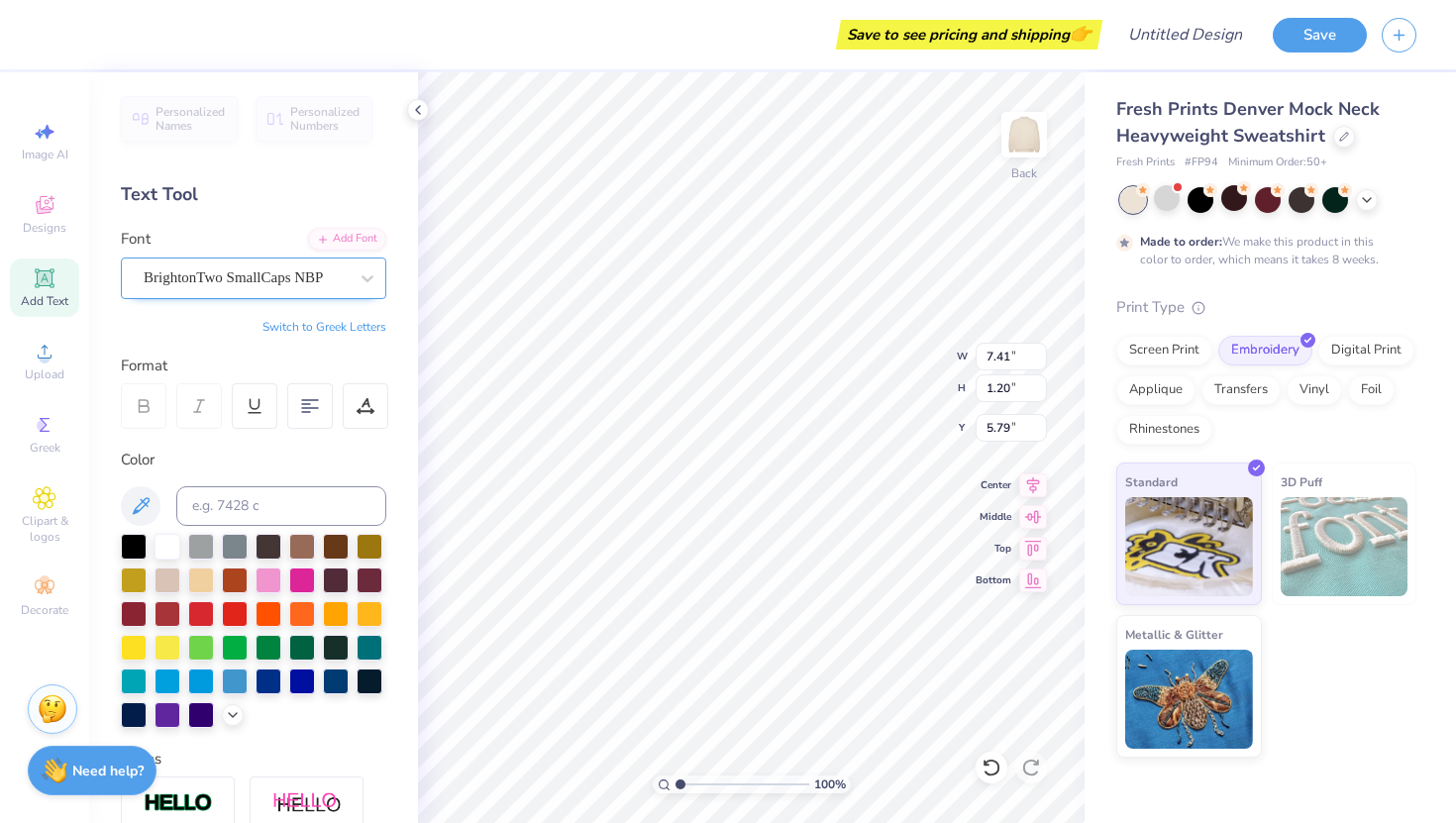 type on "4.72" 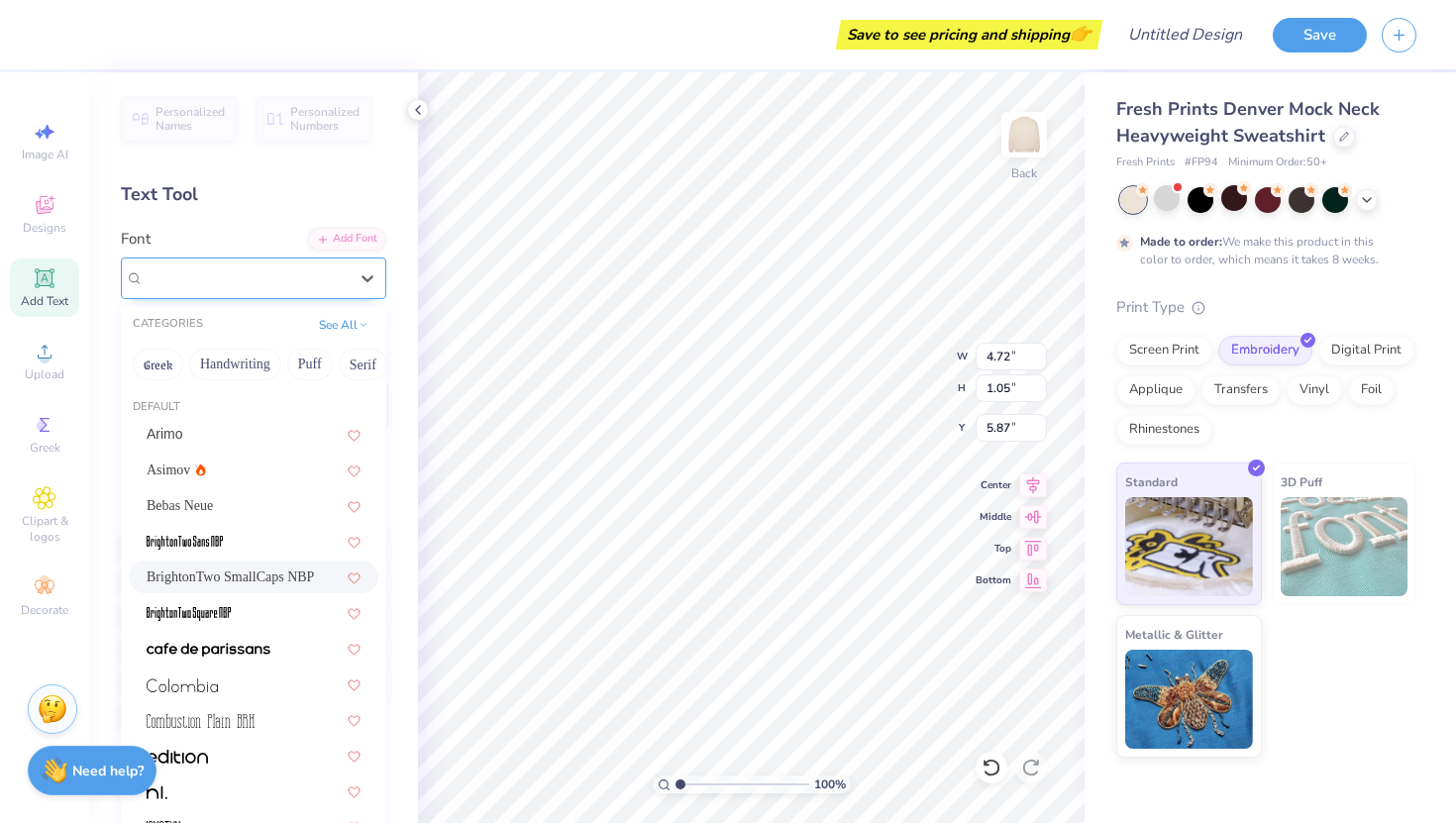 click on "BrightonTwo SmallCaps NBP" at bounding box center [246, 277] 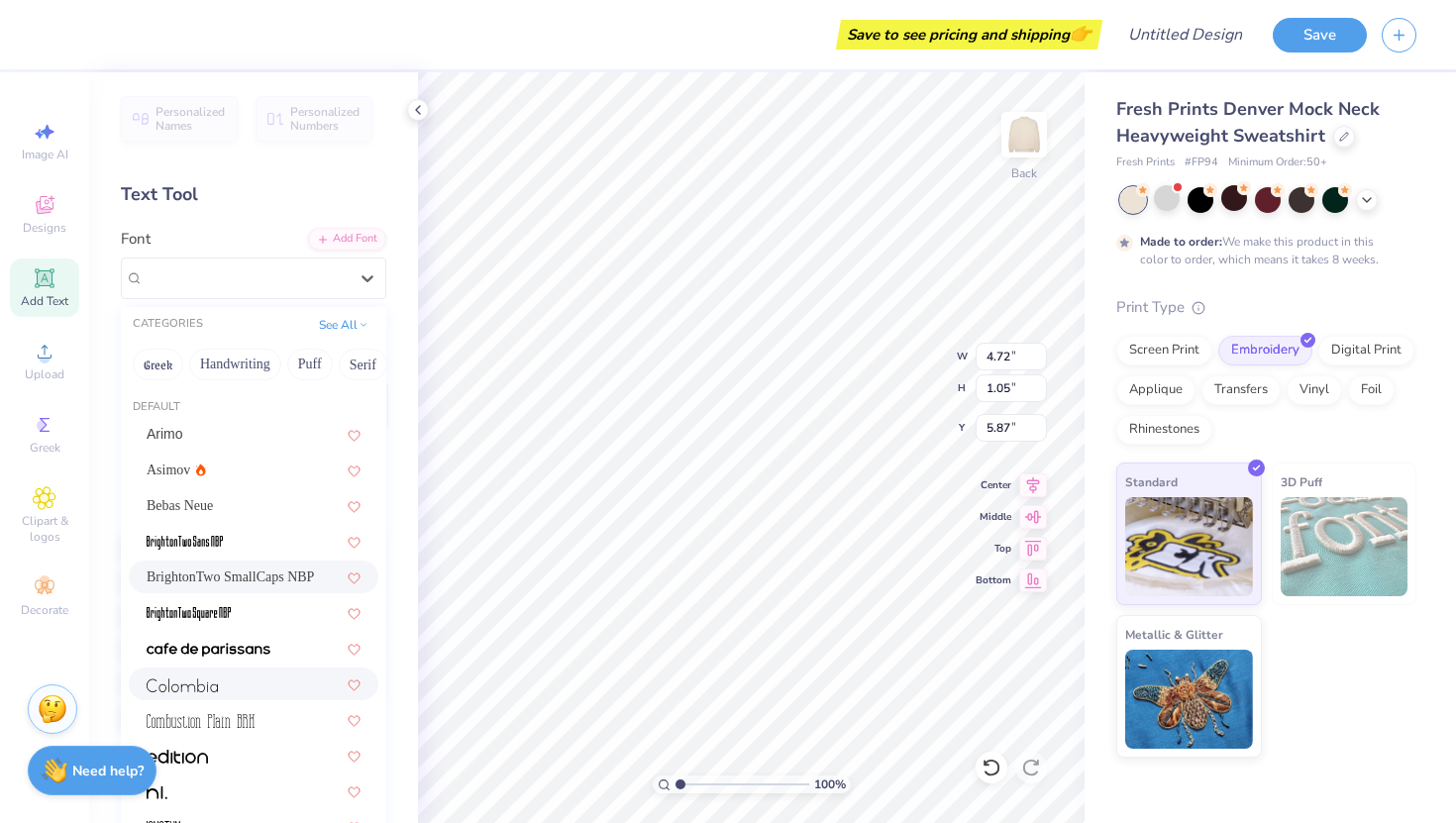 scroll, scrollTop: 378, scrollLeft: 0, axis: vertical 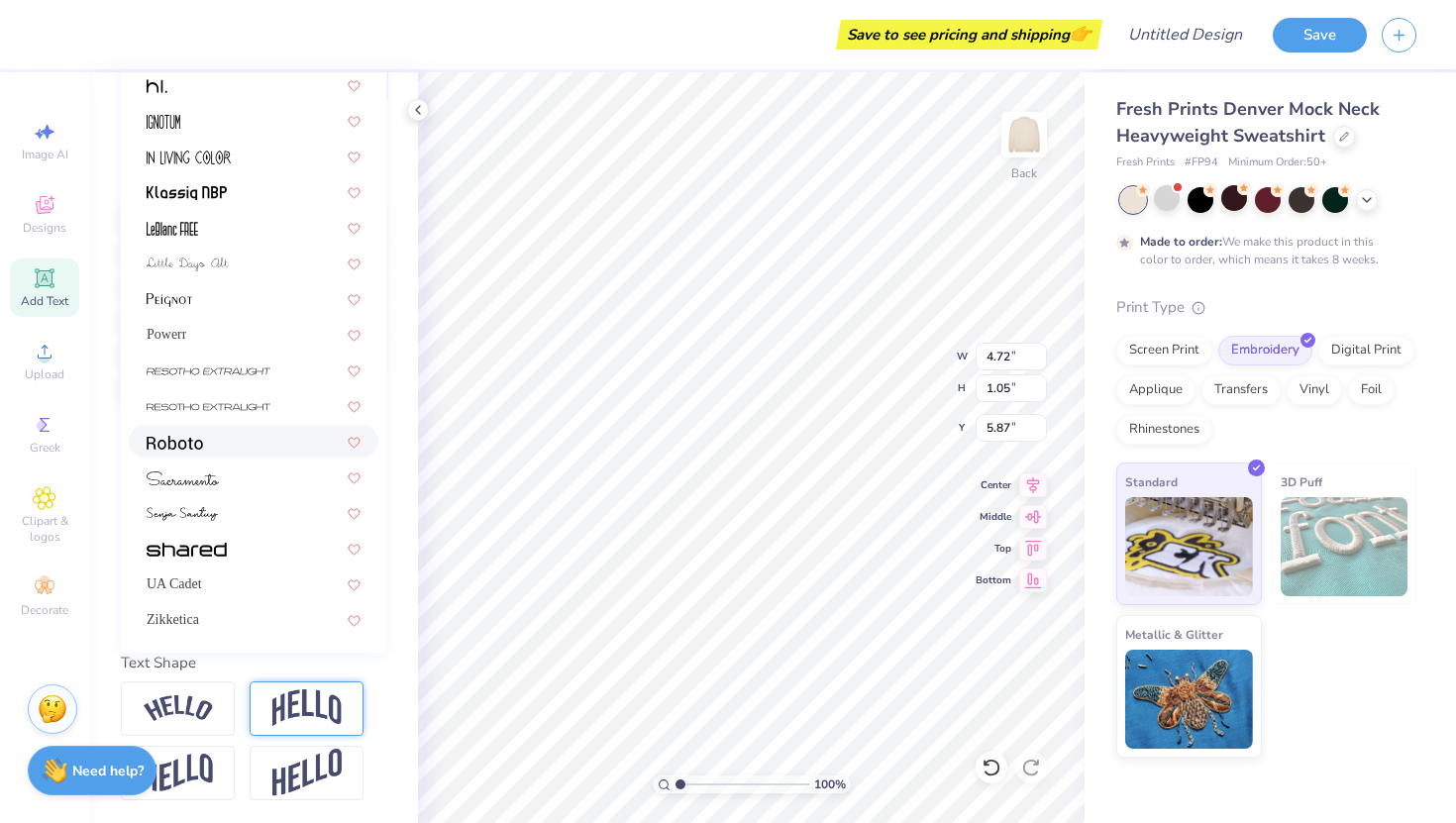click at bounding box center [254, 441] 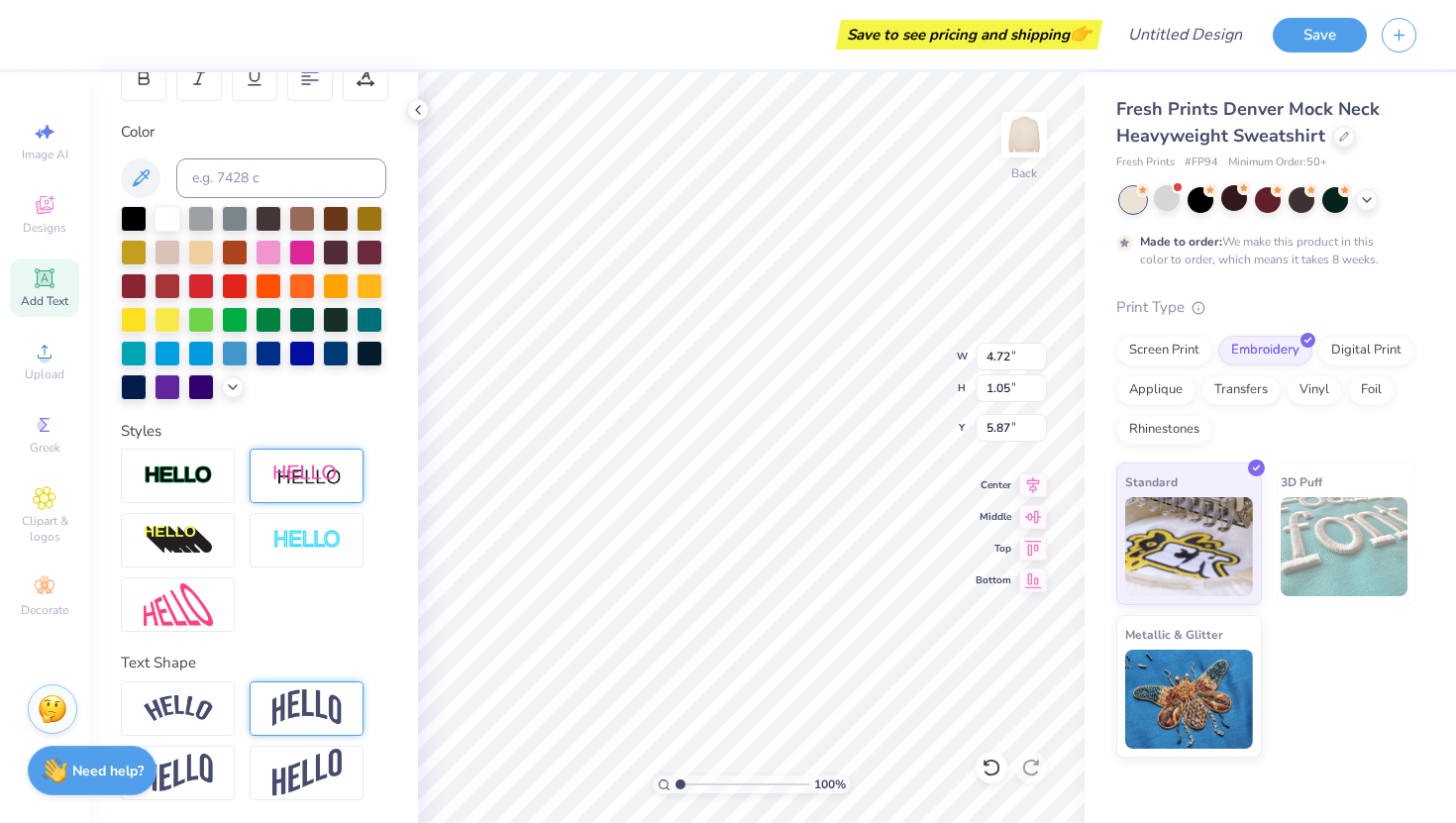 type on "11.76" 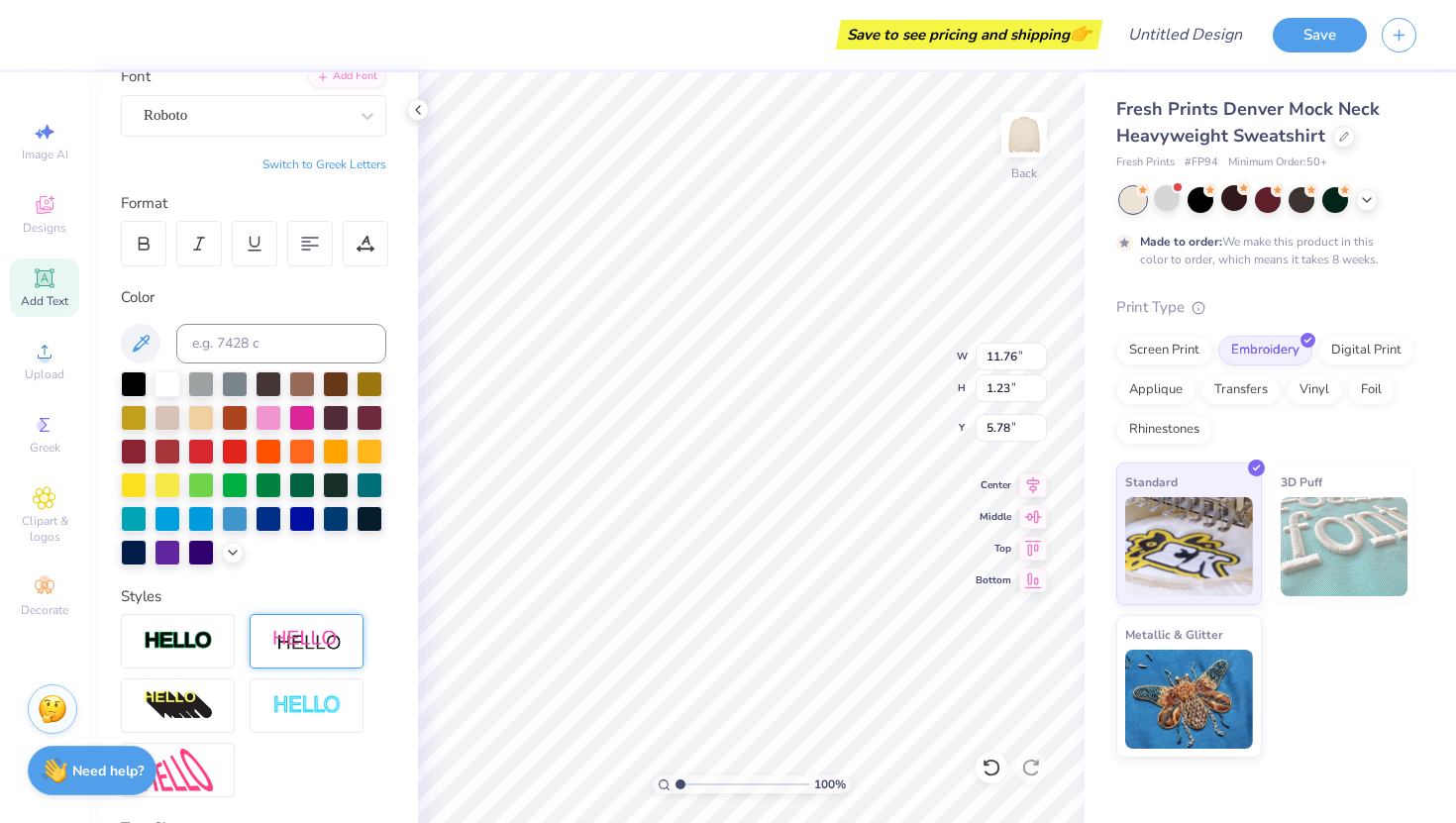 scroll, scrollTop: 0, scrollLeft: 0, axis: both 